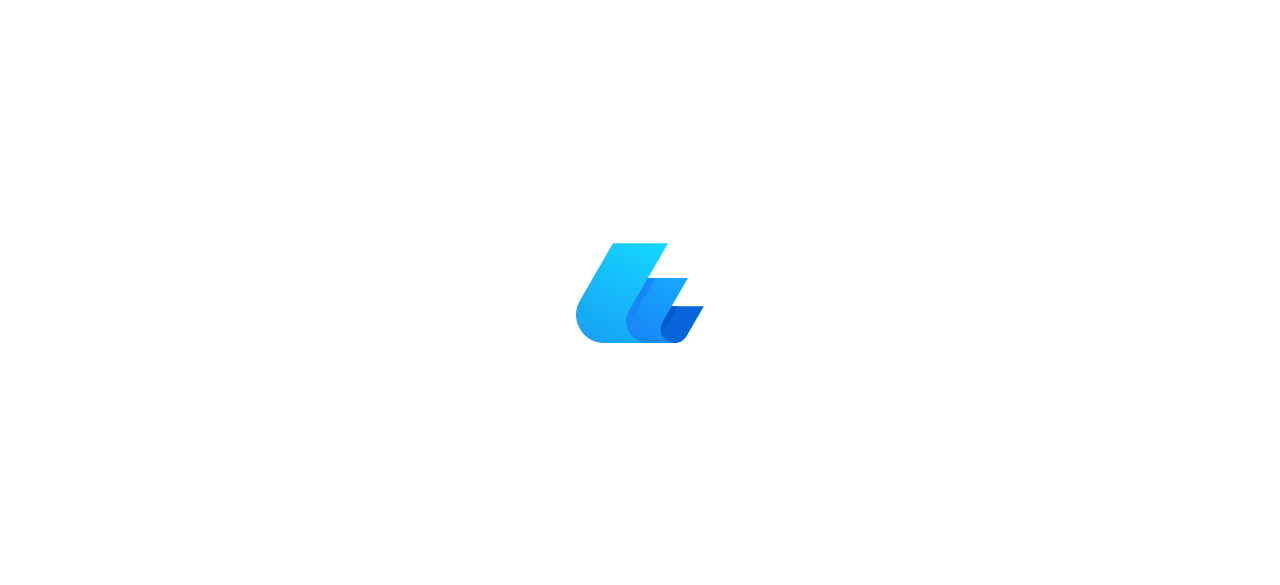 scroll, scrollTop: 0, scrollLeft: 0, axis: both 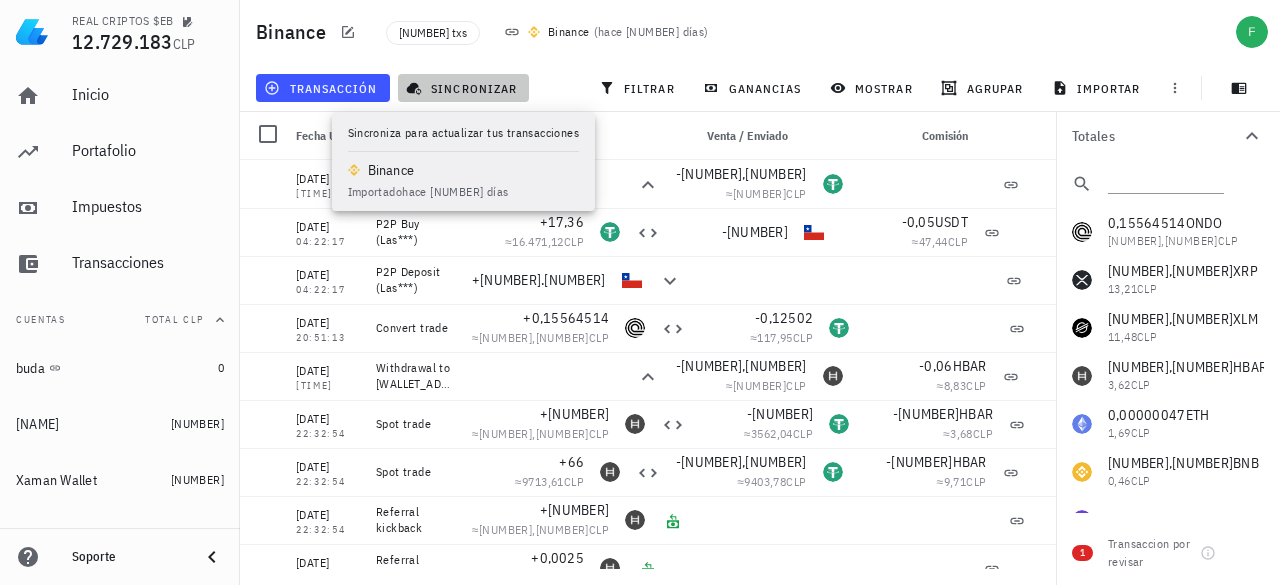 click on "sincronizar" at bounding box center (463, 88) 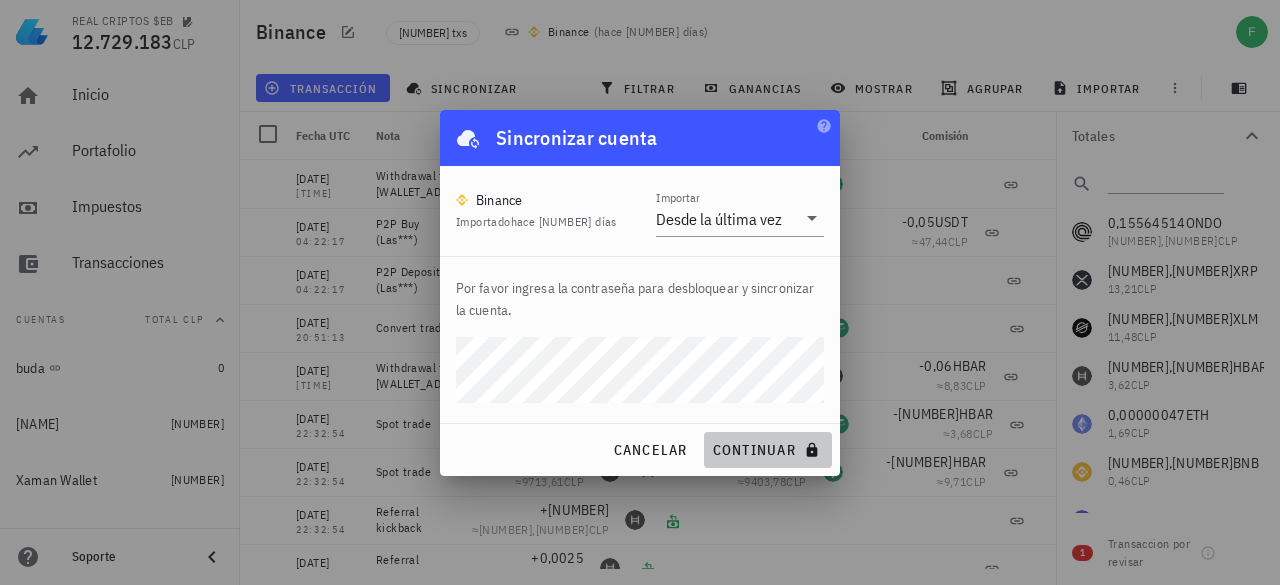 click on "continuar" at bounding box center [768, 450] 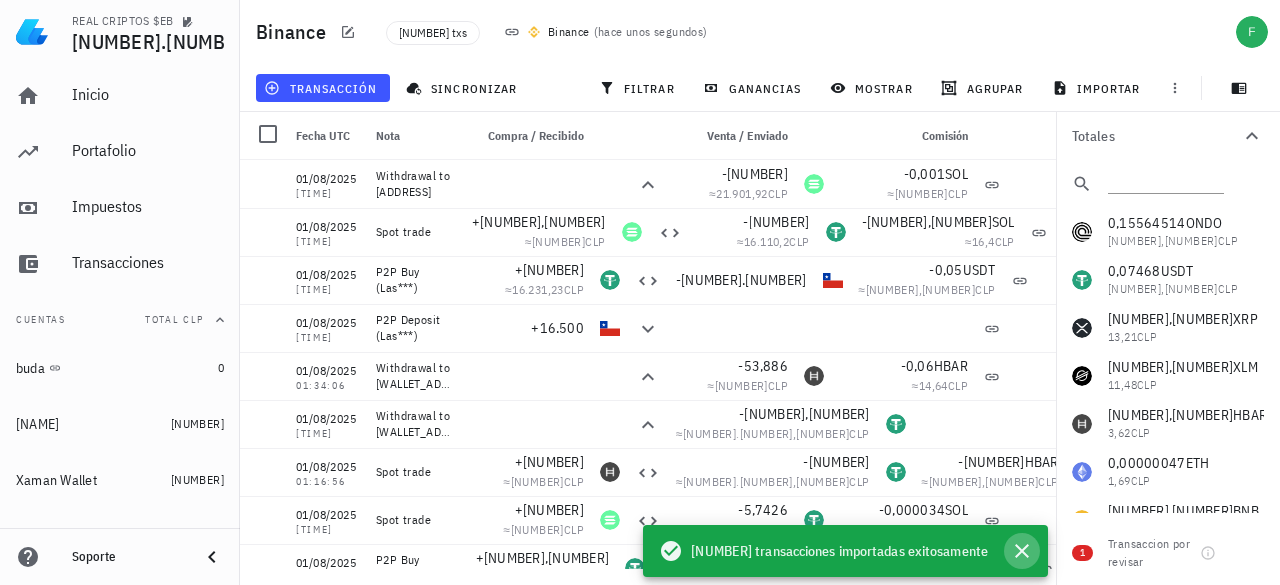 click at bounding box center (1022, 551) 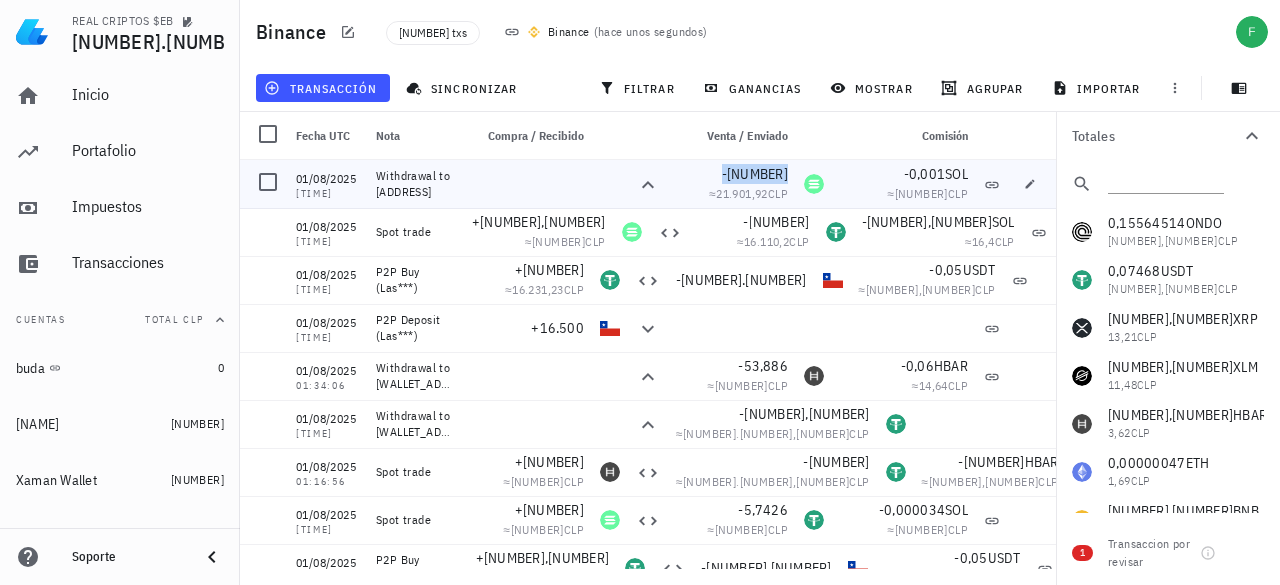 click on "-[NUMBER]" at bounding box center [755, 174] 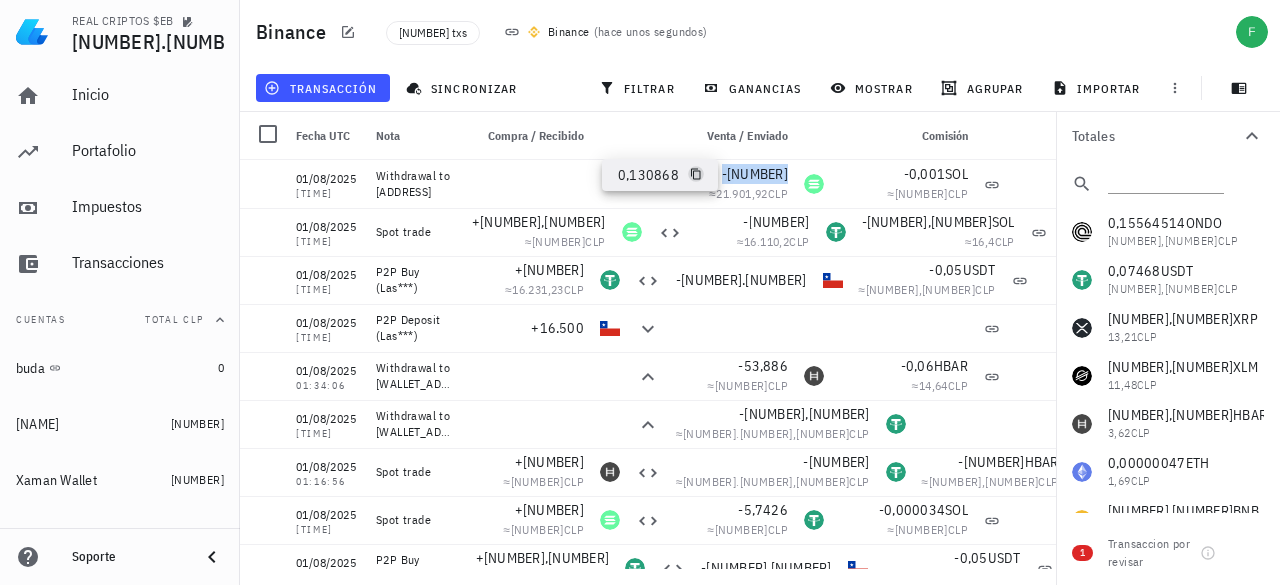 click 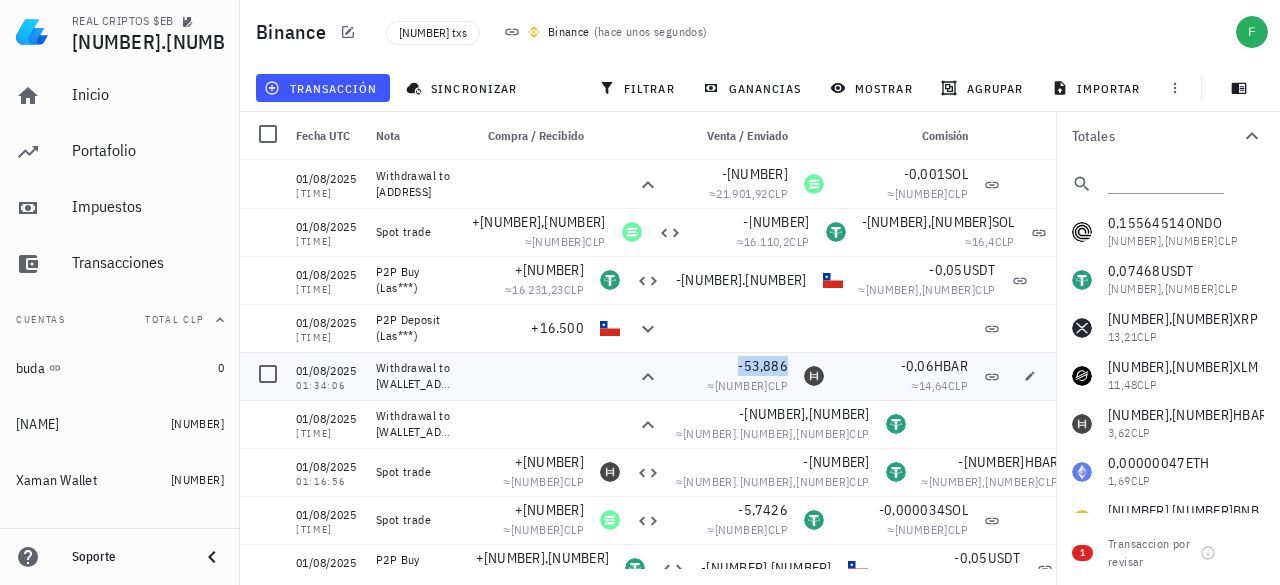 click on "-53,886" at bounding box center (763, 366) 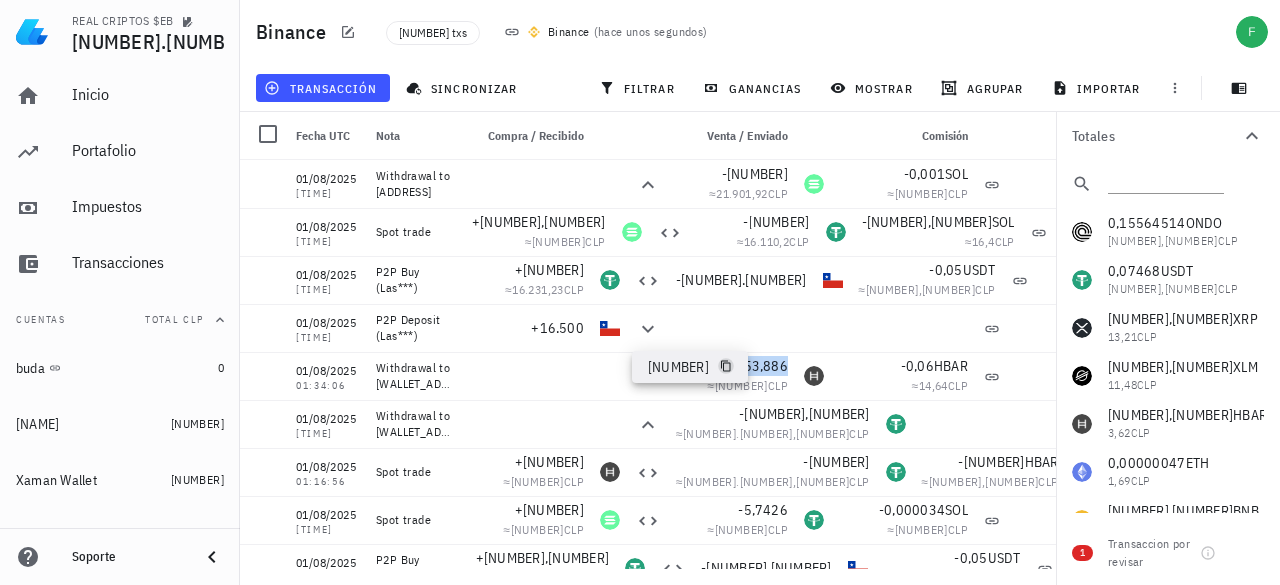 click 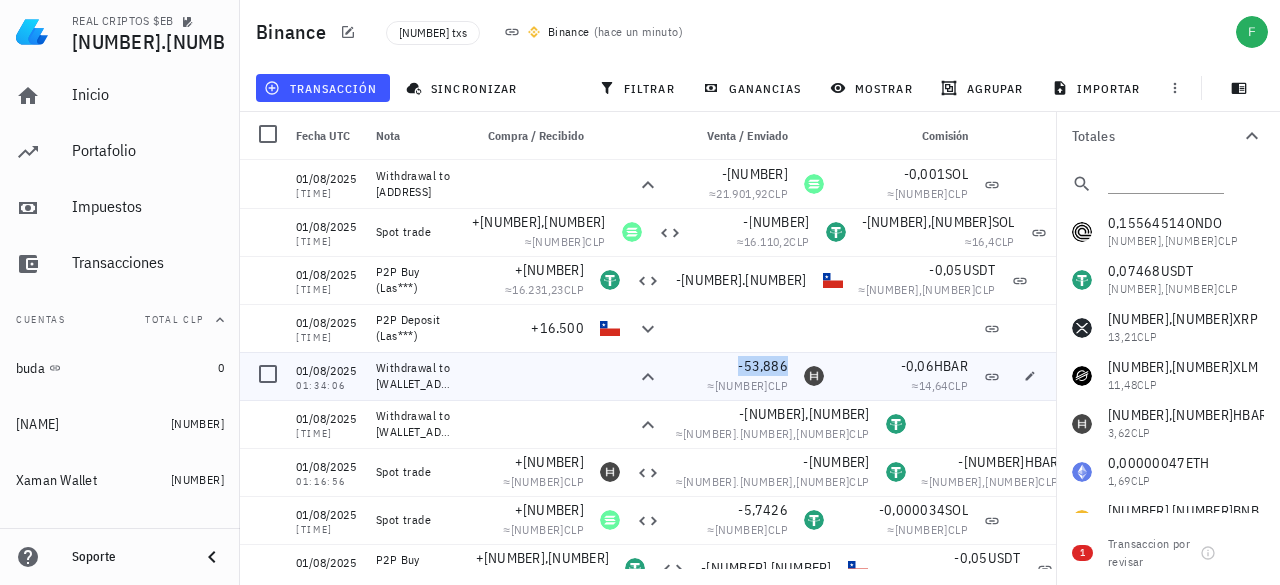 click on "-53,886" at bounding box center [763, 366] 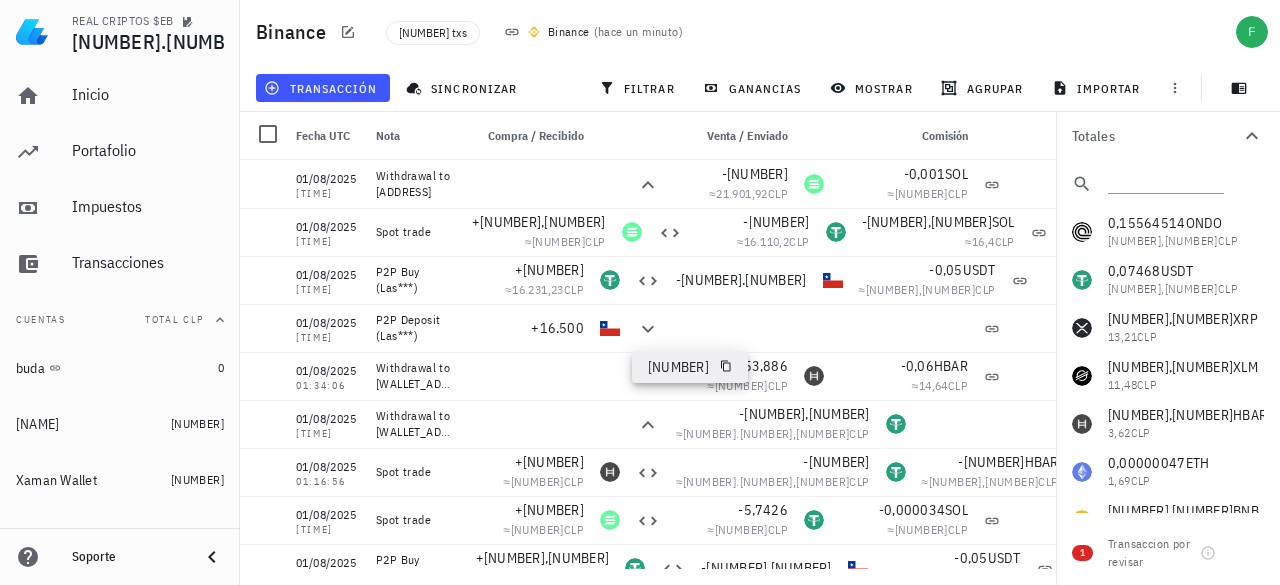 click on "[NUMBER]" at bounding box center [690, 367] 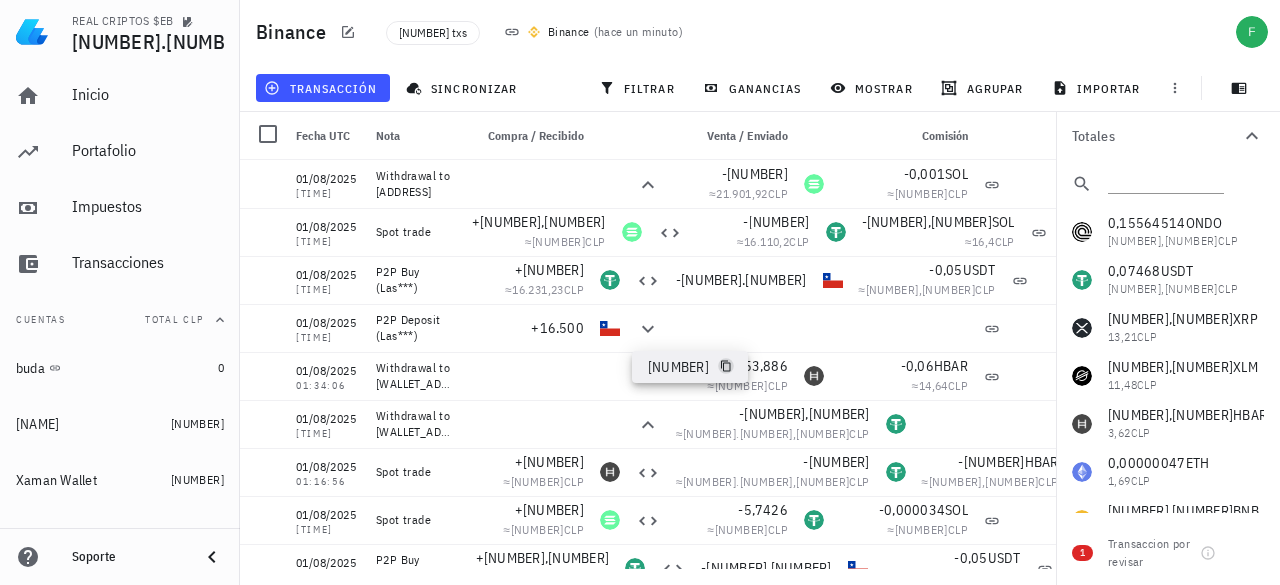 click 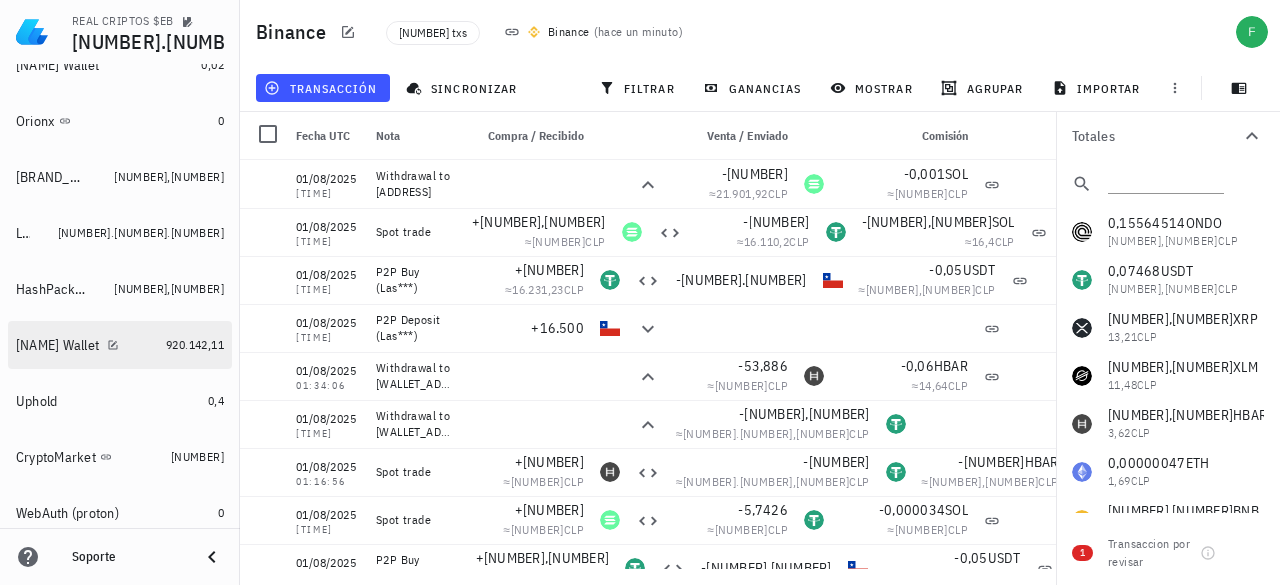 scroll, scrollTop: 635, scrollLeft: 0, axis: vertical 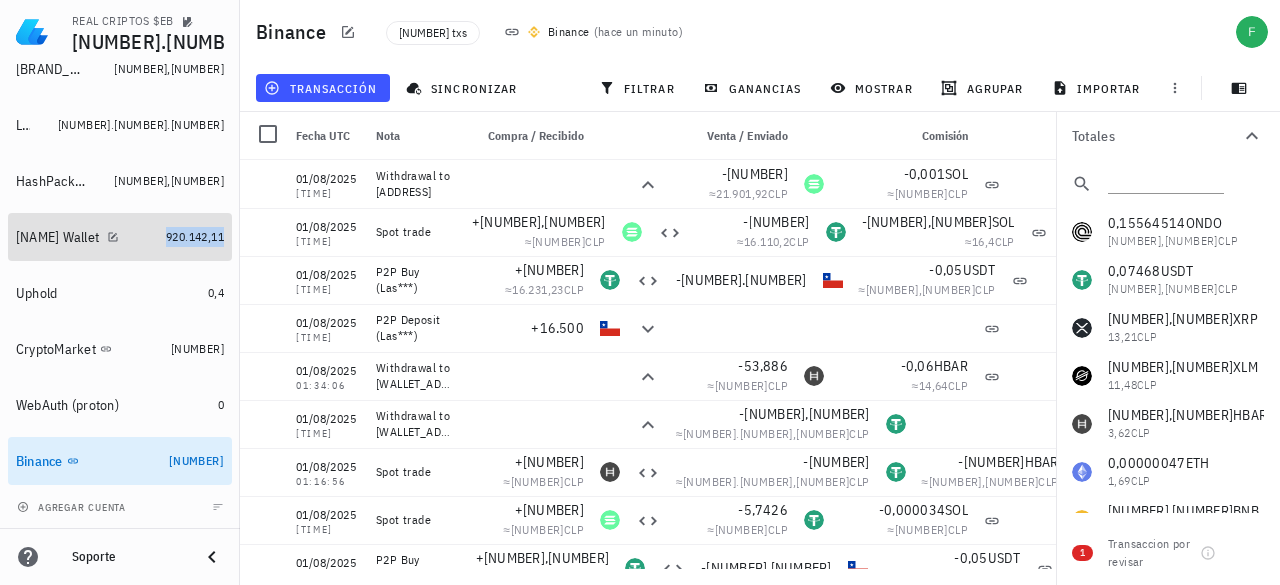click on "920.142,11" at bounding box center (195, 236) 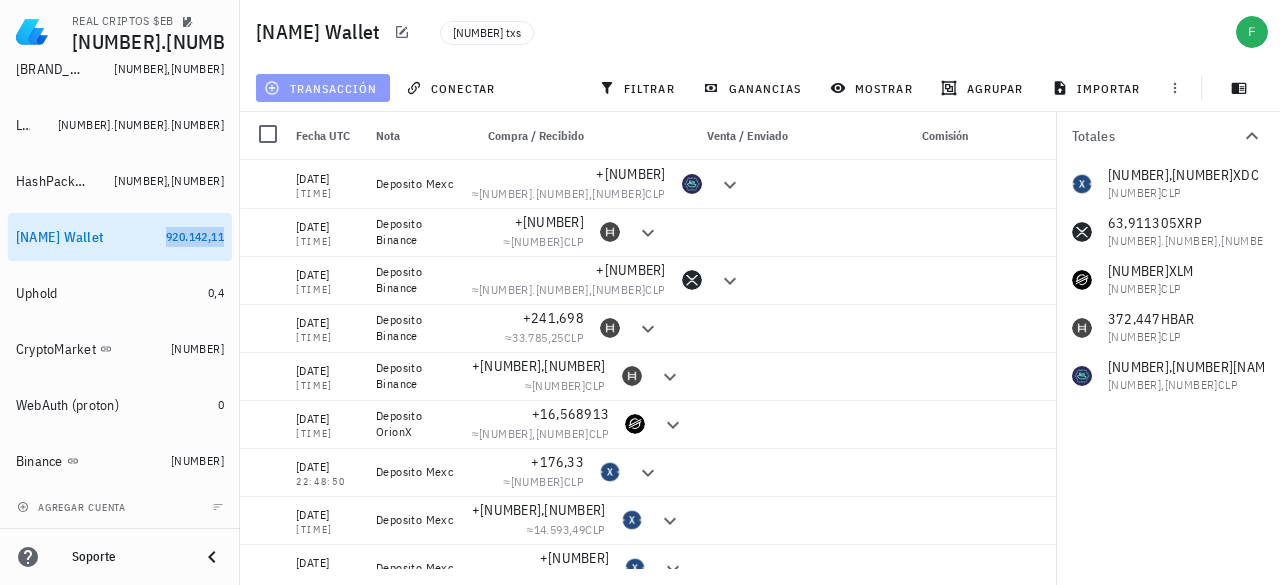 click on "transacción" at bounding box center [322, 88] 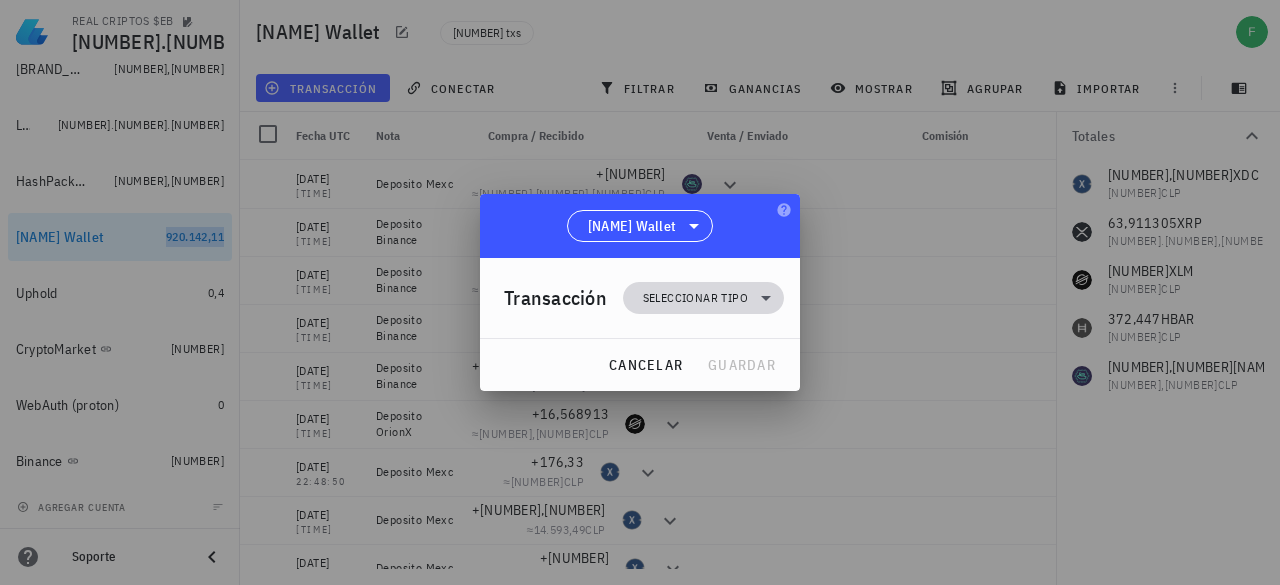 click on "Seleccionar tipo" at bounding box center (695, 298) 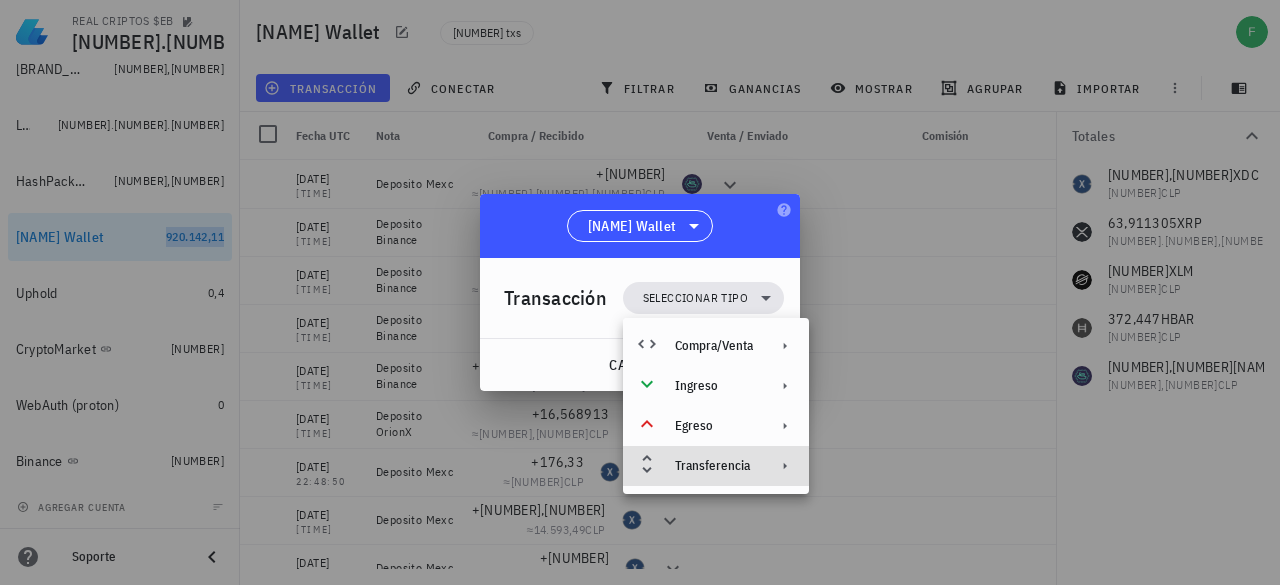 click on "Transferencia" at bounding box center [714, 466] 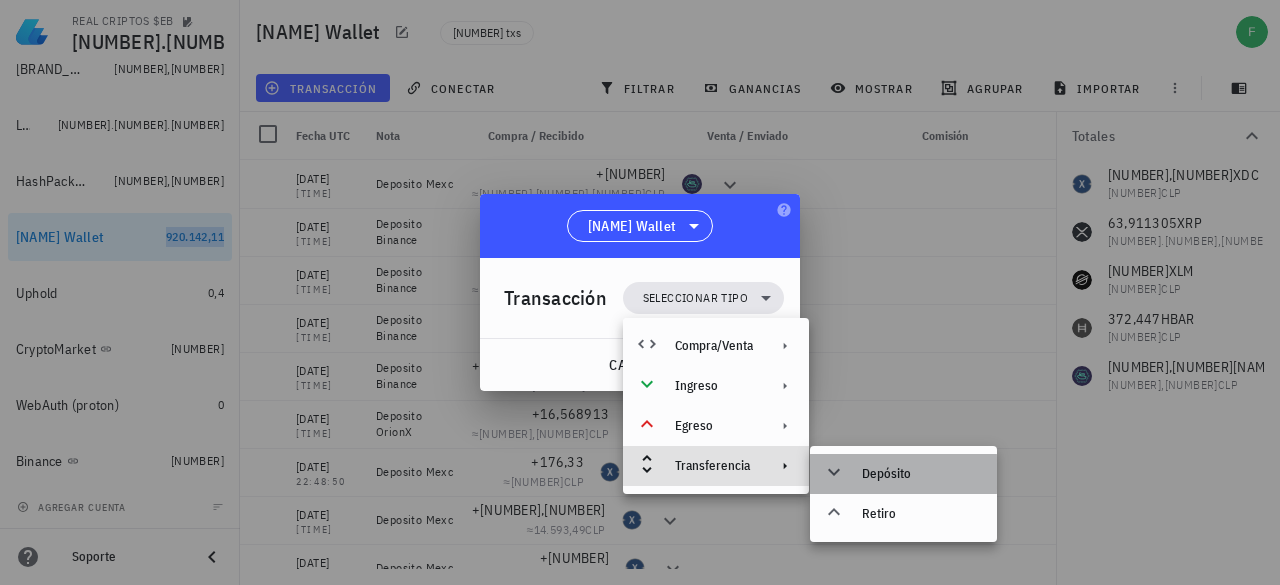 click on "Depósito" at bounding box center [921, 474] 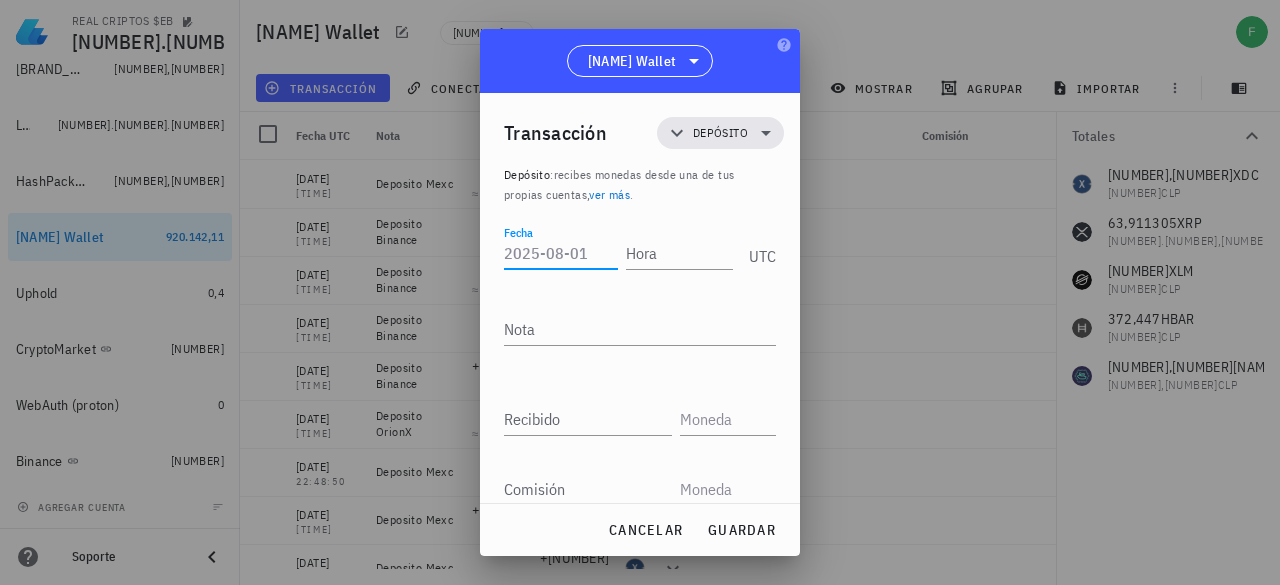 click on "Fecha" at bounding box center [561, 253] 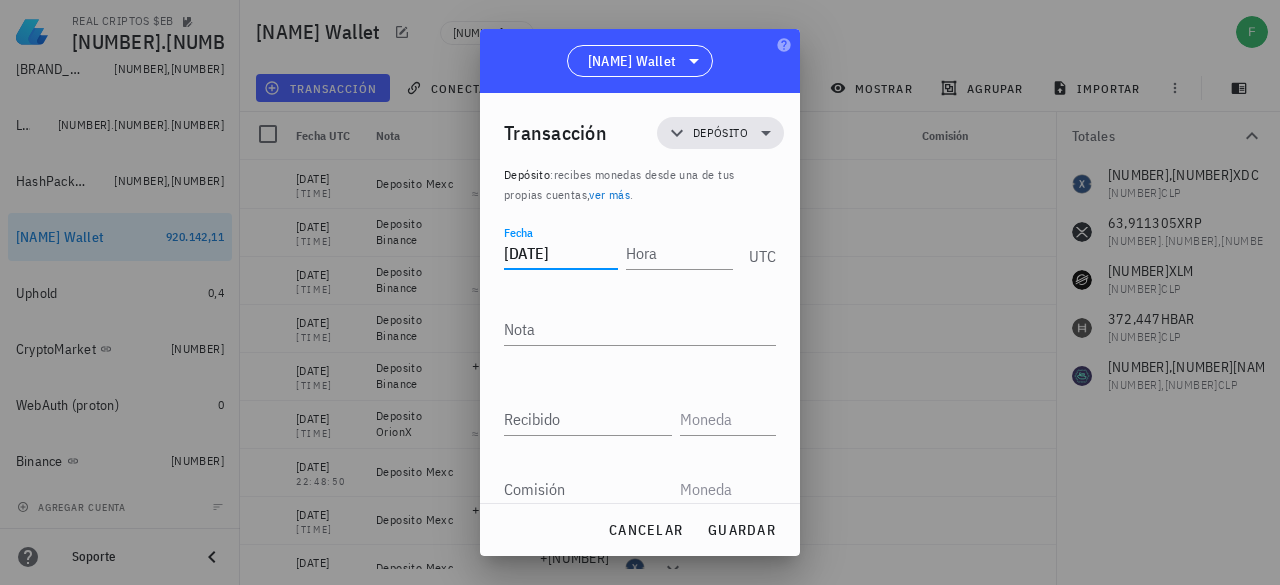 type on "[DATE]" 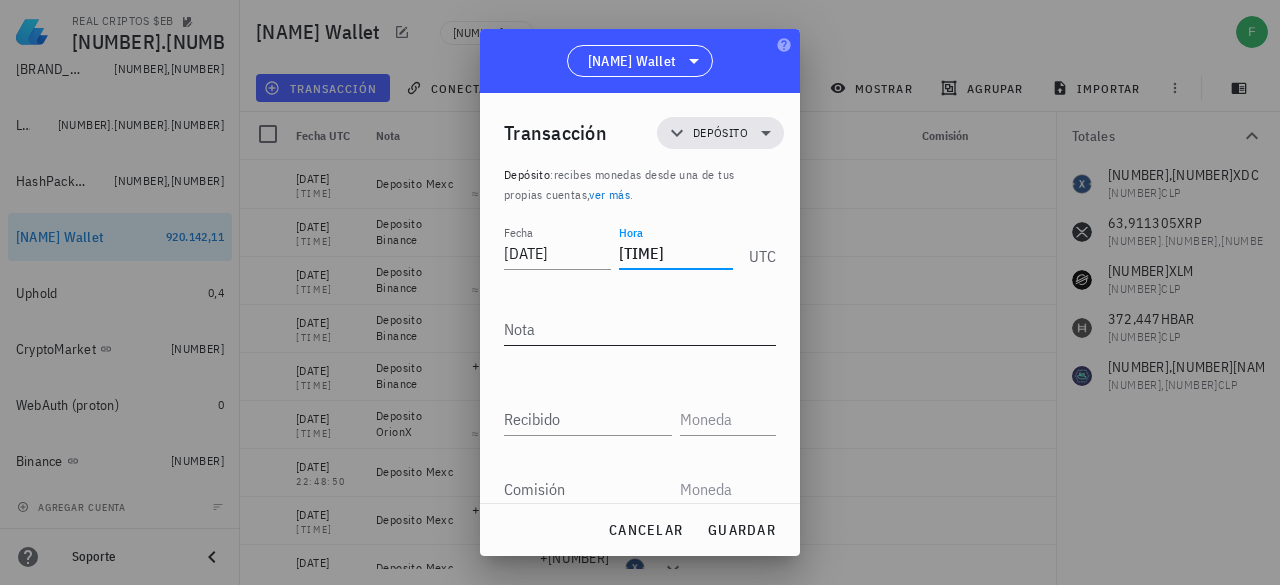 type on "[TIME]" 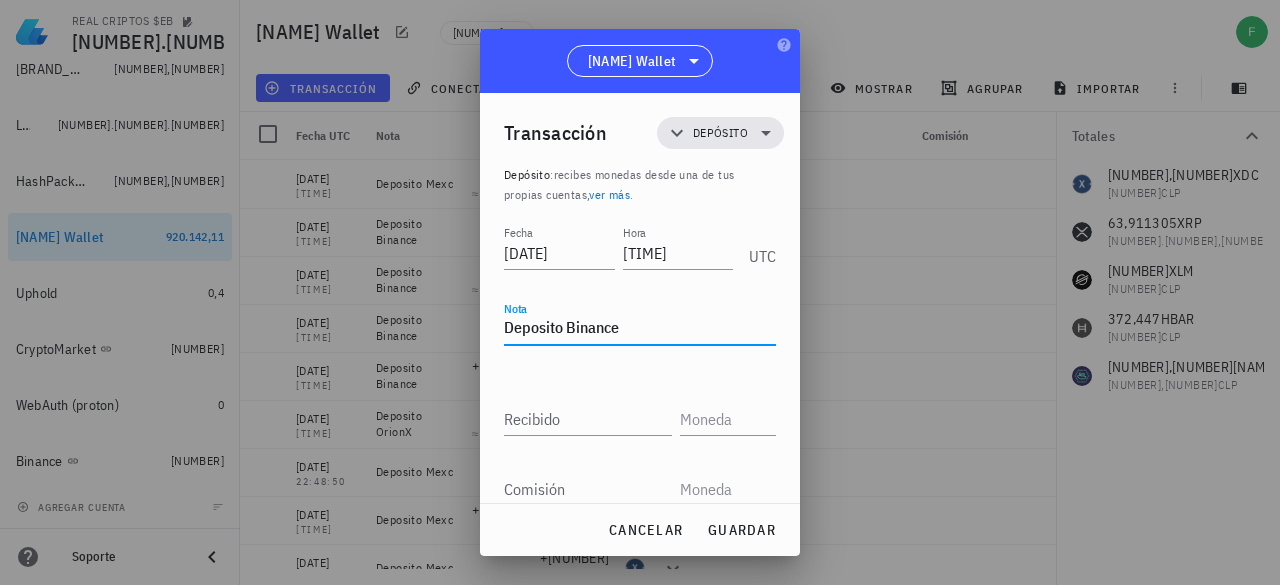 type on "Deposito Binance" 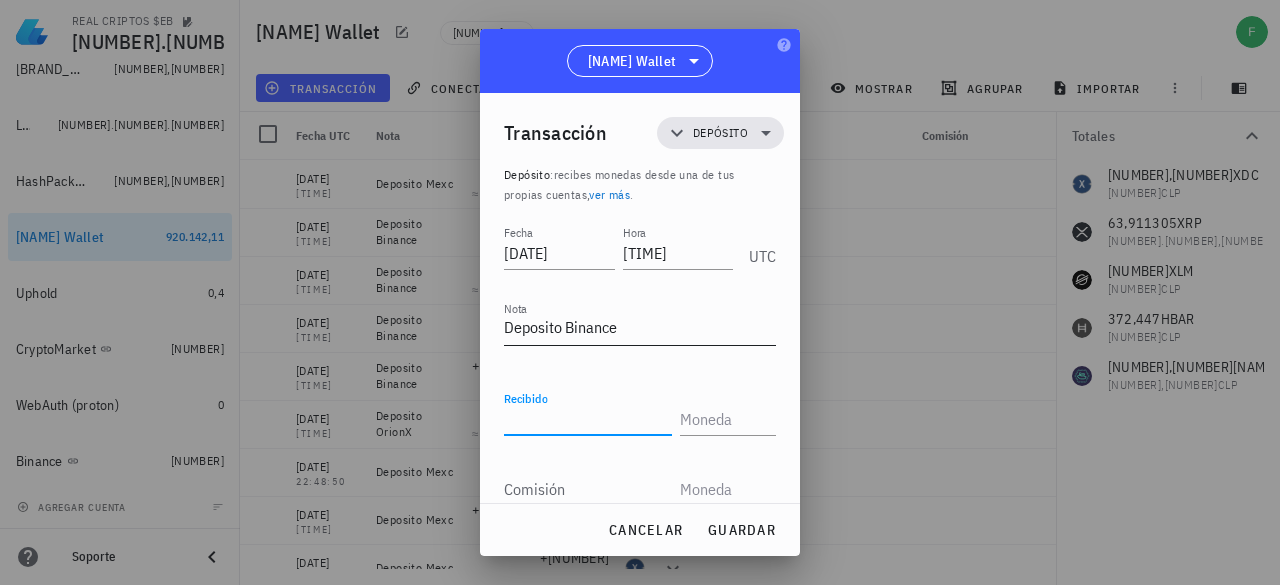 paste on "[NUMBER]" 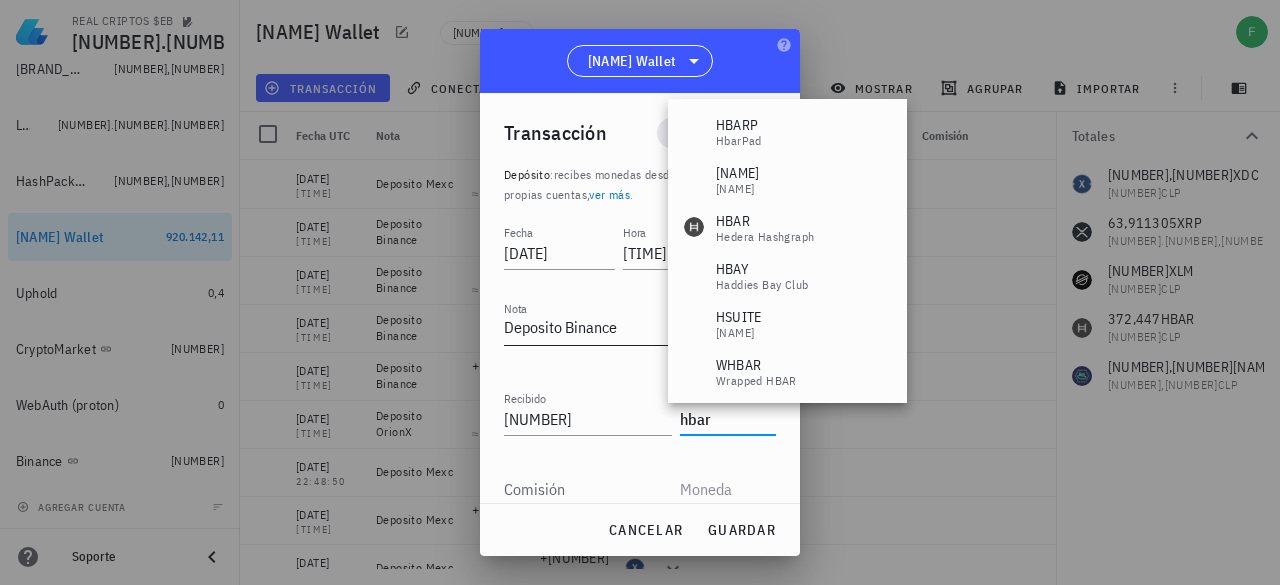 type on "HBAR" 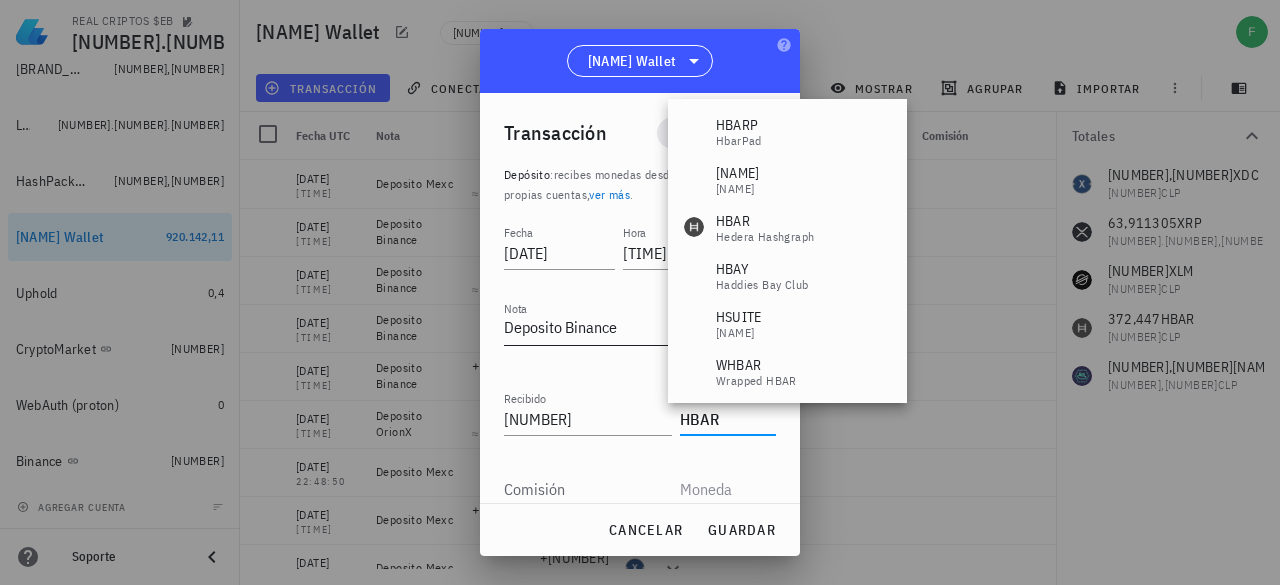 scroll, scrollTop: 2, scrollLeft: 0, axis: vertical 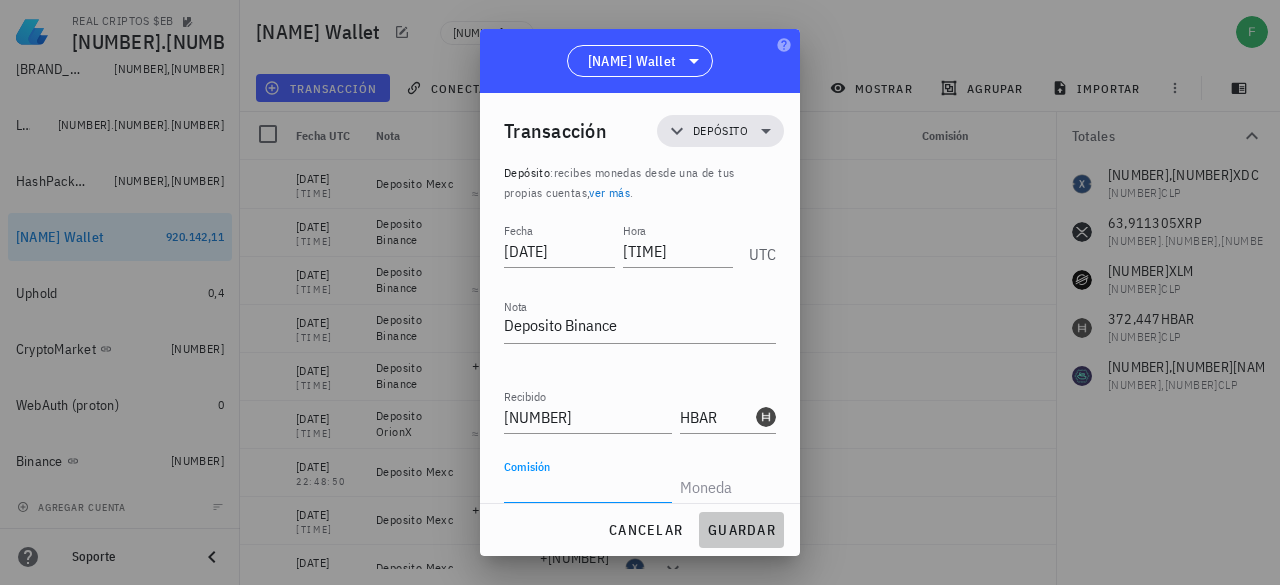 click on "guardar" at bounding box center (741, 530) 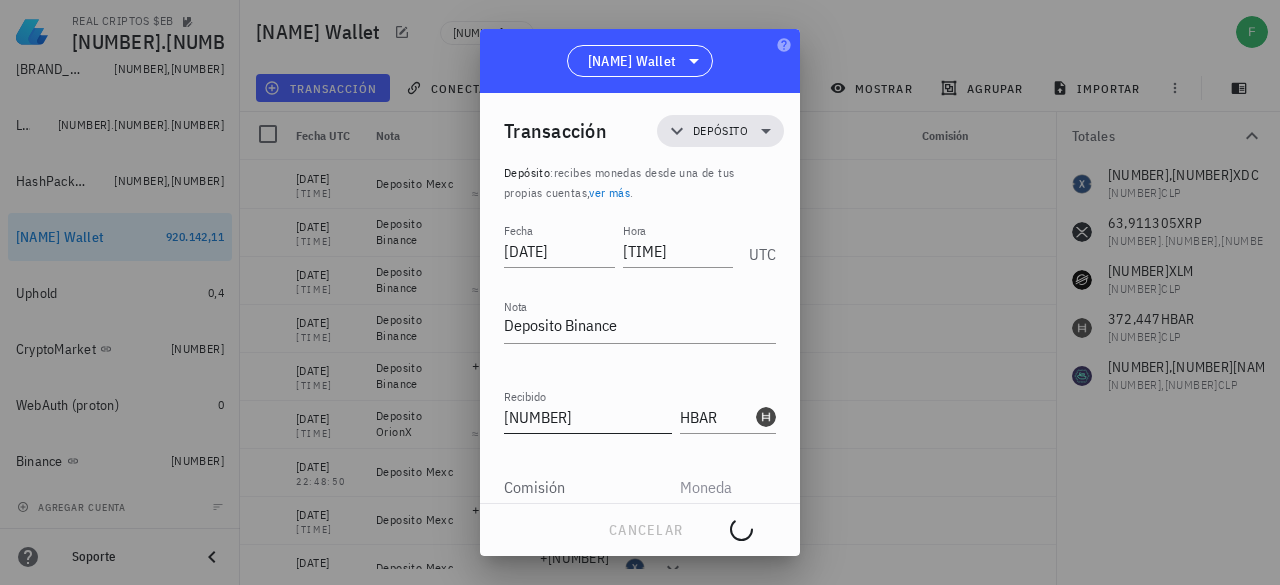 scroll, scrollTop: 0, scrollLeft: 0, axis: both 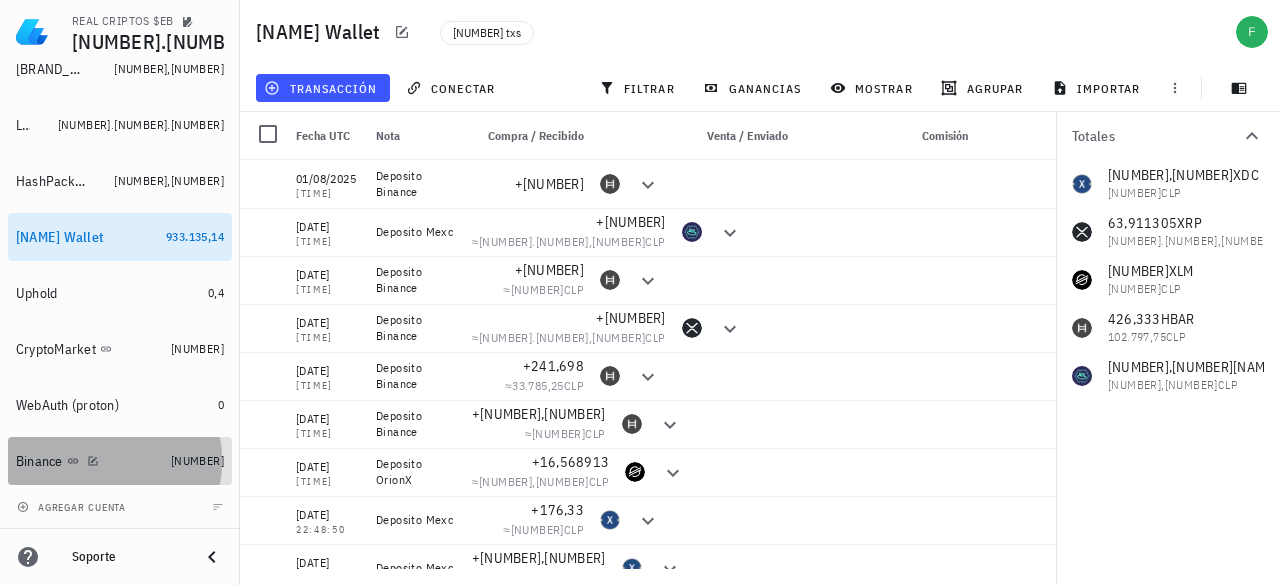 click on "Binance       [AMOUNT]" at bounding box center (120, 461) 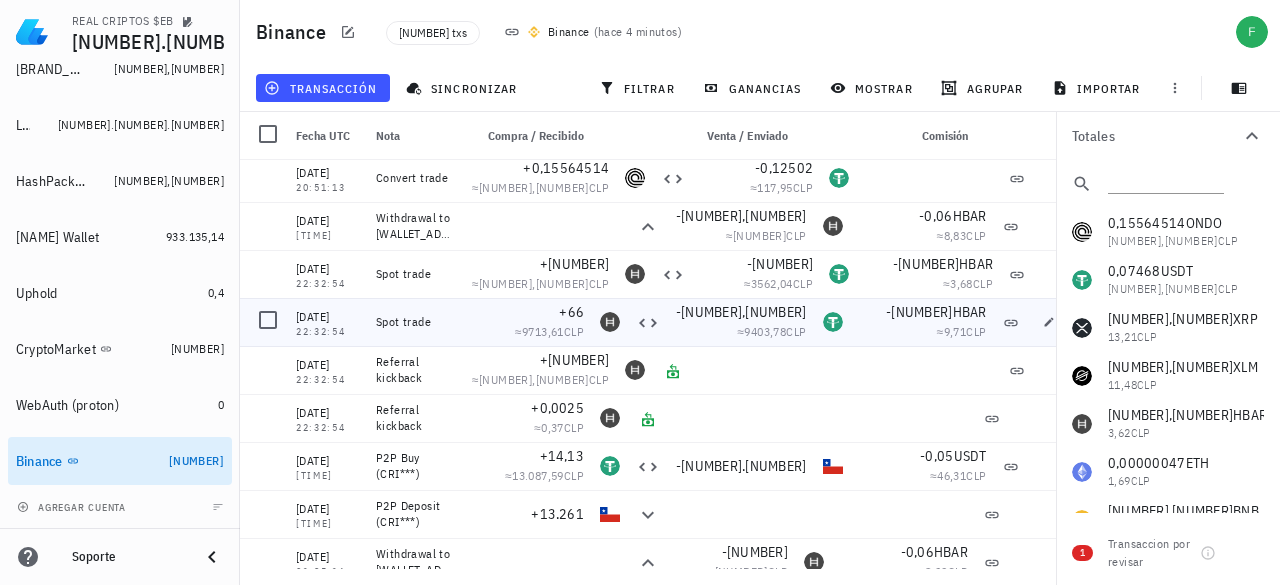 scroll, scrollTop: 600, scrollLeft: 0, axis: vertical 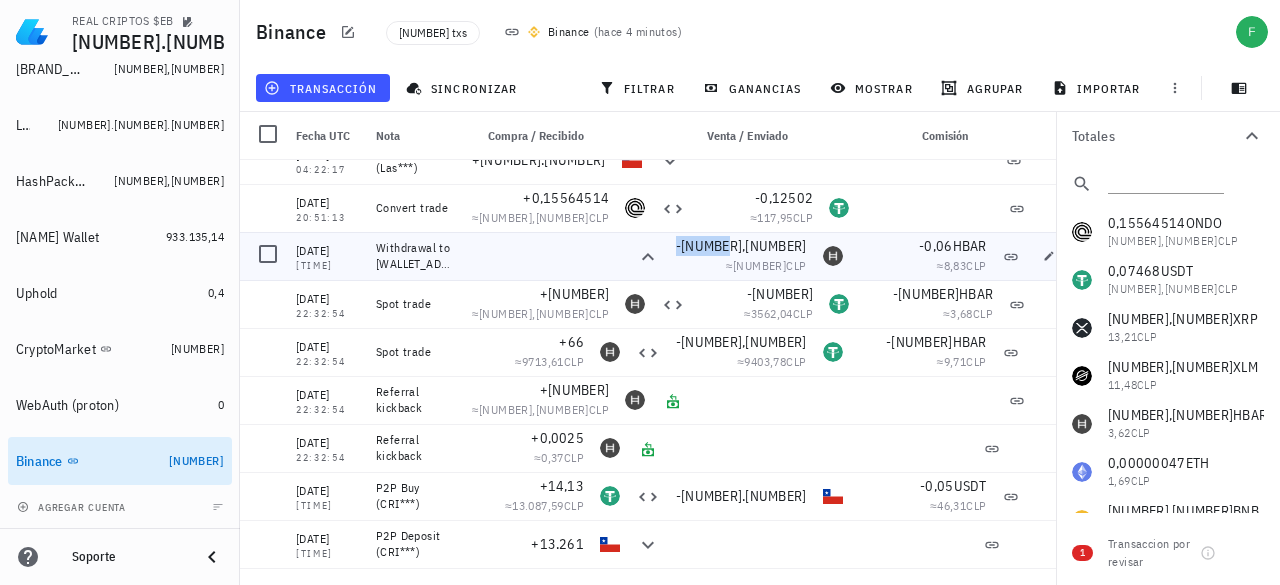 click on "-[NUMBER],[NUMBER]" at bounding box center [741, 246] 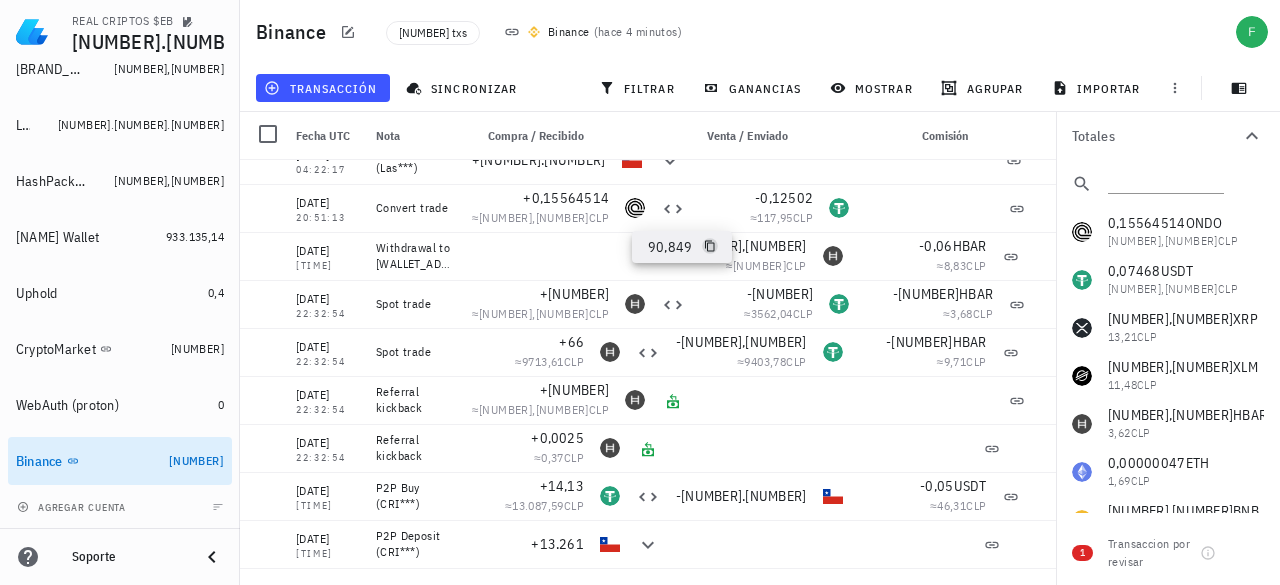 click 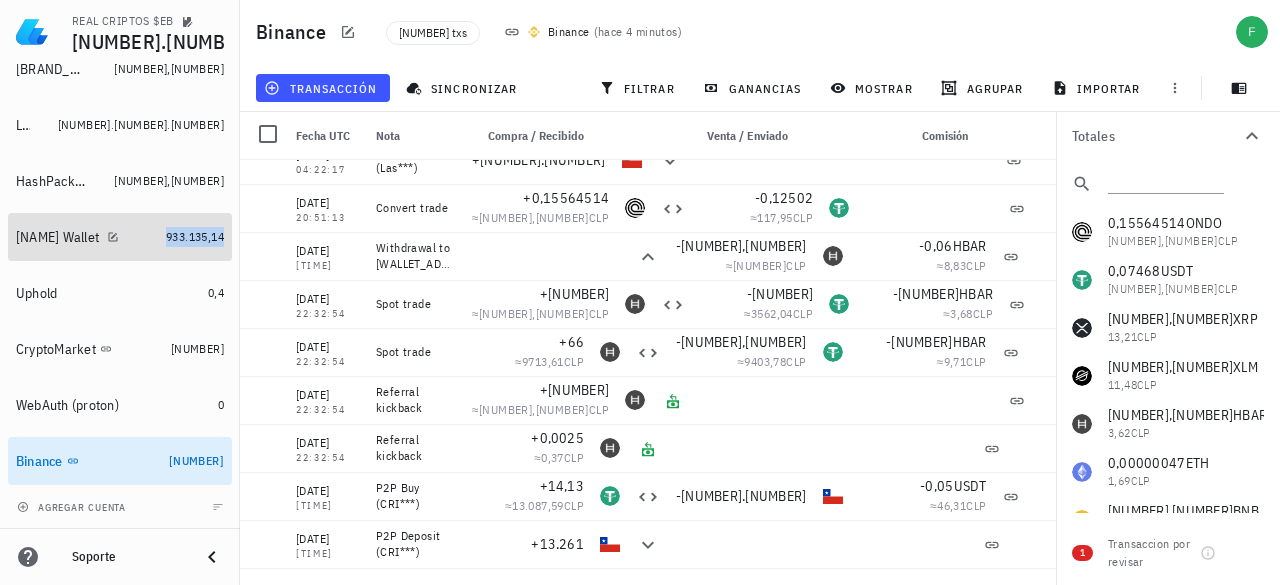 click on "933.135,14" at bounding box center [195, 236] 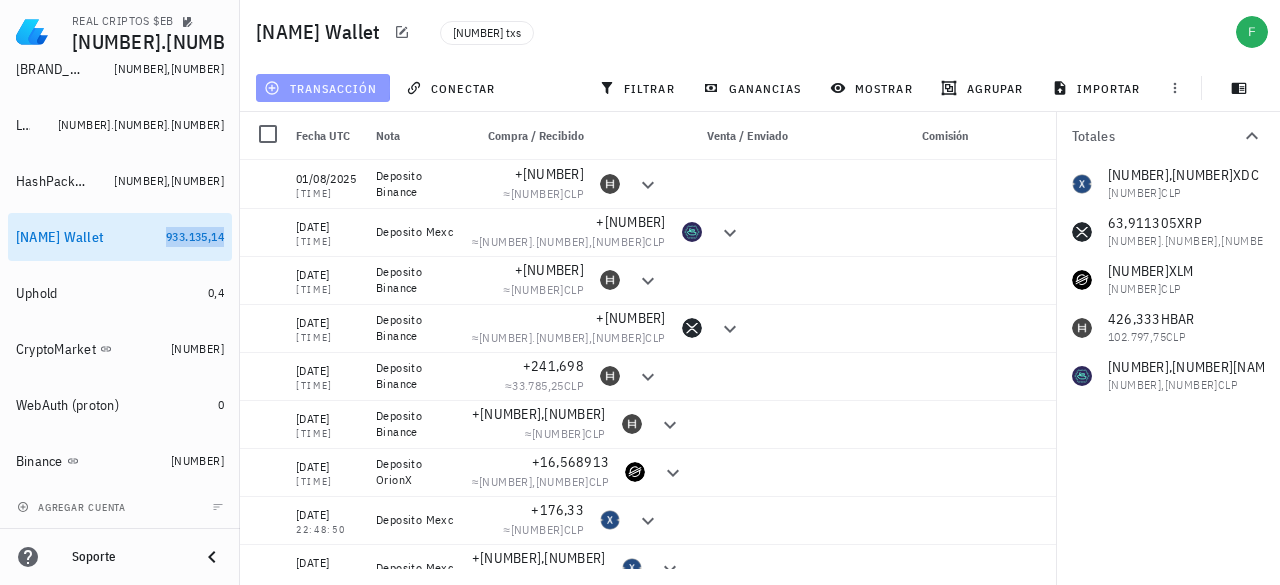 click on "transacción" at bounding box center [322, 88] 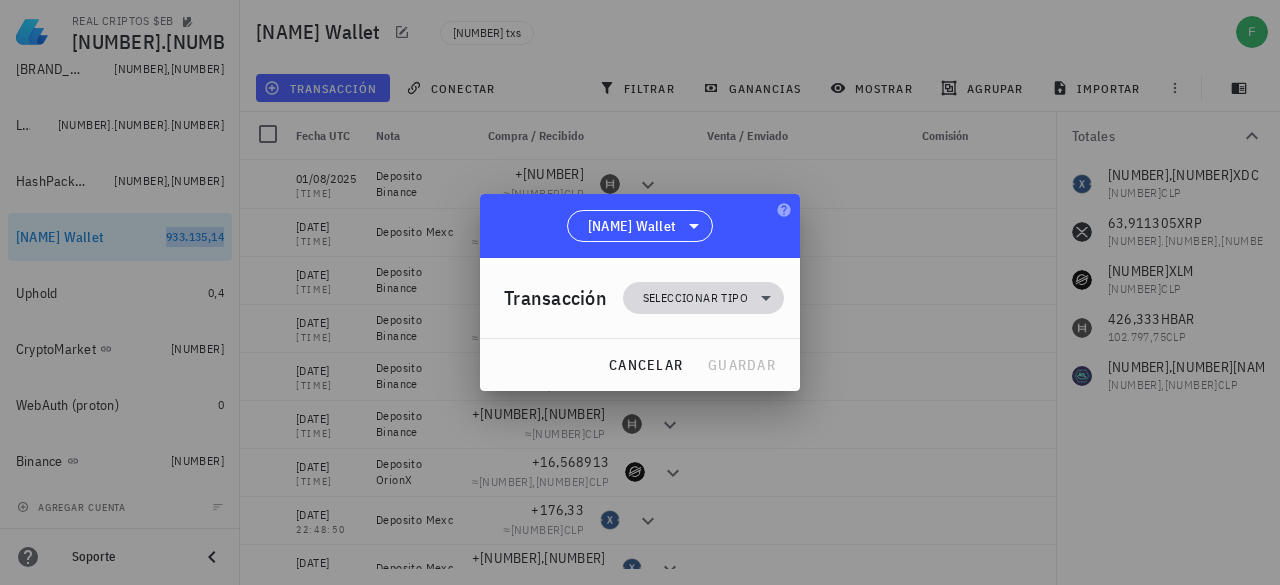 click on "Seleccionar tipo" at bounding box center [695, 298] 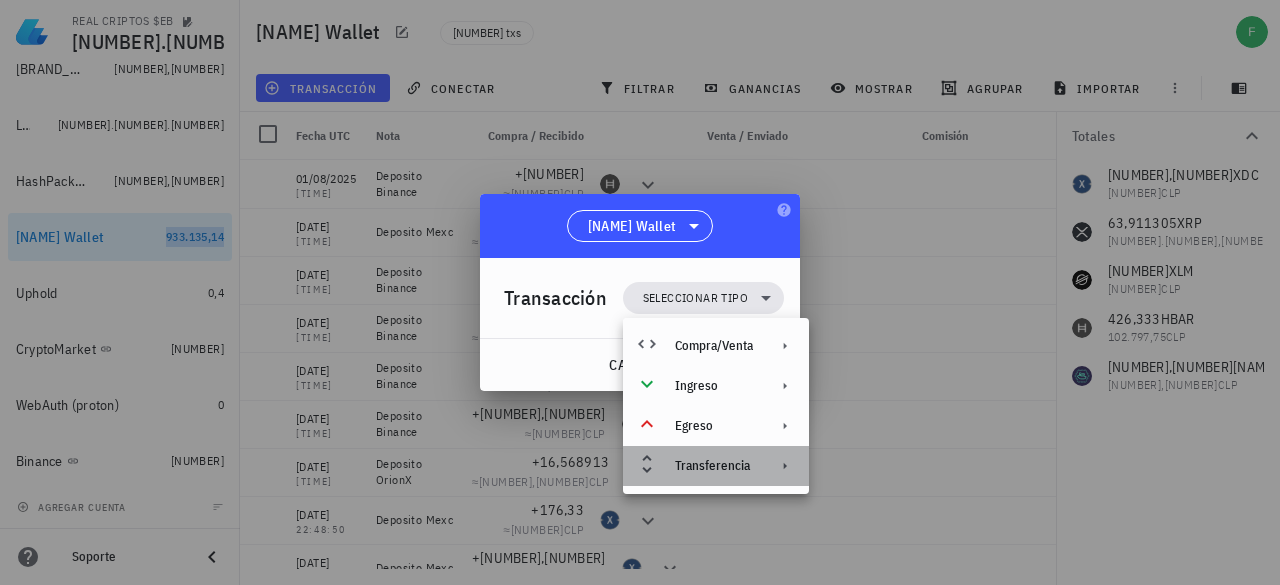click on "Transferencia" at bounding box center (714, 466) 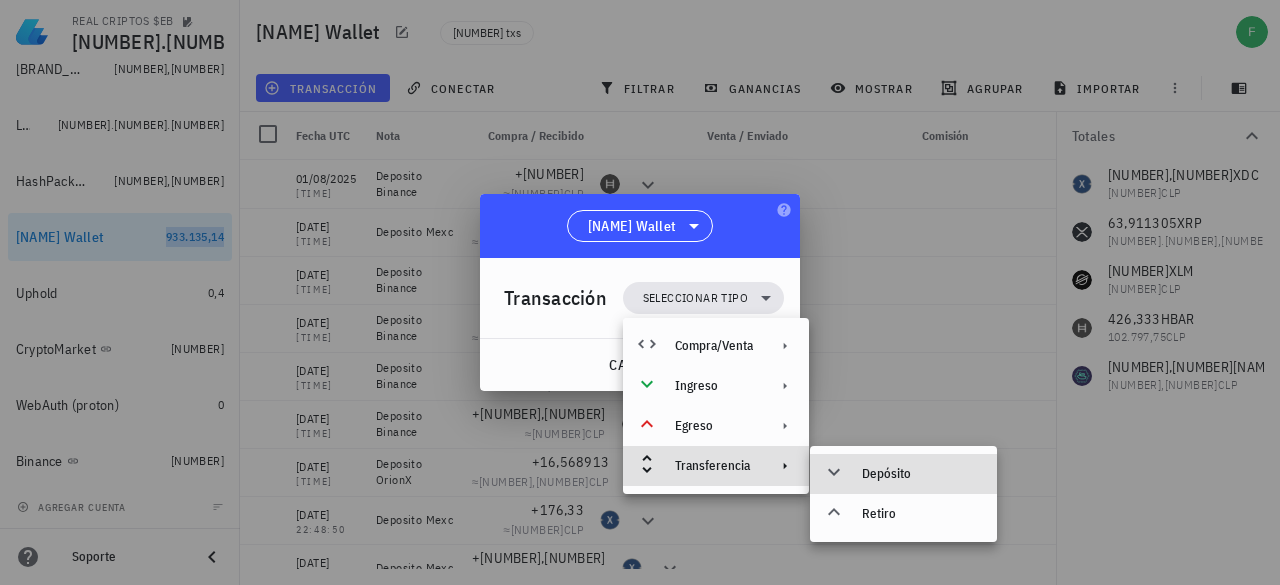 click on "Depósito" at bounding box center [921, 474] 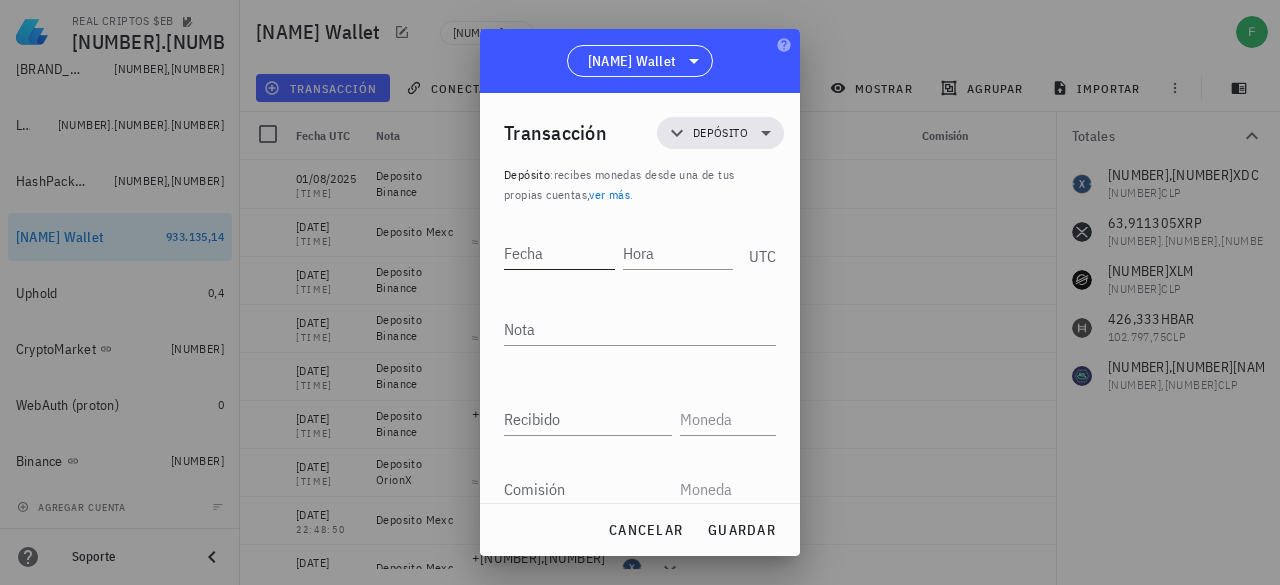 click on "Fecha" at bounding box center (559, 253) 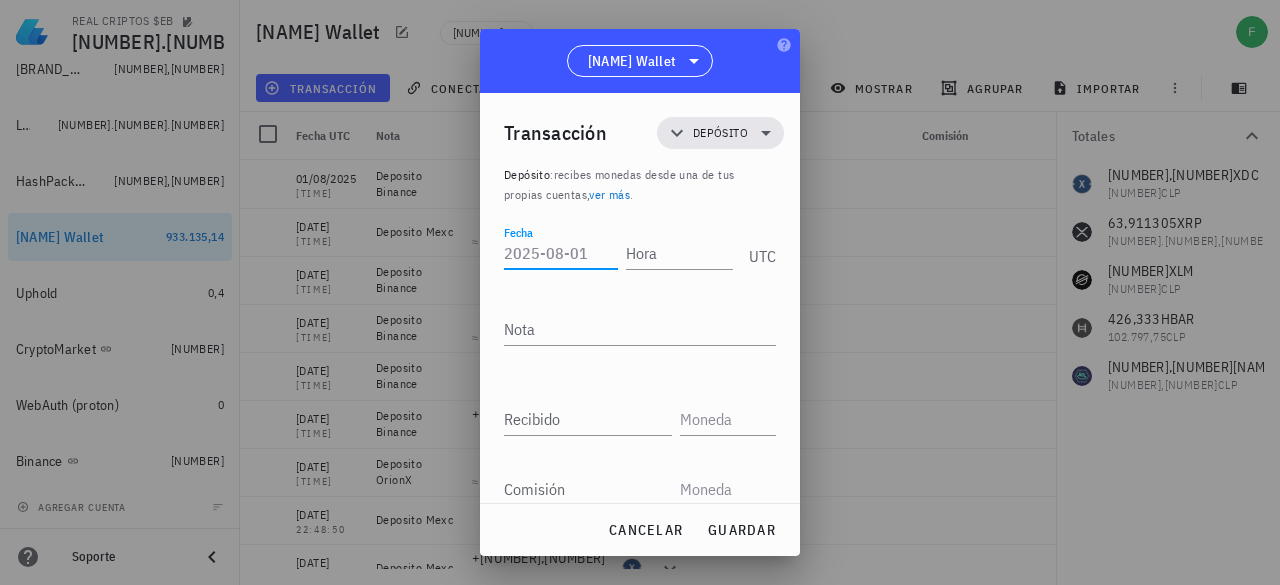 type on "0" 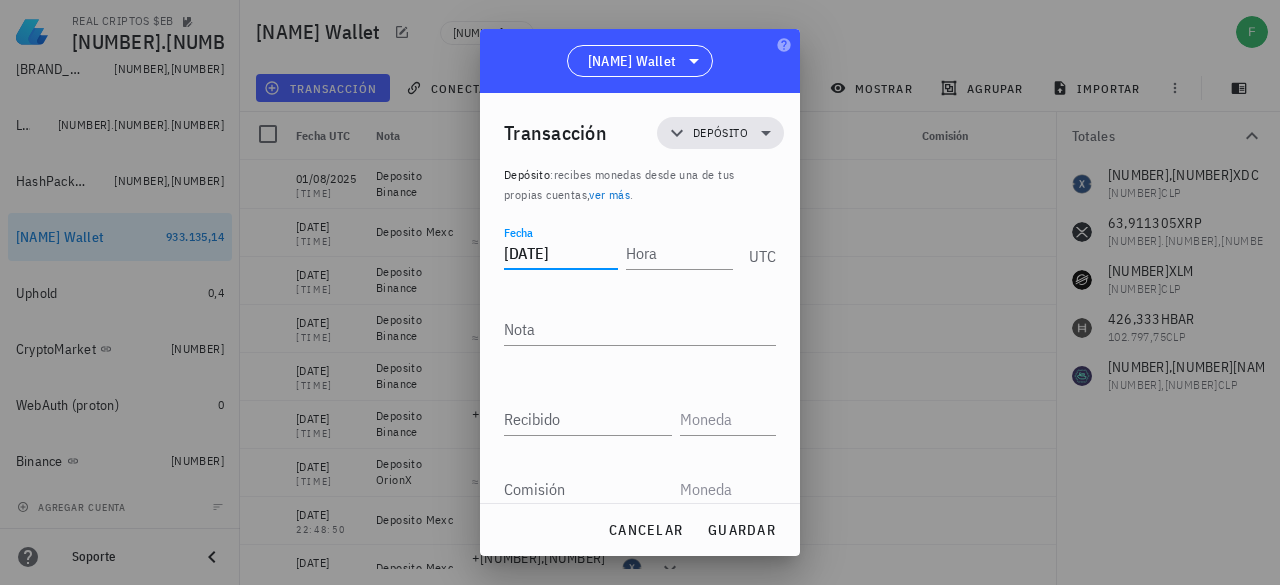 type on "[DATE]" 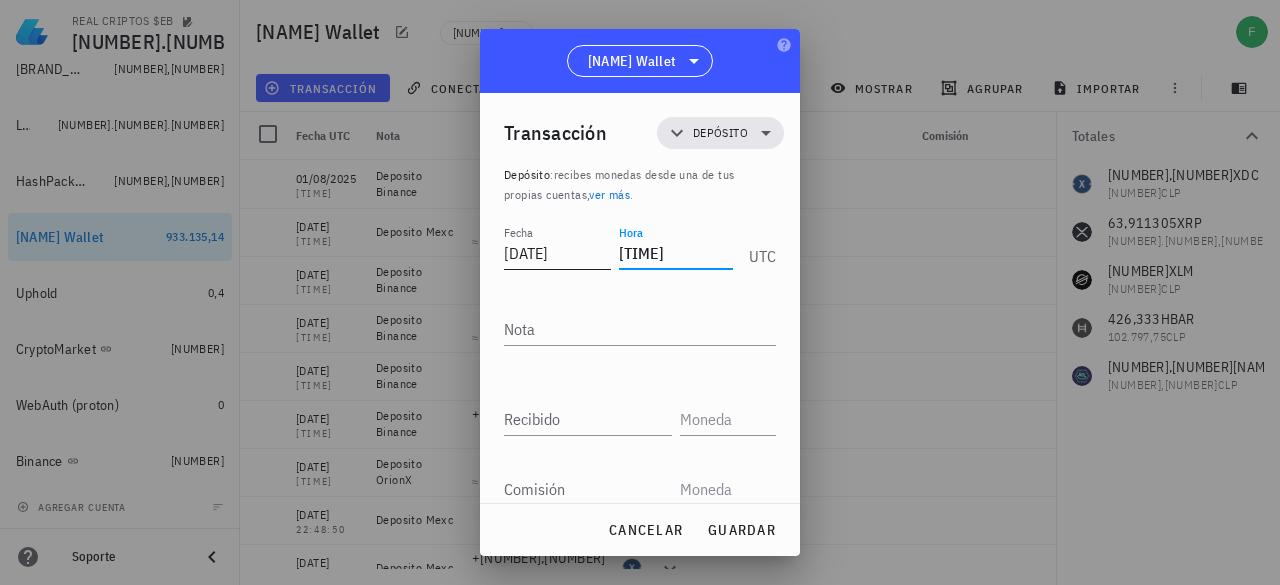 type on "[TIME]" 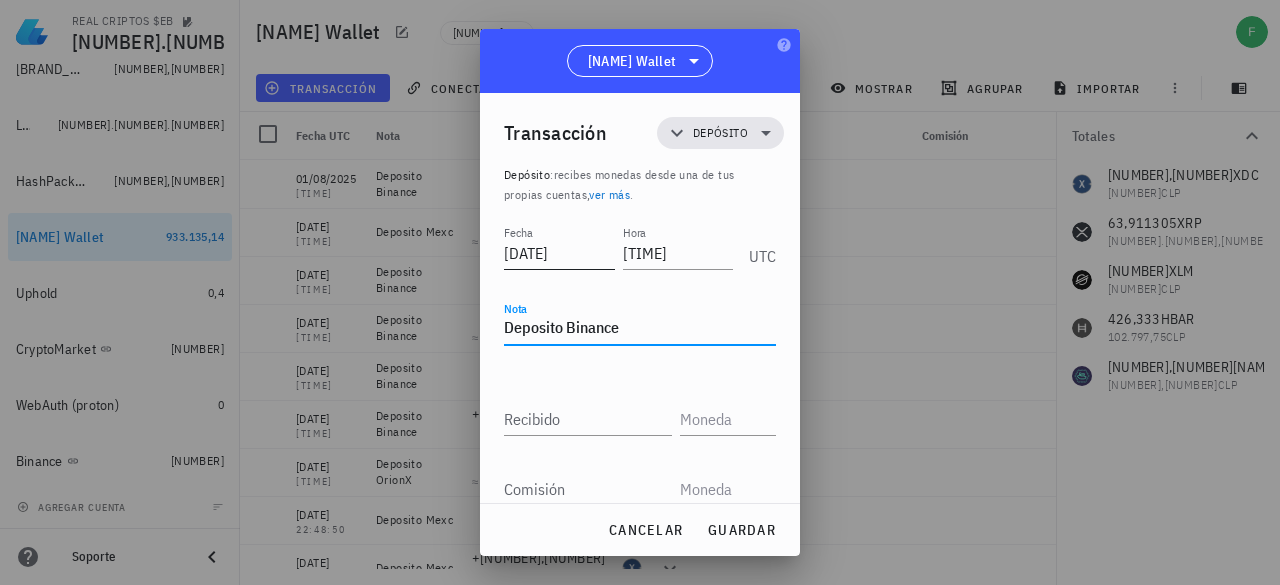 type on "Deposito Binance" 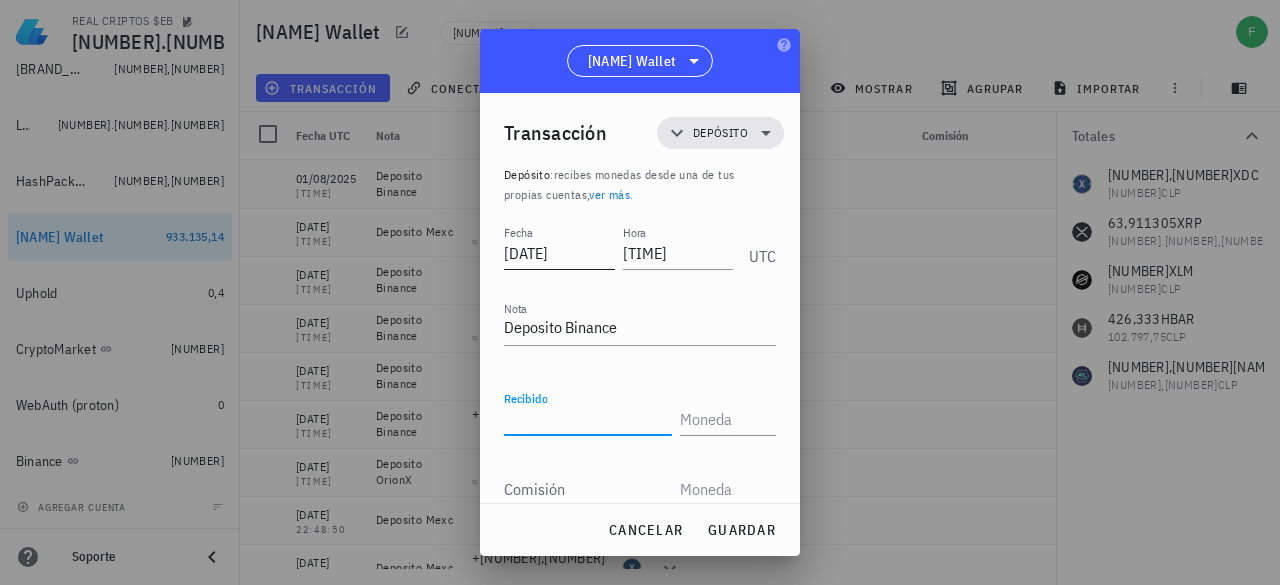 paste on "90,849" 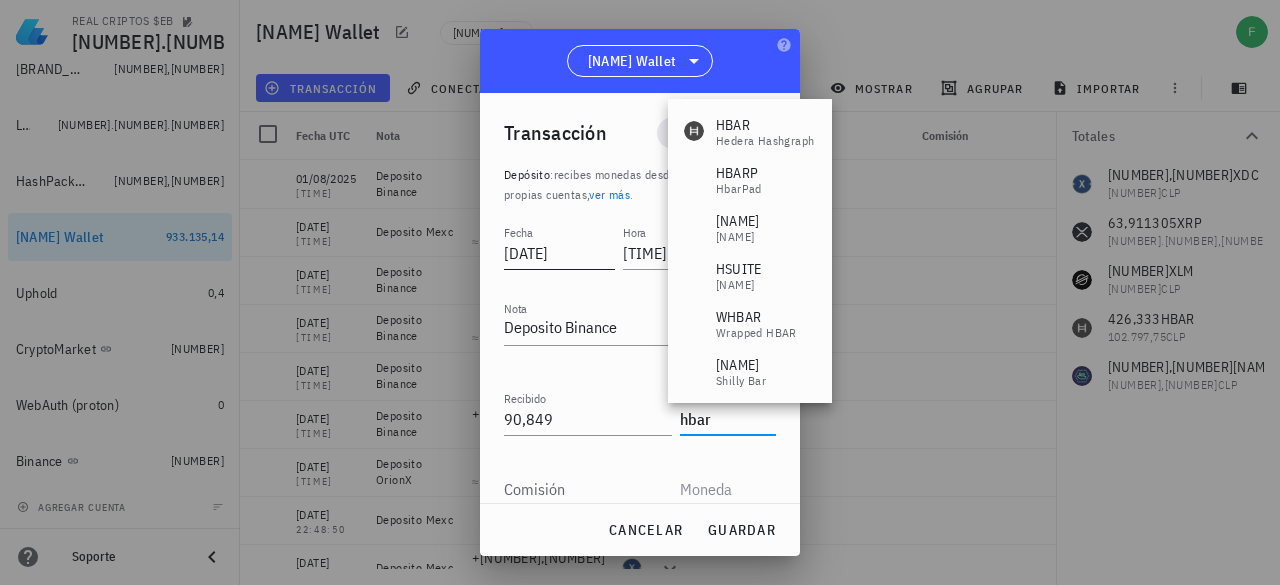 type on "HBAR" 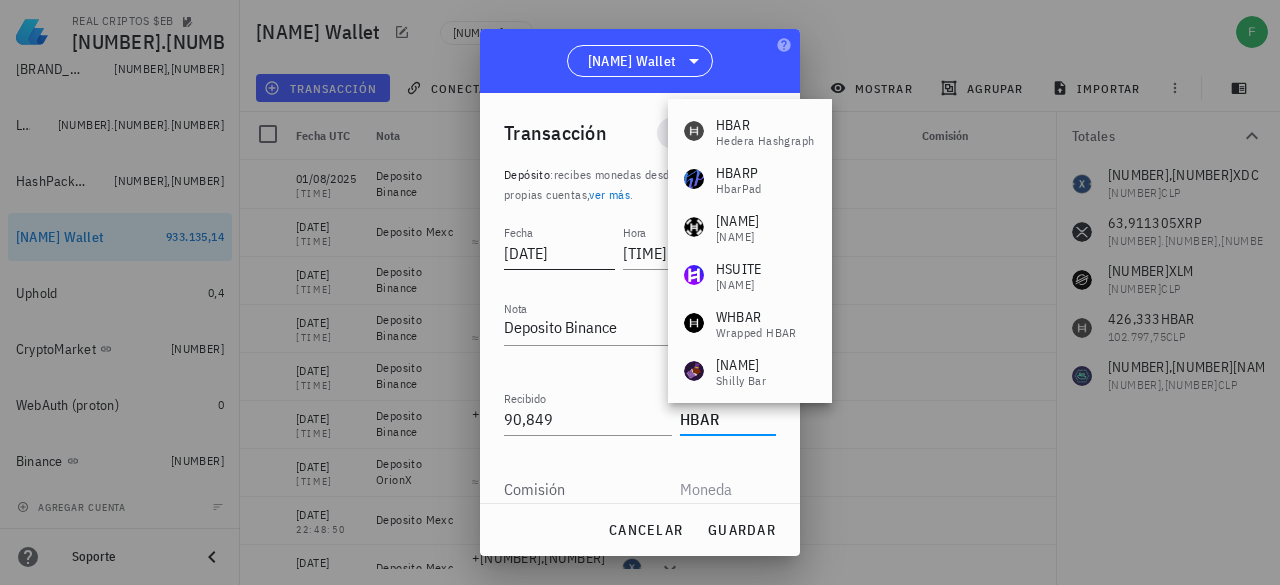 scroll, scrollTop: 2, scrollLeft: 0, axis: vertical 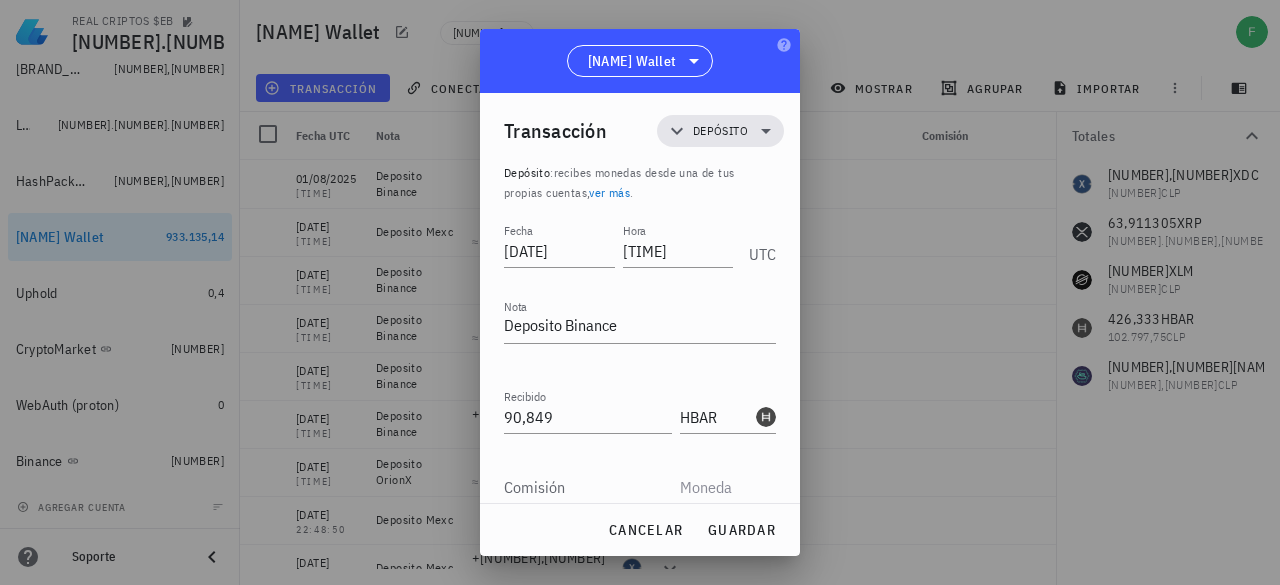 click on "cancelar
guardar" at bounding box center [640, 530] 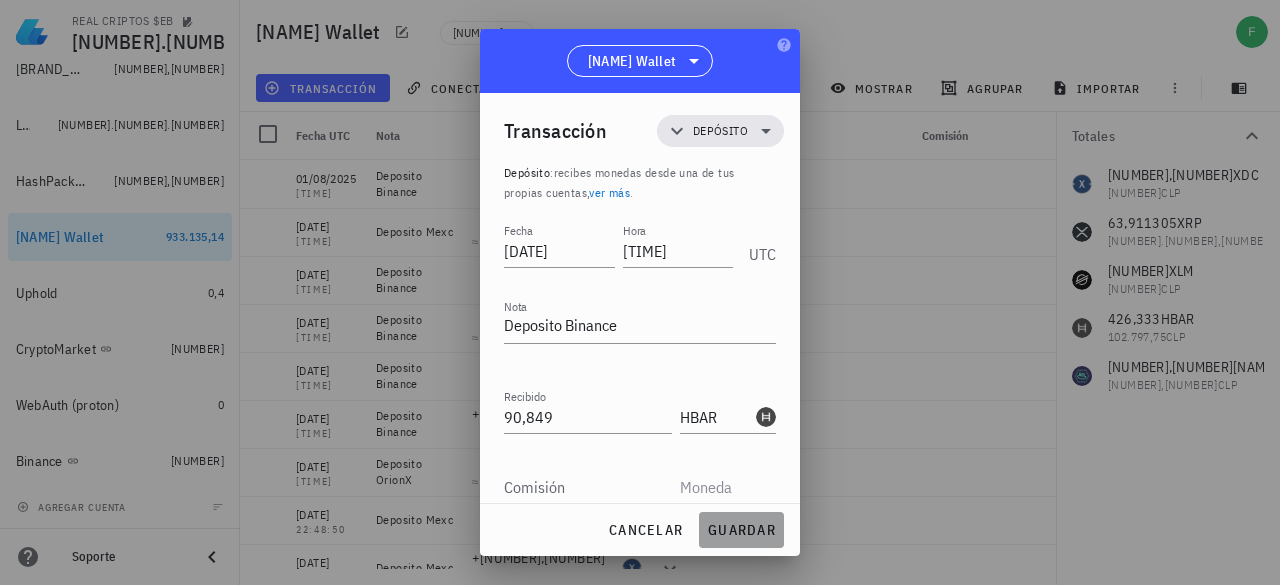 click on "guardar" at bounding box center [741, 530] 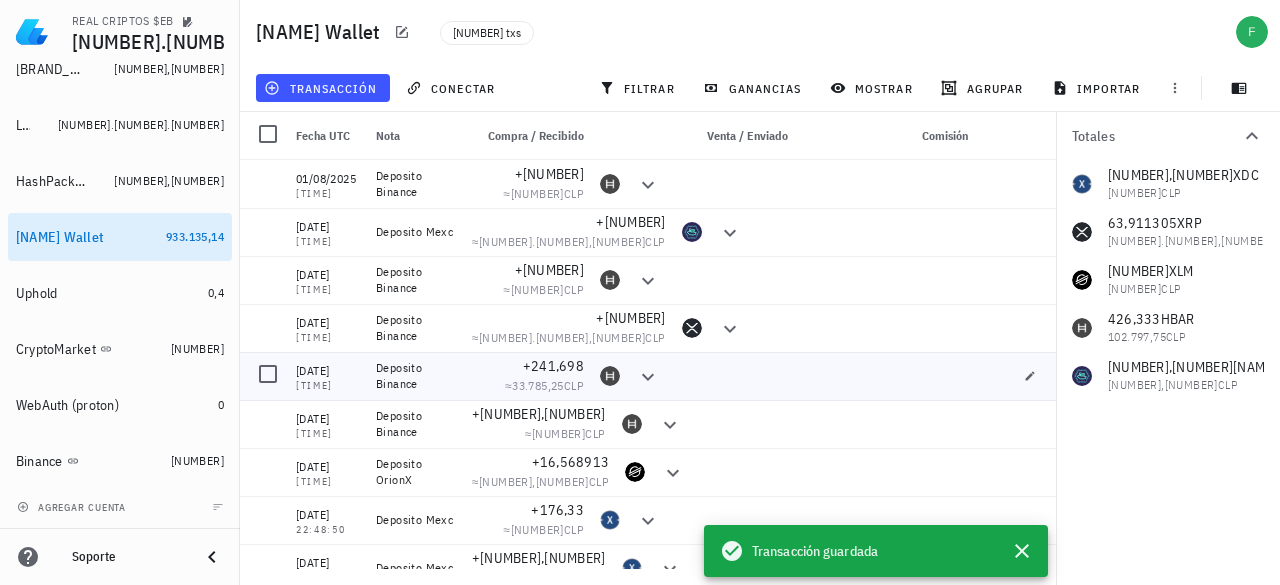 scroll, scrollTop: 0, scrollLeft: 0, axis: both 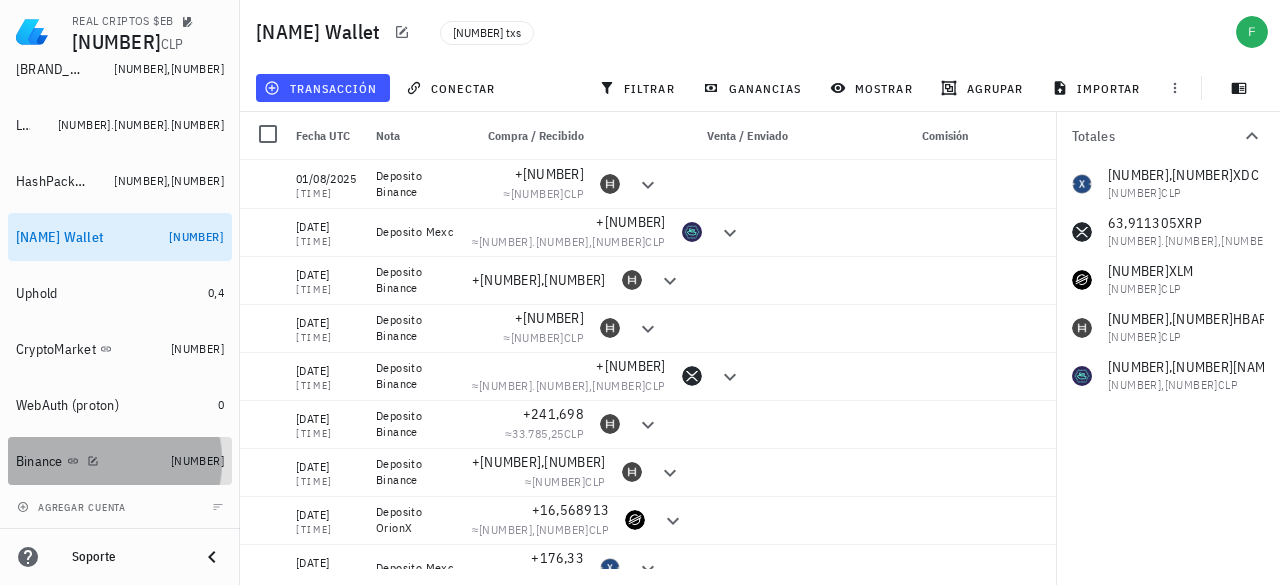 click on "Binance" at bounding box center (89, 461) 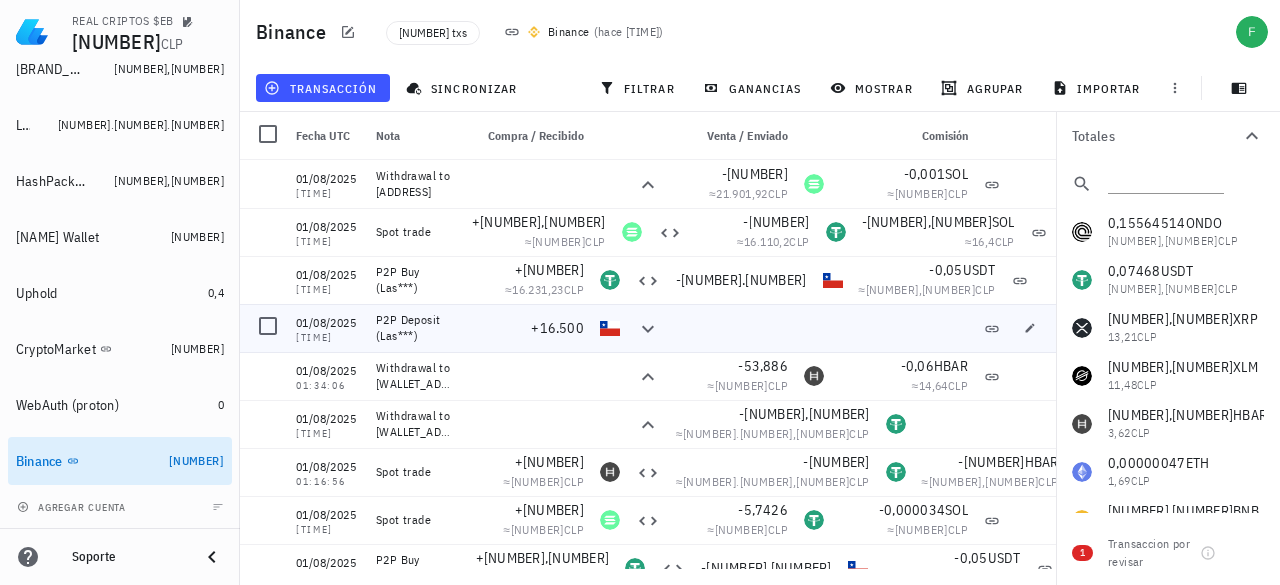 scroll, scrollTop: 100, scrollLeft: 0, axis: vertical 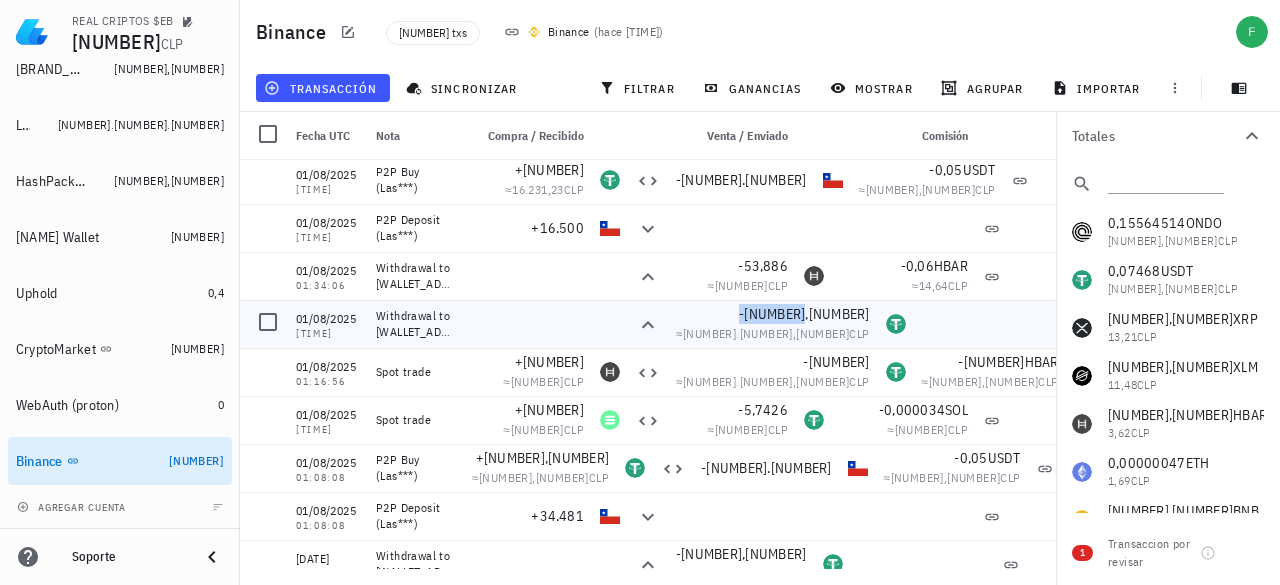 click on "-[NUMBER],[NUMBER]" at bounding box center (804, 314) 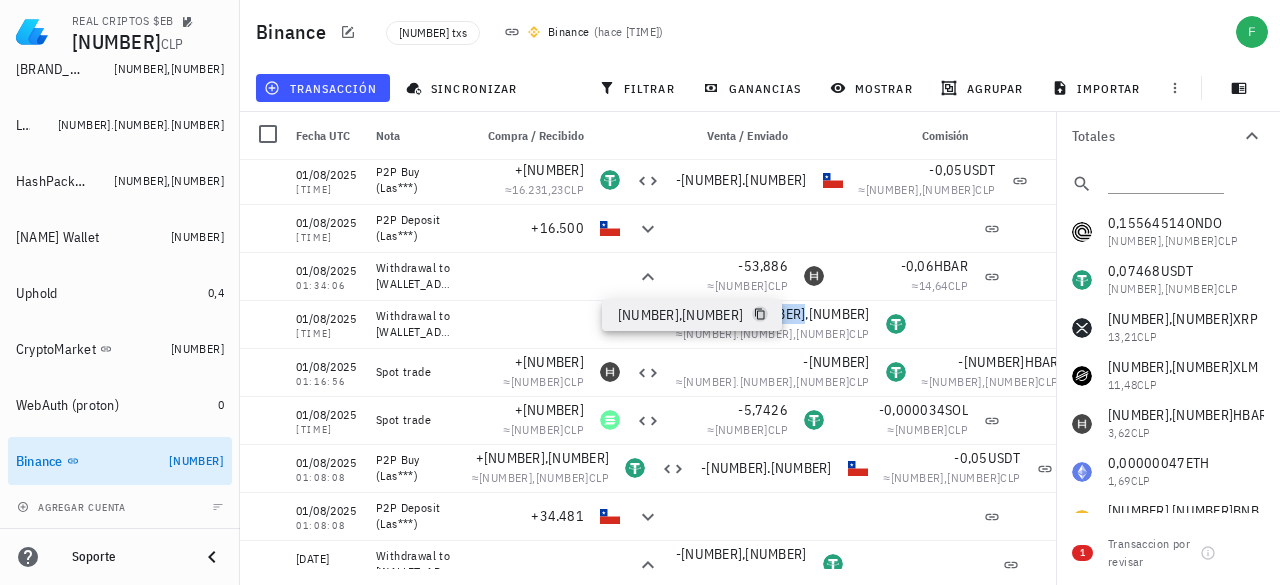 click 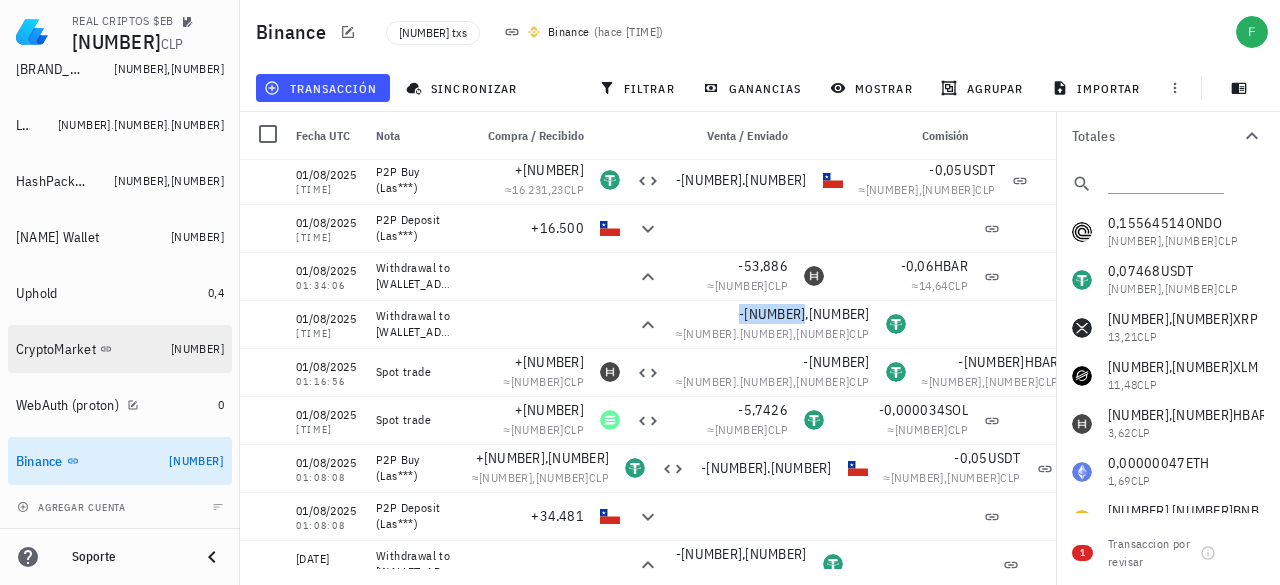 scroll, scrollTop: 535, scrollLeft: 0, axis: vertical 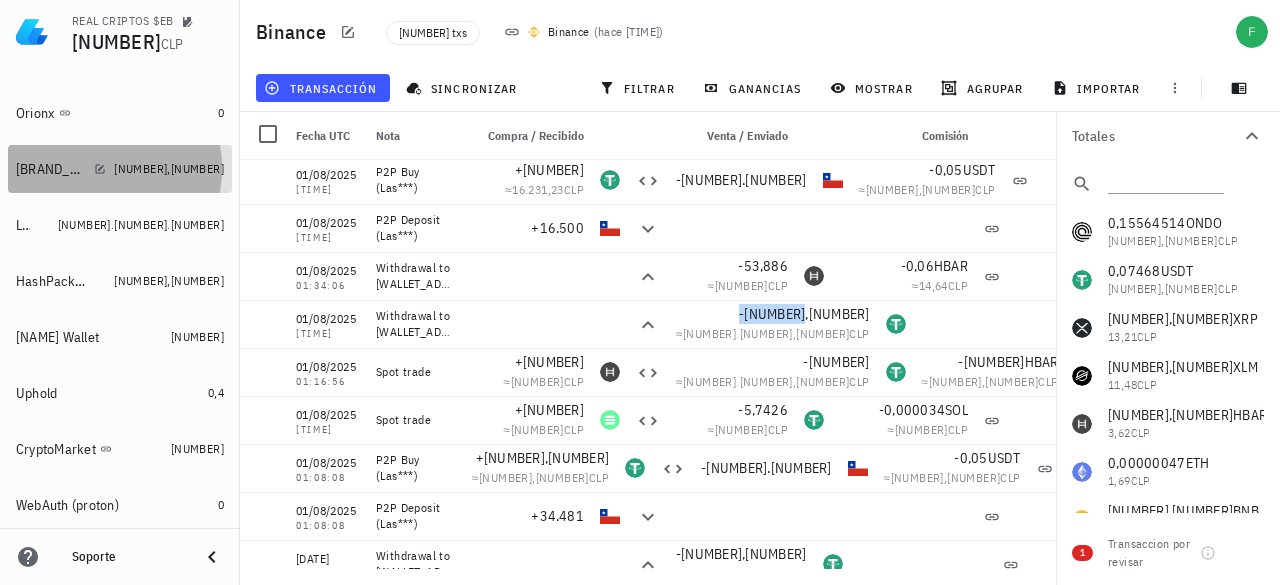 click on "[BRAND_NAME]" at bounding box center (61, 169) 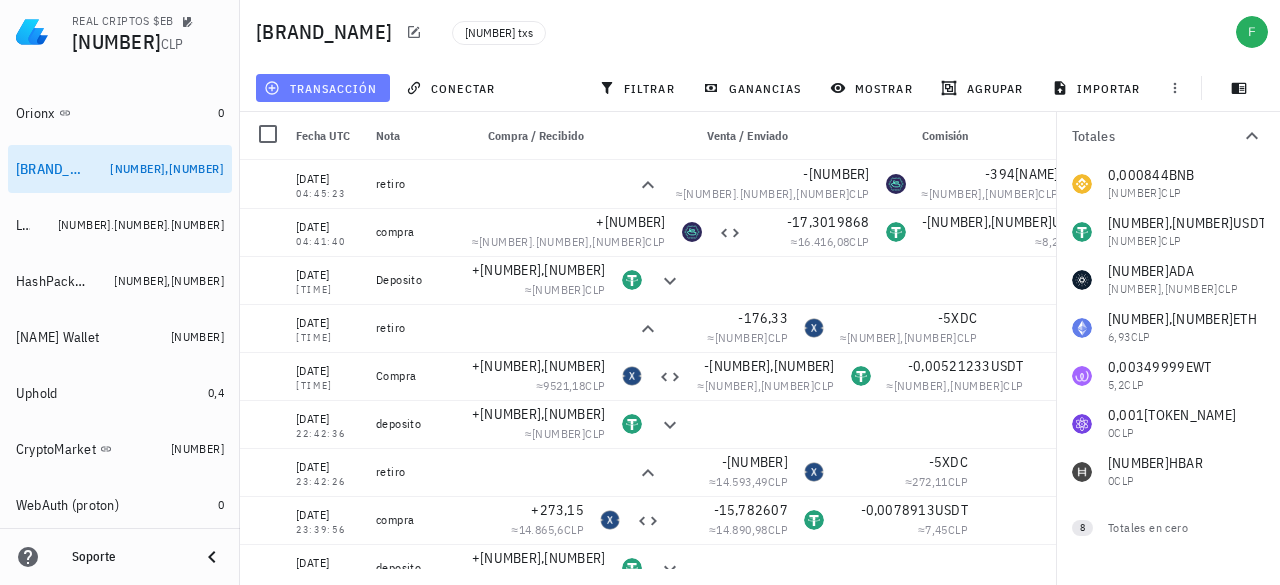 click on "transacción" at bounding box center (322, 88) 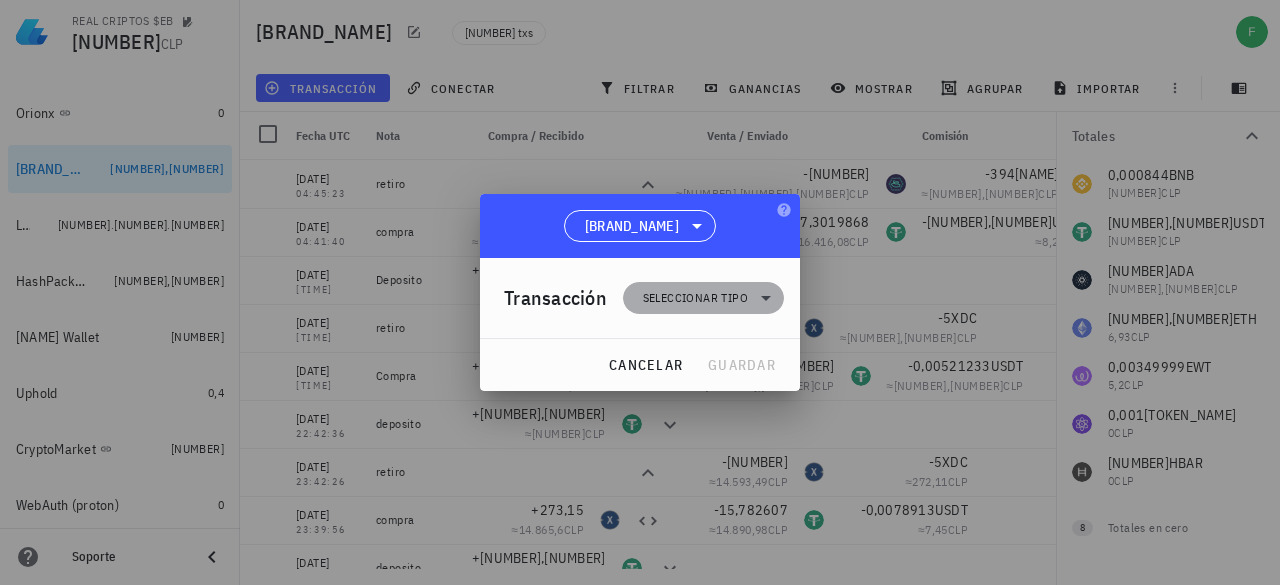 click on "Seleccionar tipo" at bounding box center (695, 298) 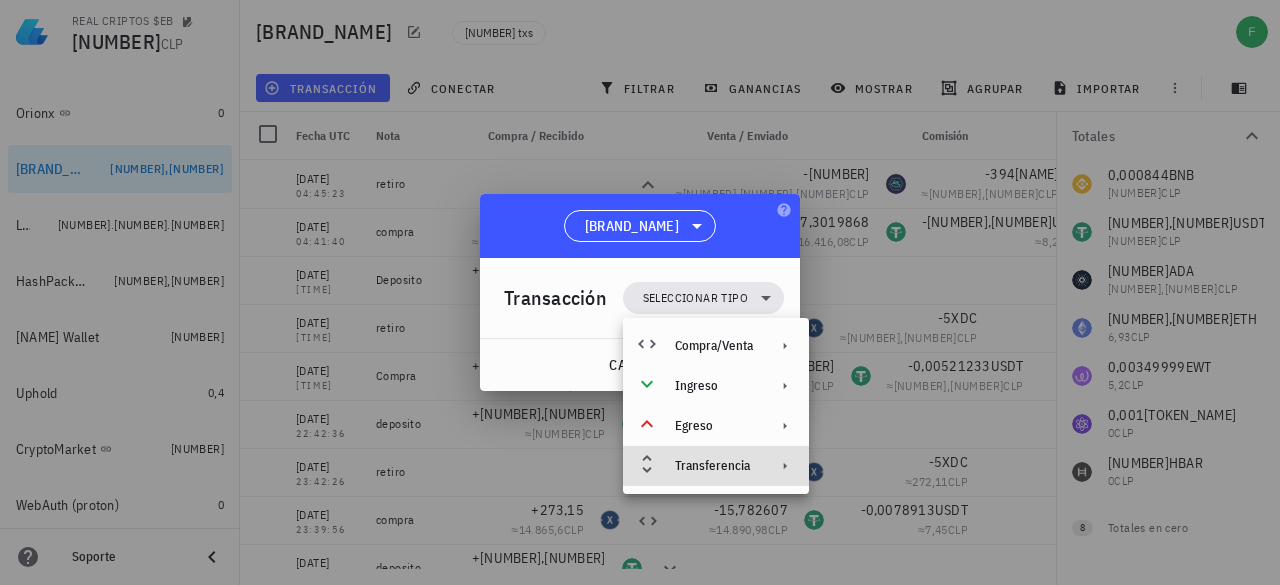 click on "Transferencia" at bounding box center [716, 466] 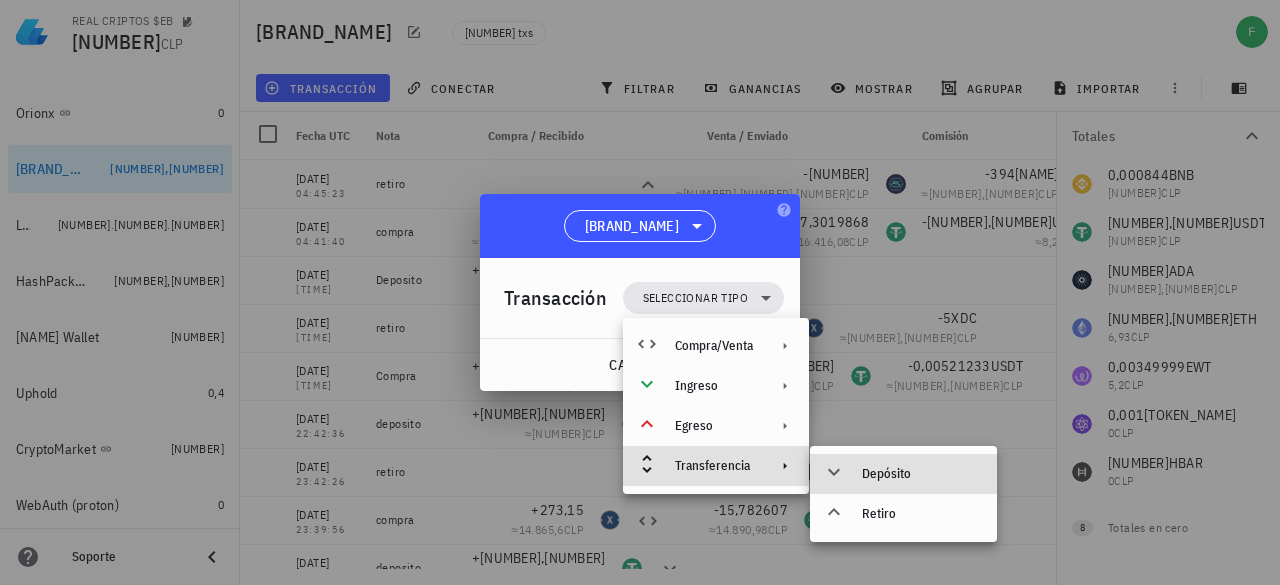click on "Depósito" at bounding box center (921, 474) 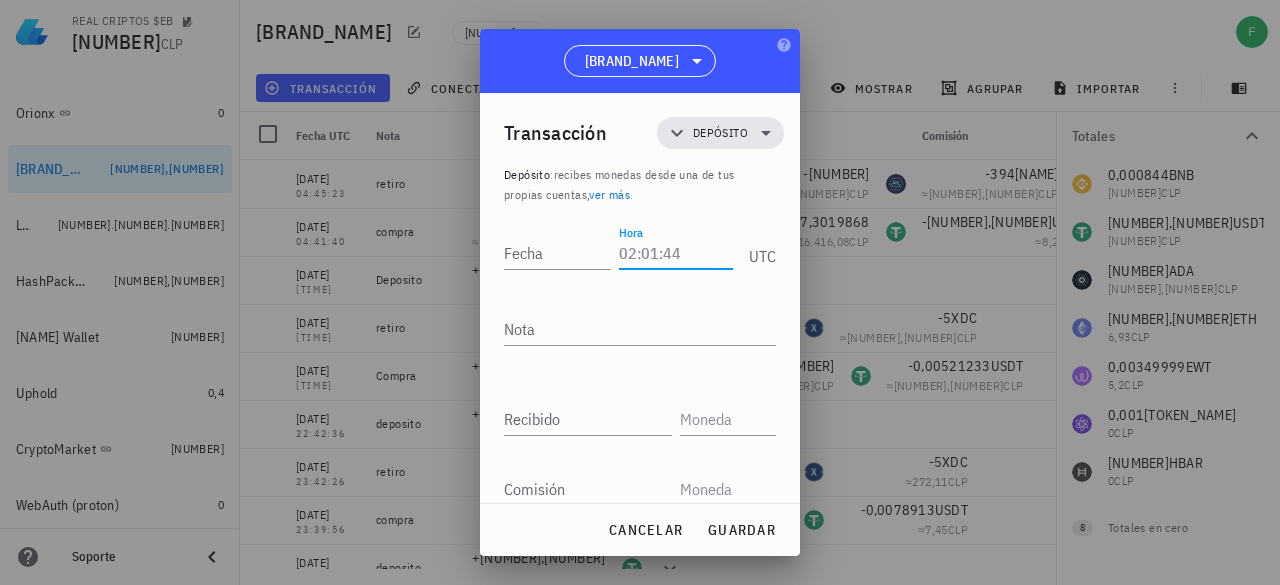 click on "Hora" at bounding box center (676, 253) 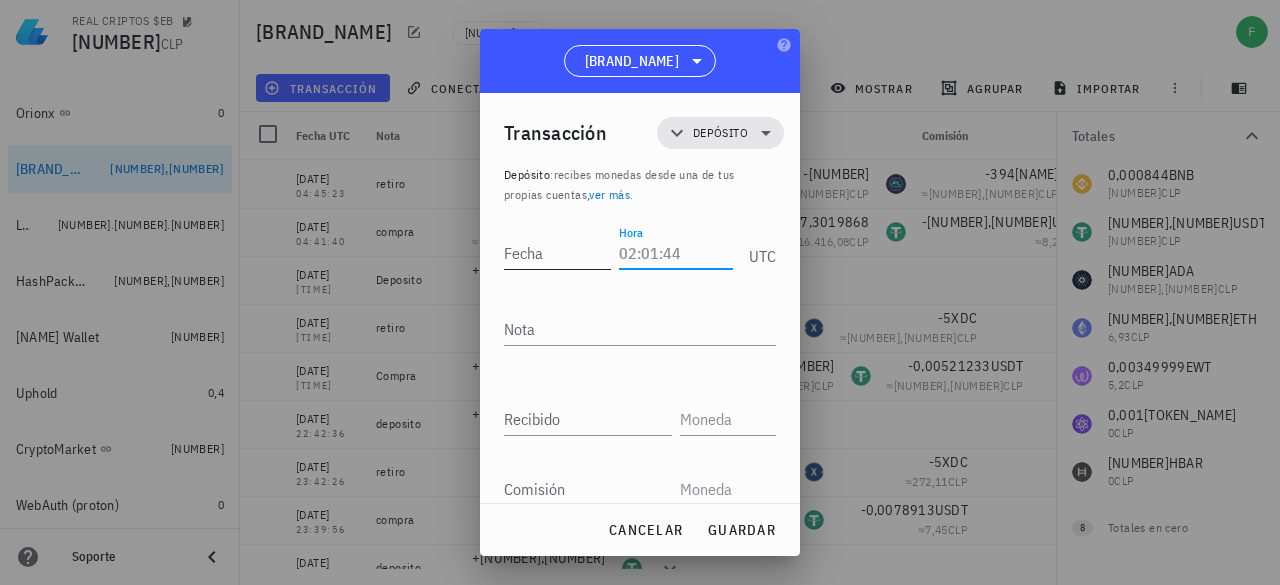 click on "Fecha" at bounding box center [557, 253] 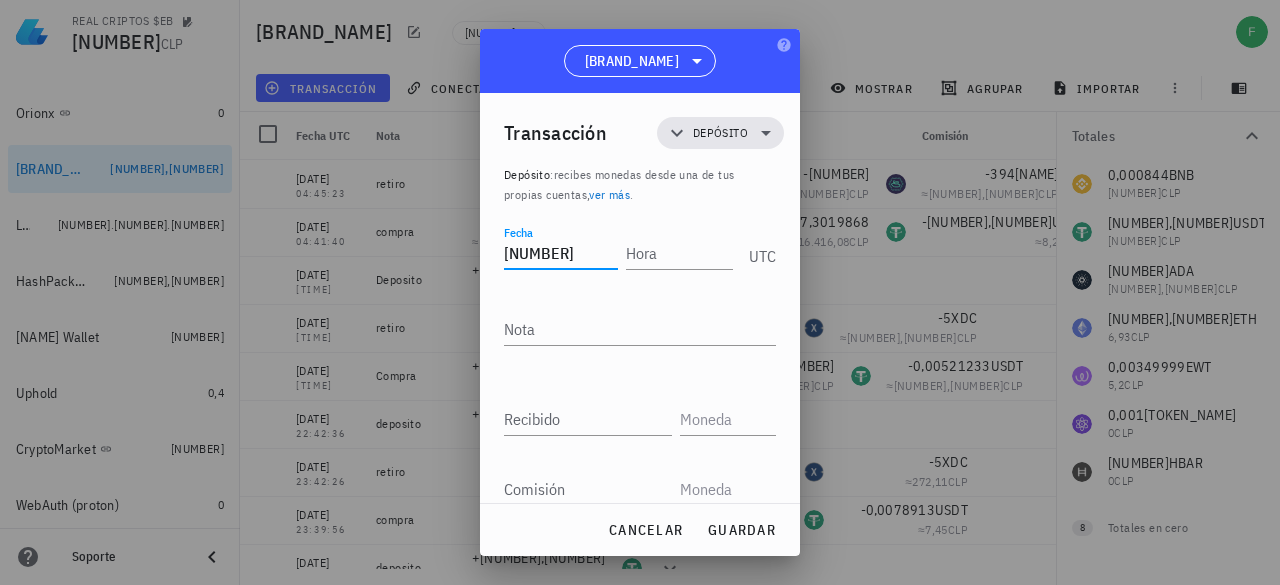 type on "0" 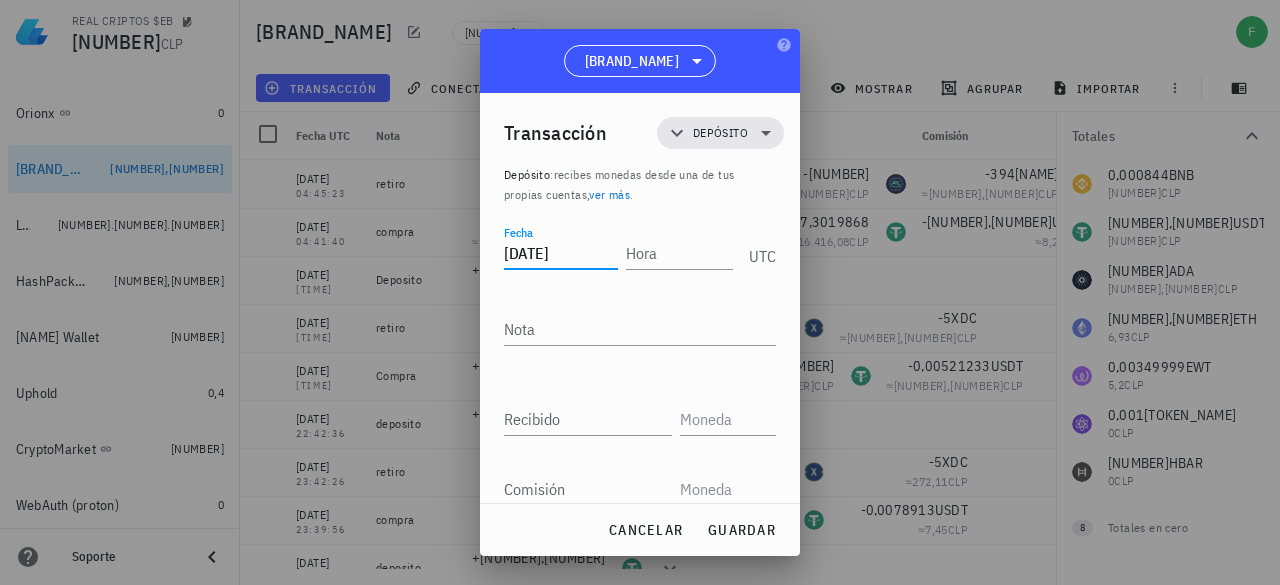 type on "[DATE]" 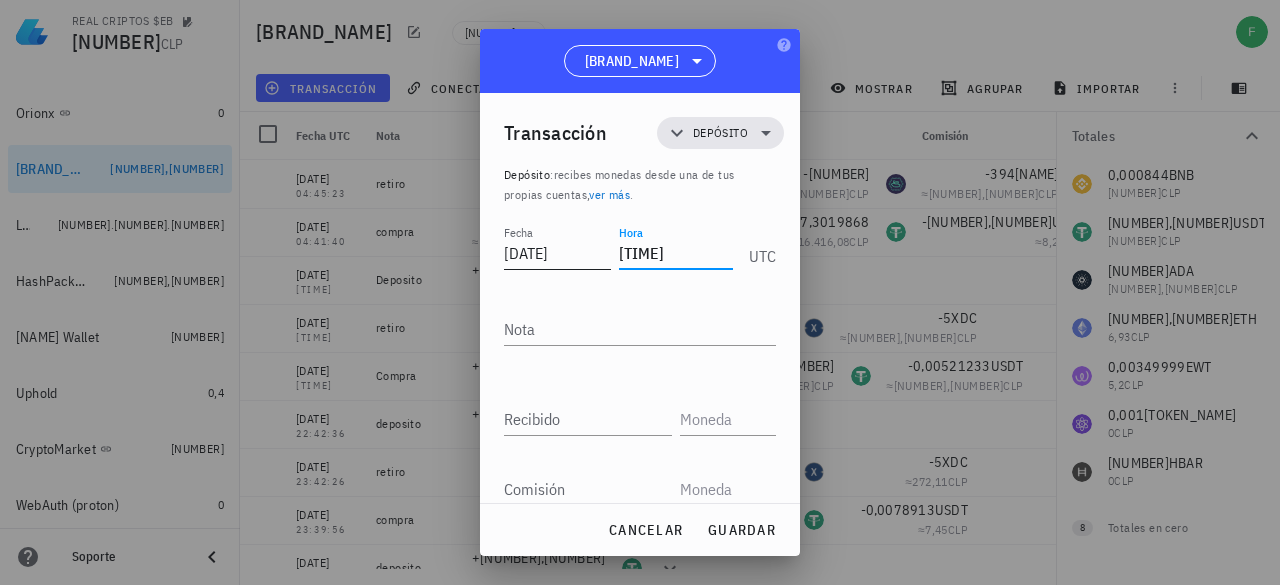 type on "[TIME]" 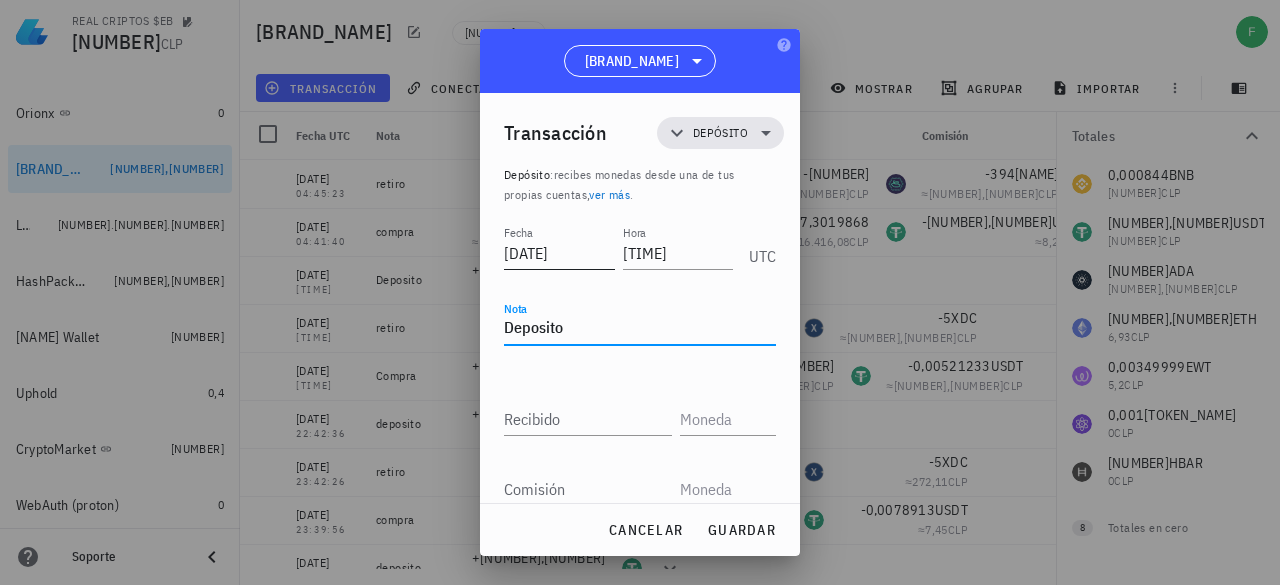 type on "Deposito" 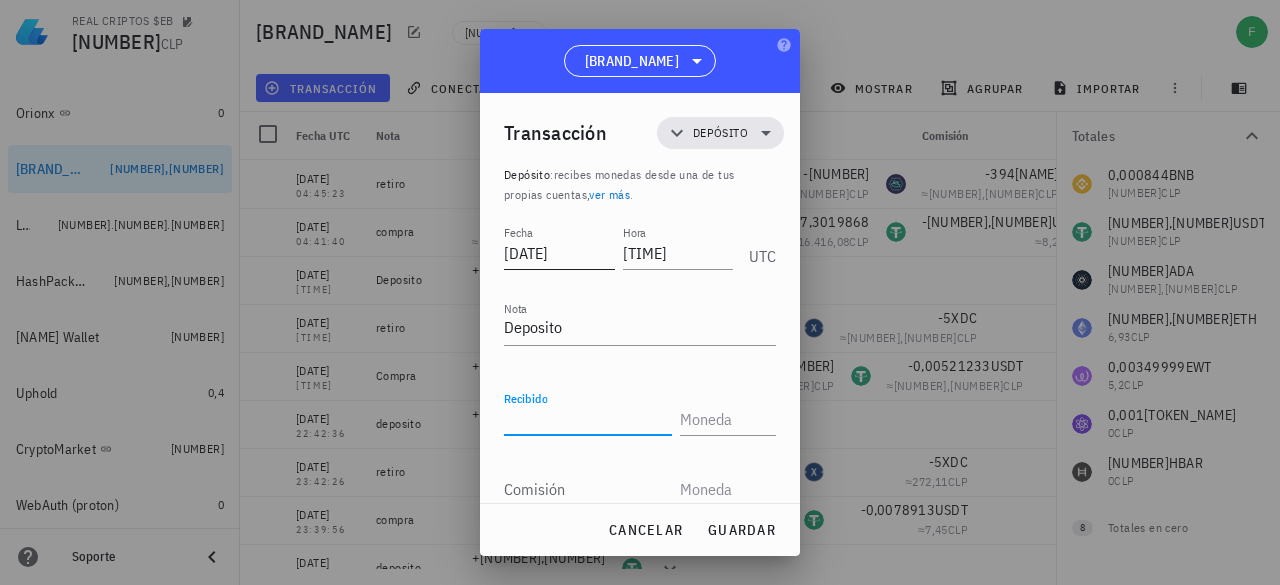 paste on "[NUMBER],[NUMBER]" 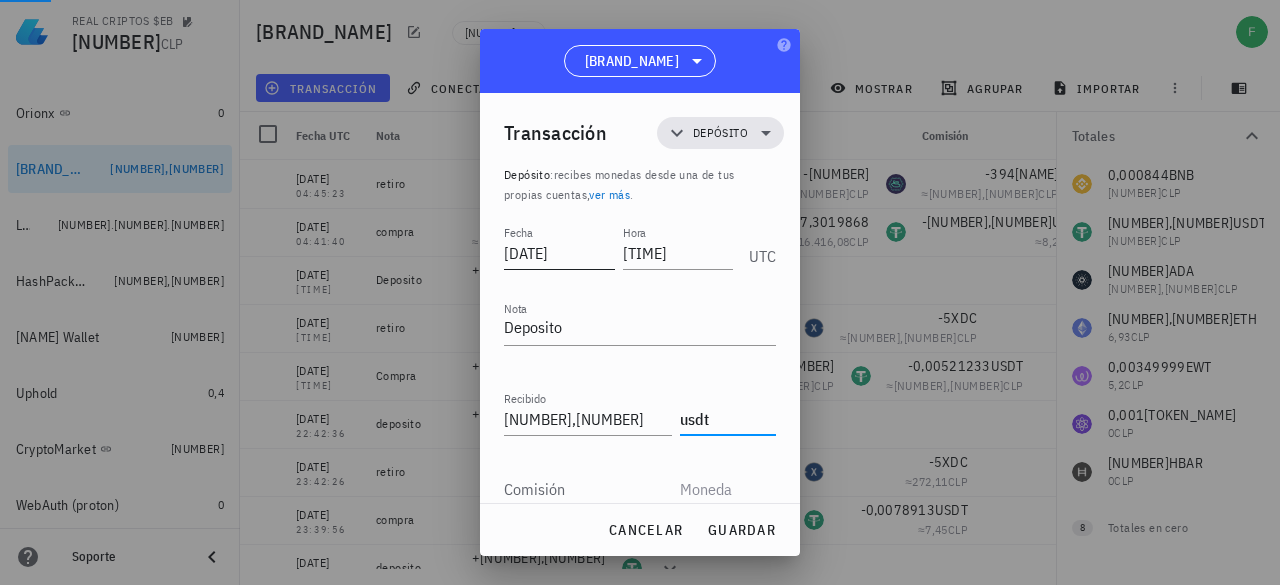 type on "USDT" 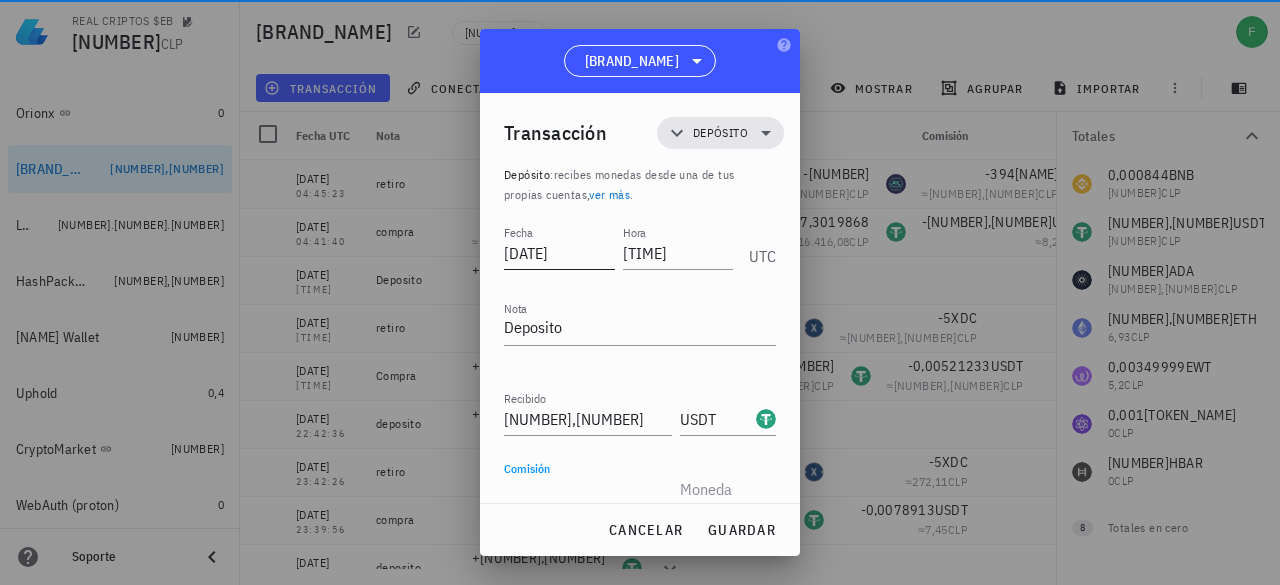 scroll, scrollTop: 2, scrollLeft: 0, axis: vertical 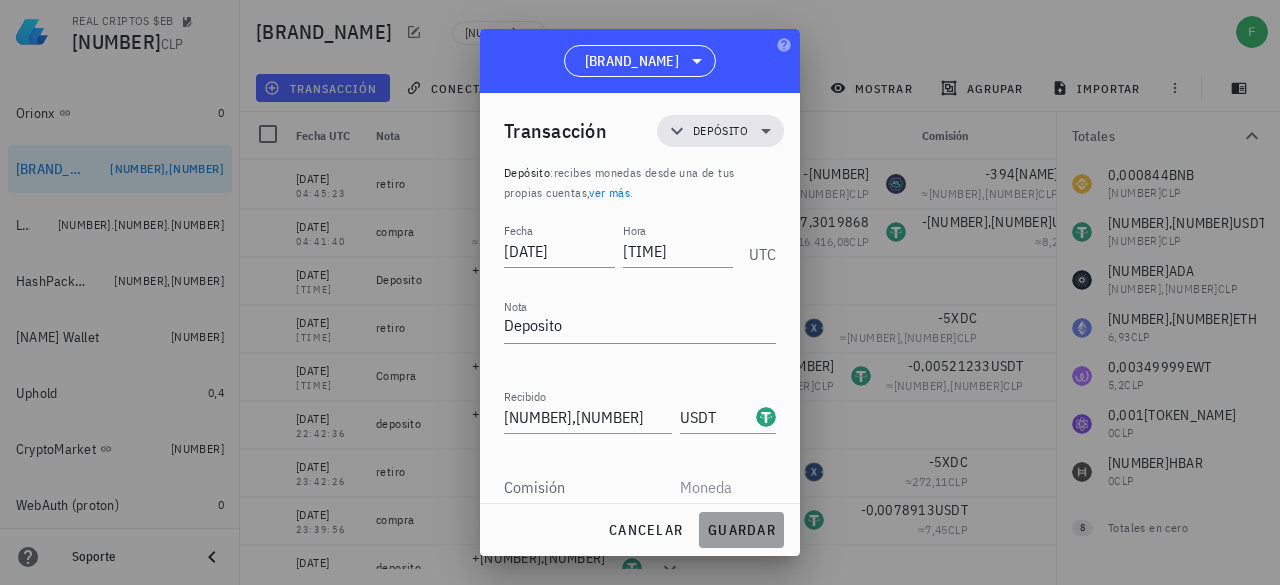 click on "guardar" at bounding box center (741, 530) 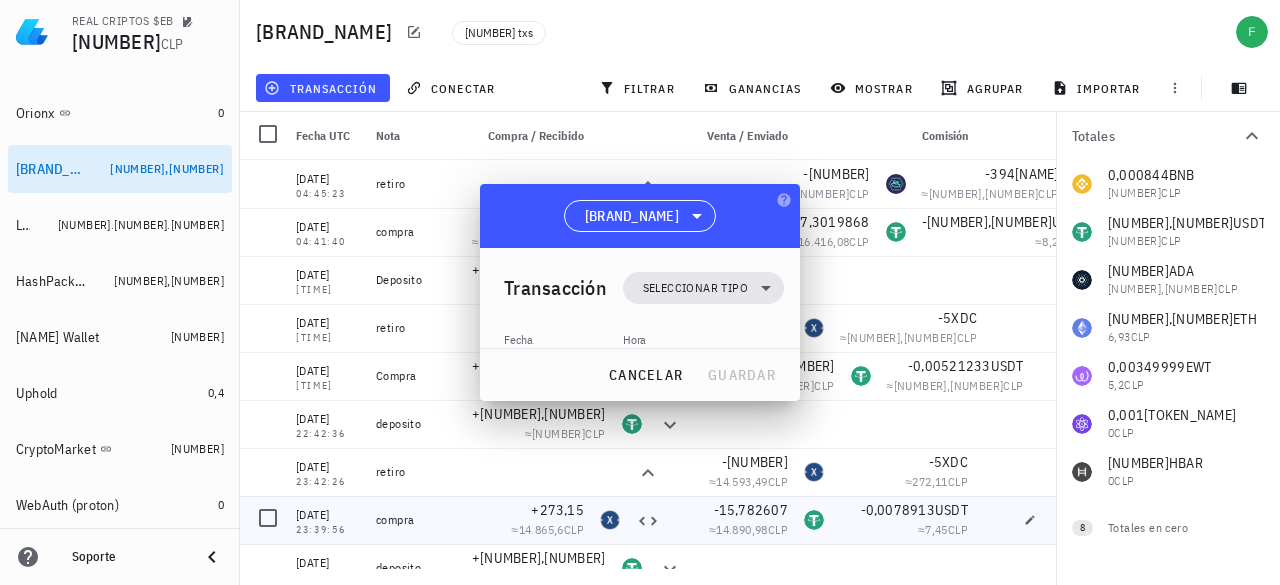 scroll, scrollTop: 0, scrollLeft: 0, axis: both 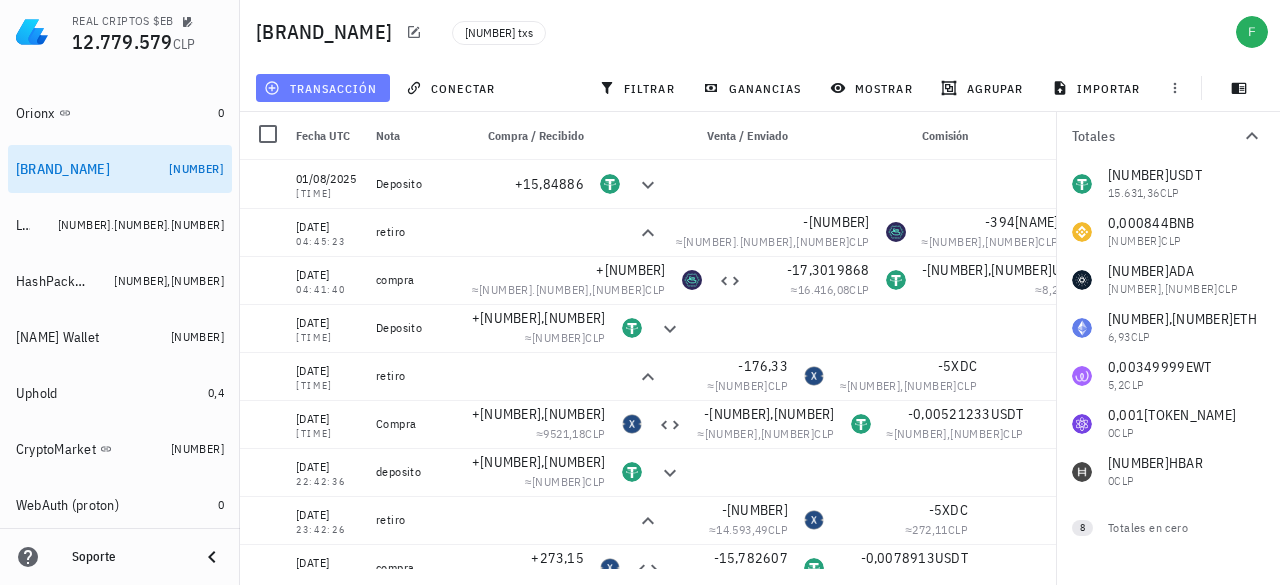 click on "transacción" at bounding box center (322, 88) 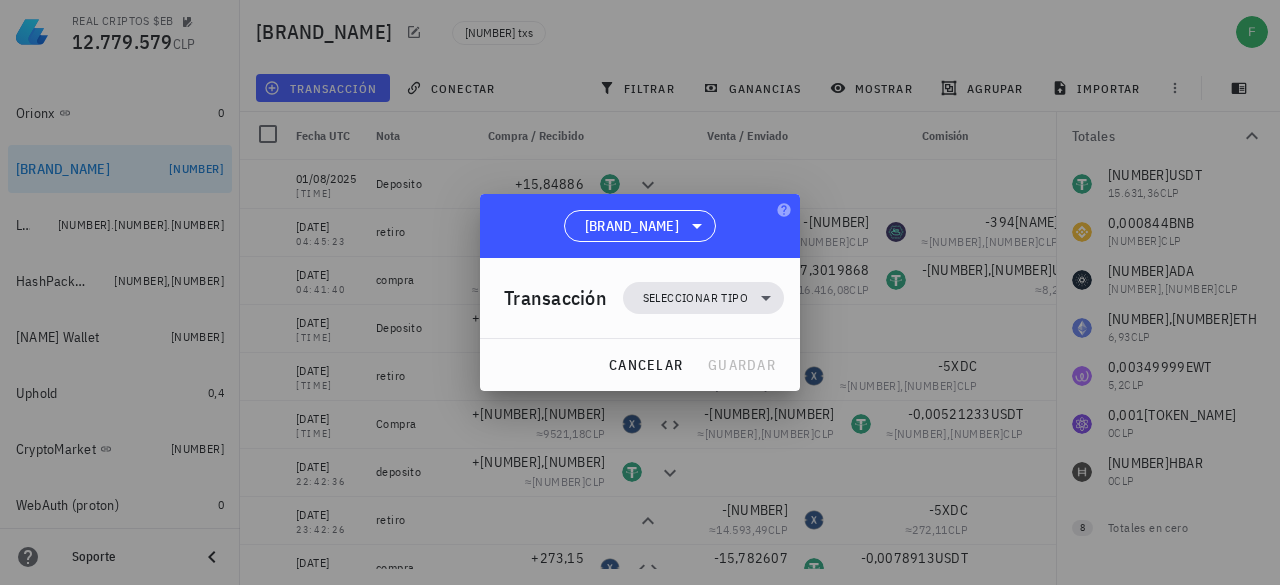 click on "Transacción
Seleccionar tipo" at bounding box center (644, 298) 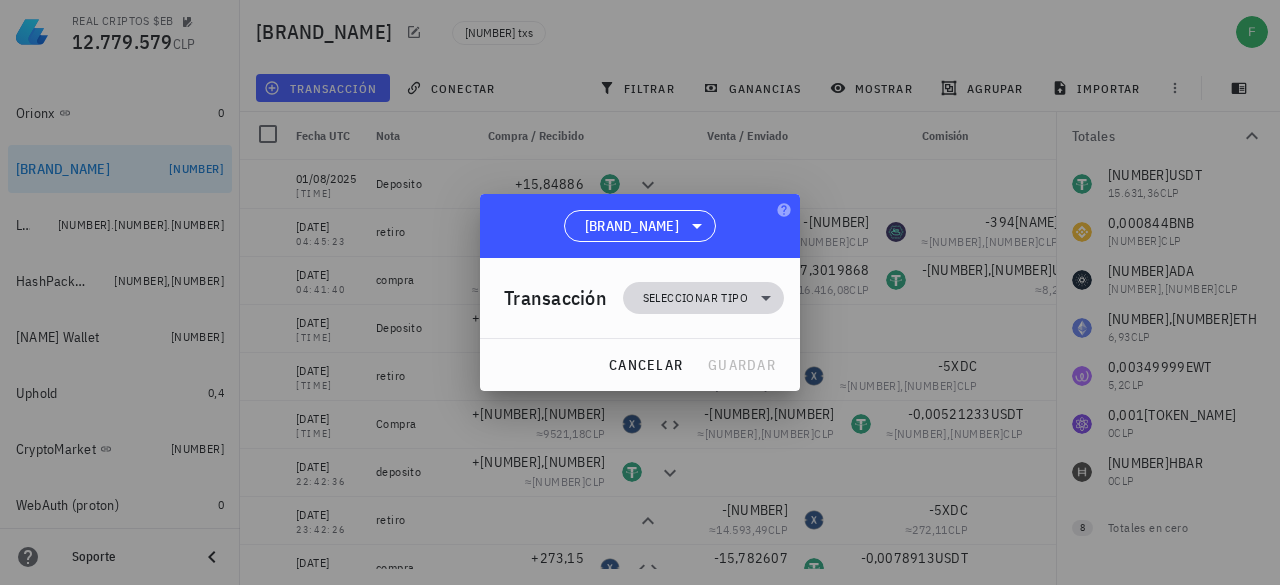 click on "Seleccionar tipo" at bounding box center [695, 298] 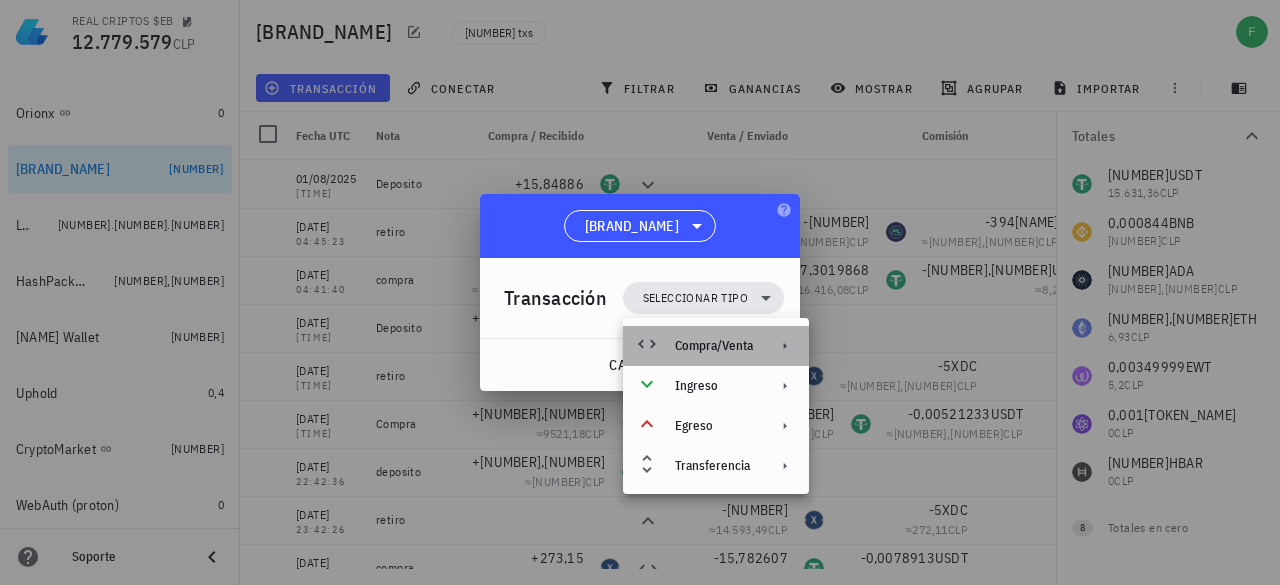click on "Compra/Venta" at bounding box center [716, 346] 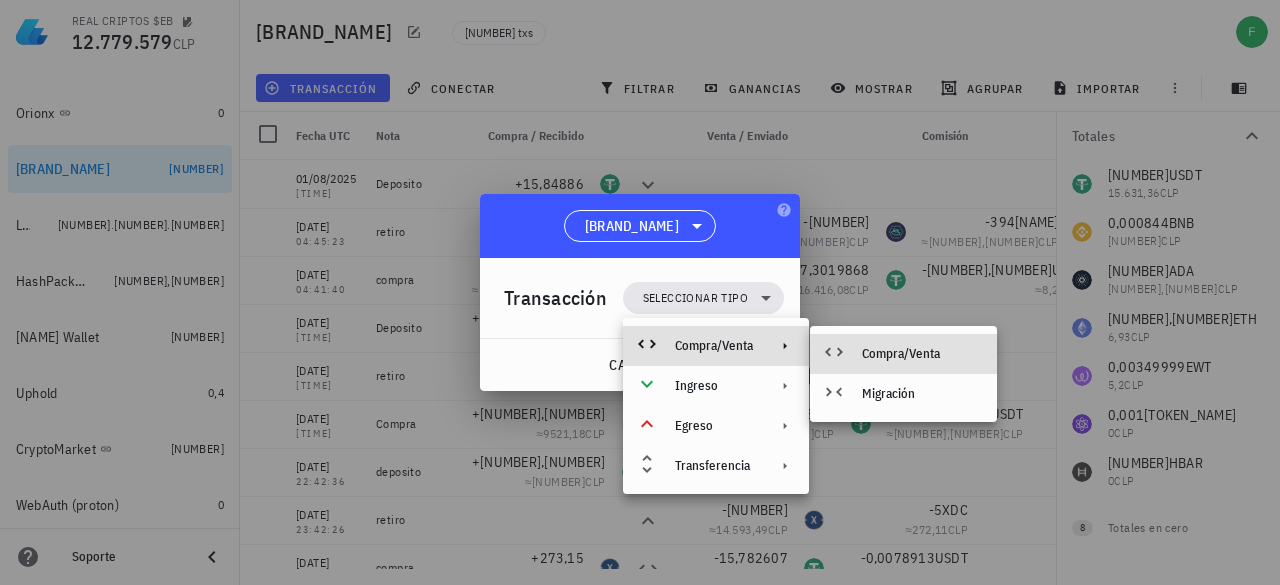 click on "Compra/Venta" at bounding box center [921, 354] 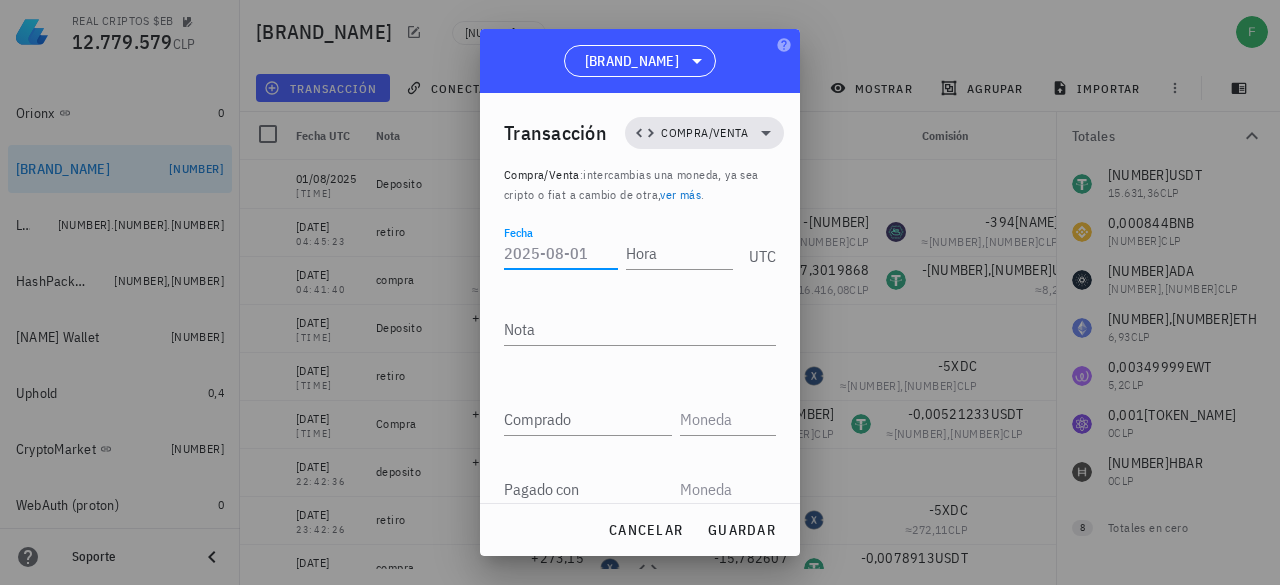 click on "Fecha" at bounding box center (561, 253) 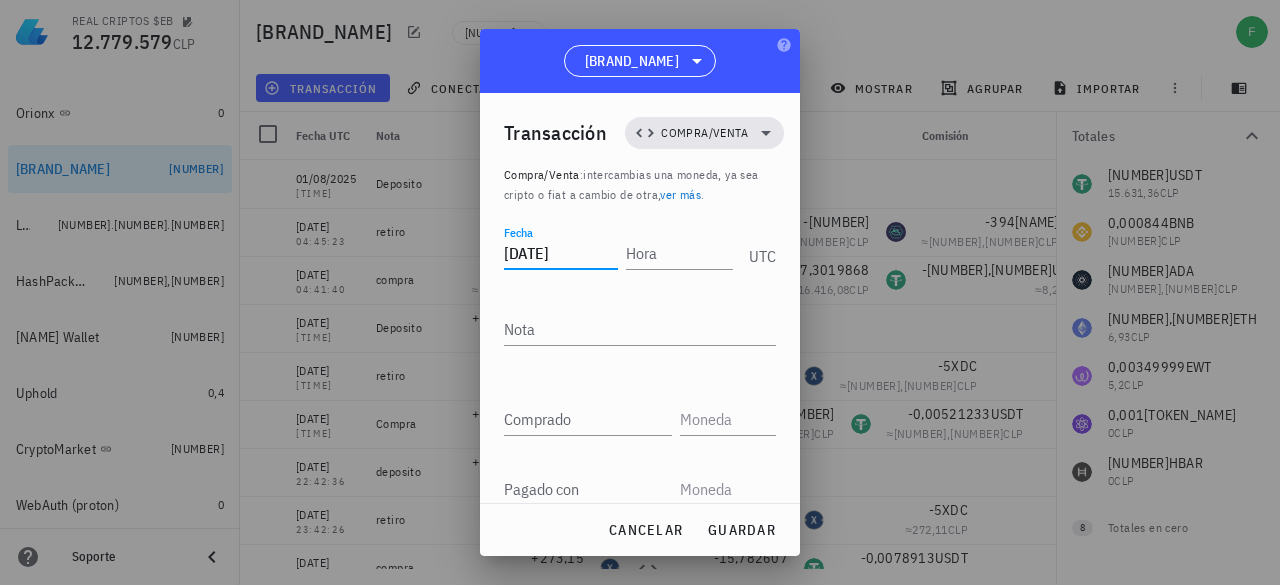 type on "[DATE]" 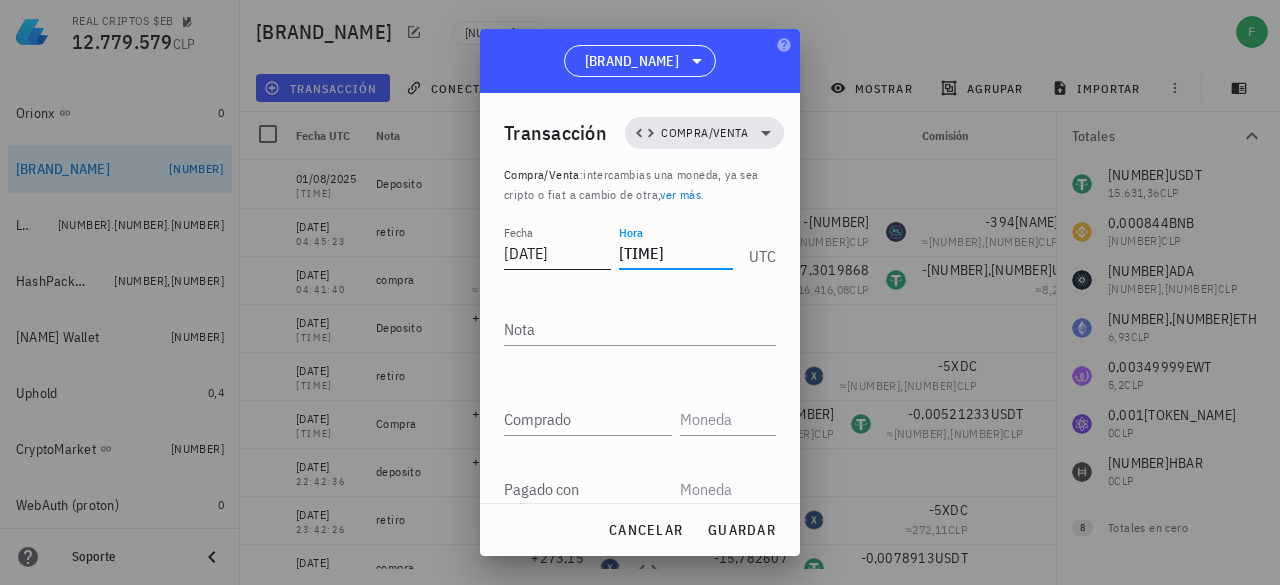 type on "[TIME]" 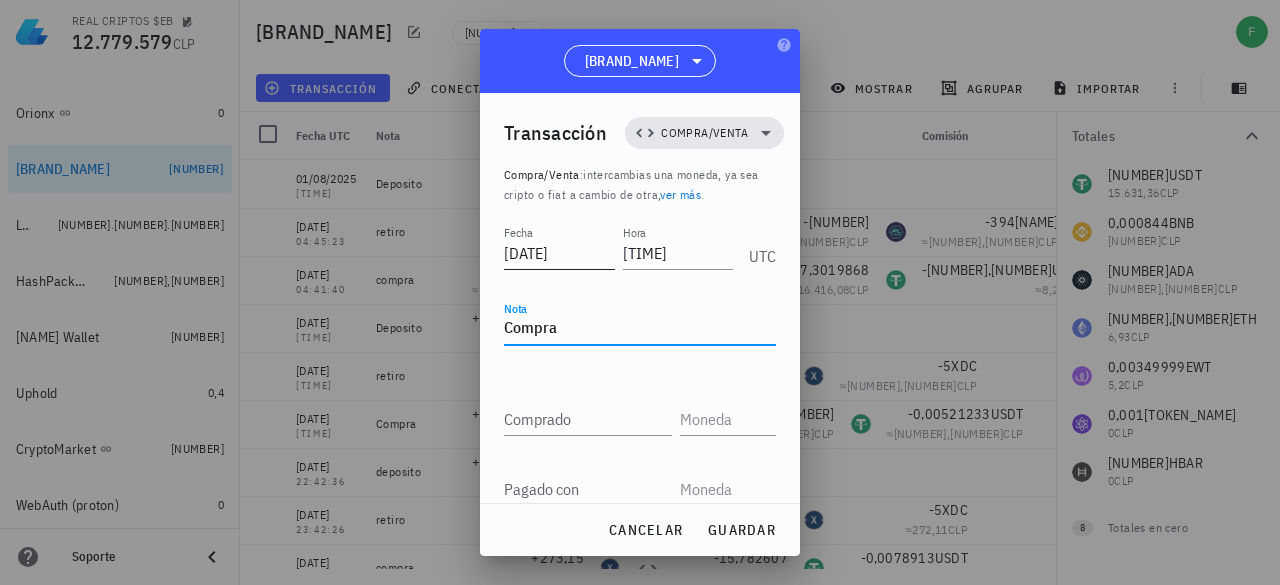 type on "Compra" 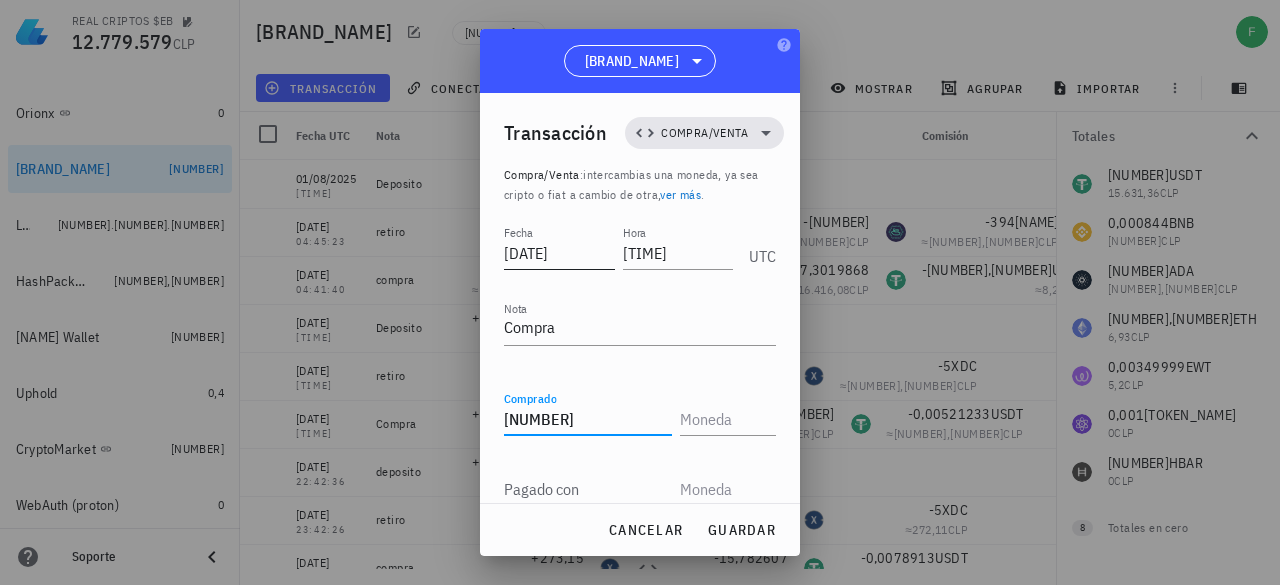 type on "[NUMBER].[NUMBER]" 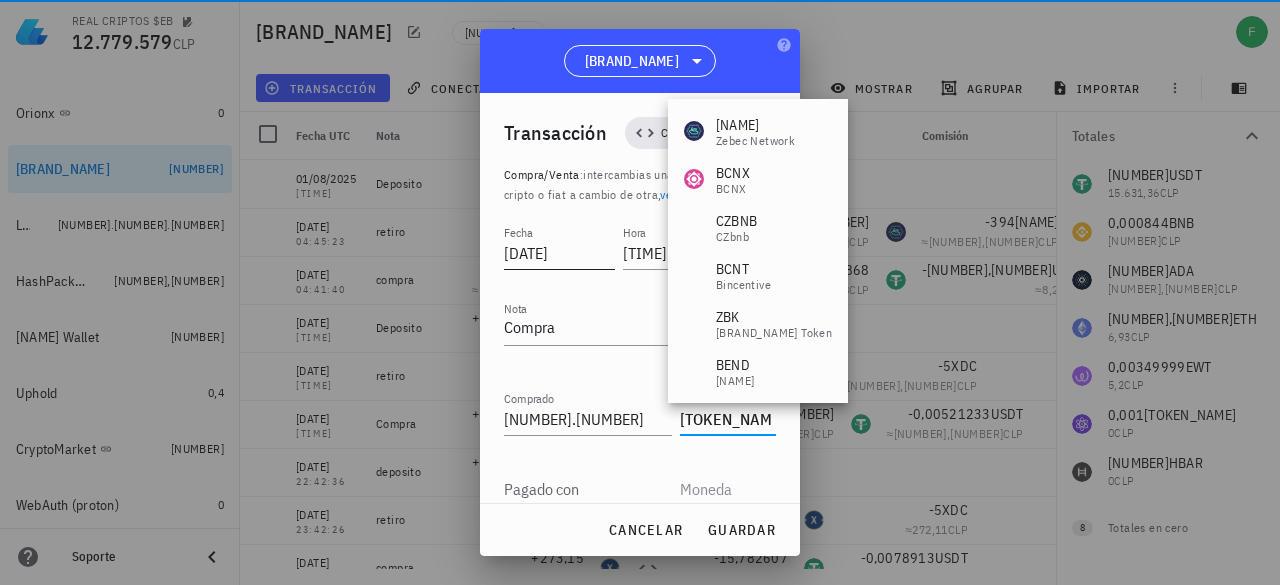type on "[NAME]" 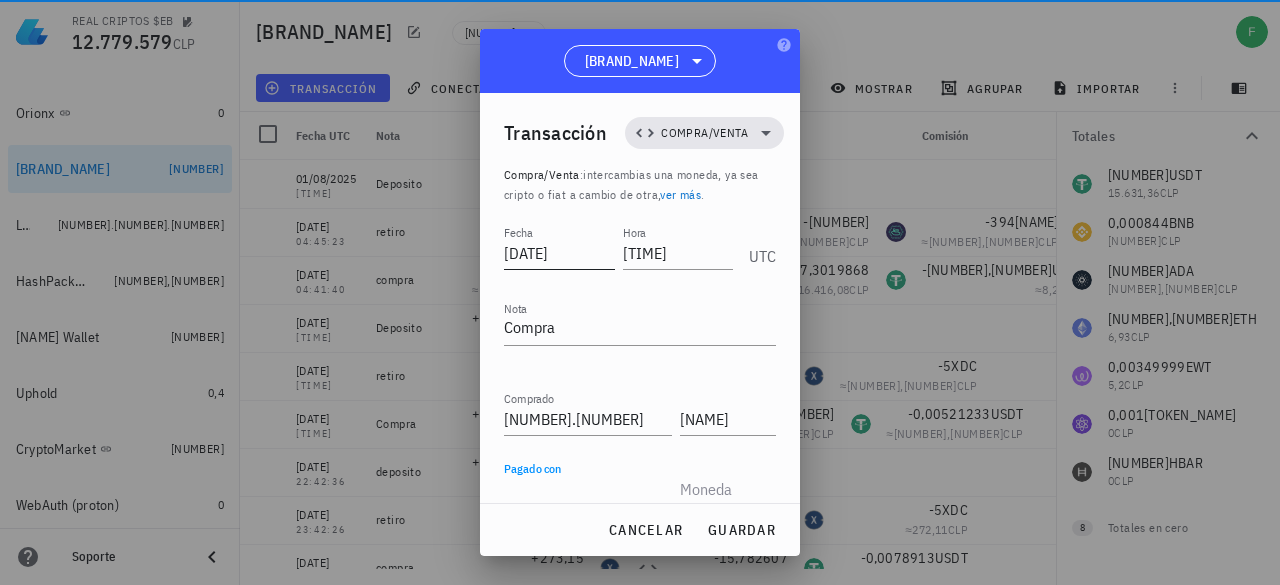 scroll, scrollTop: 2, scrollLeft: 0, axis: vertical 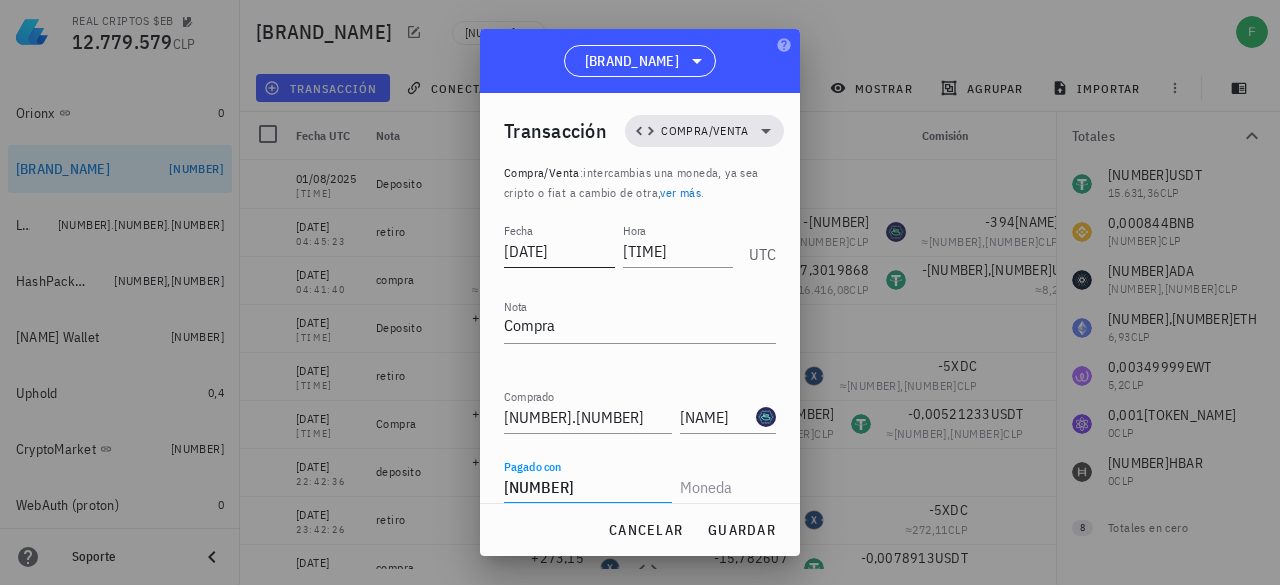 type on "[NUMBER]" 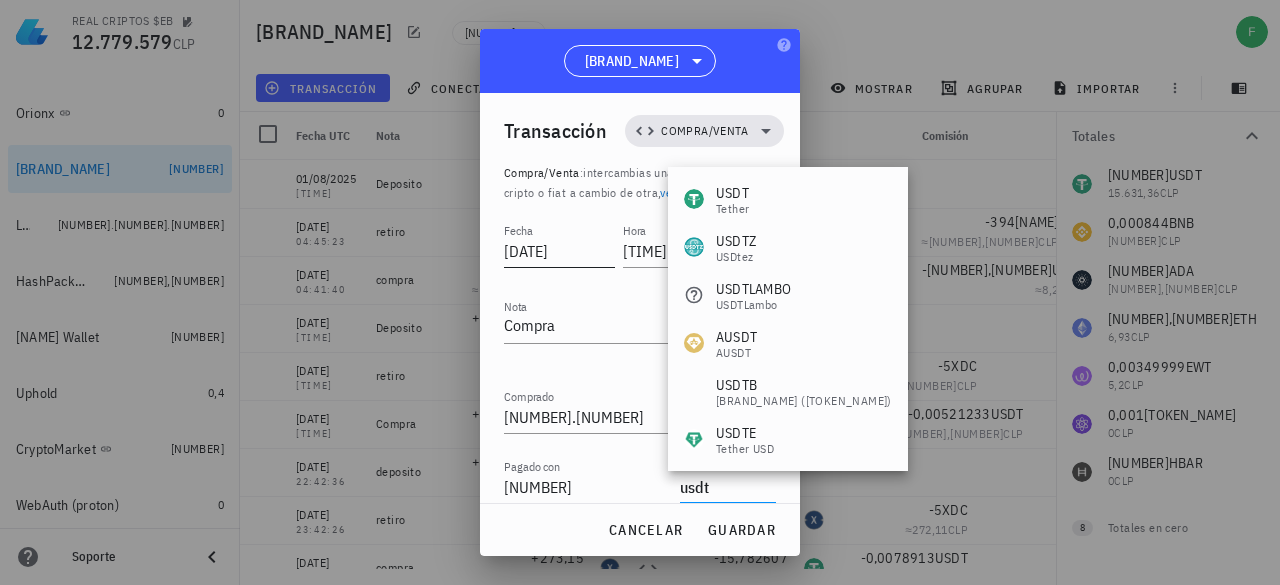 type on "USDT" 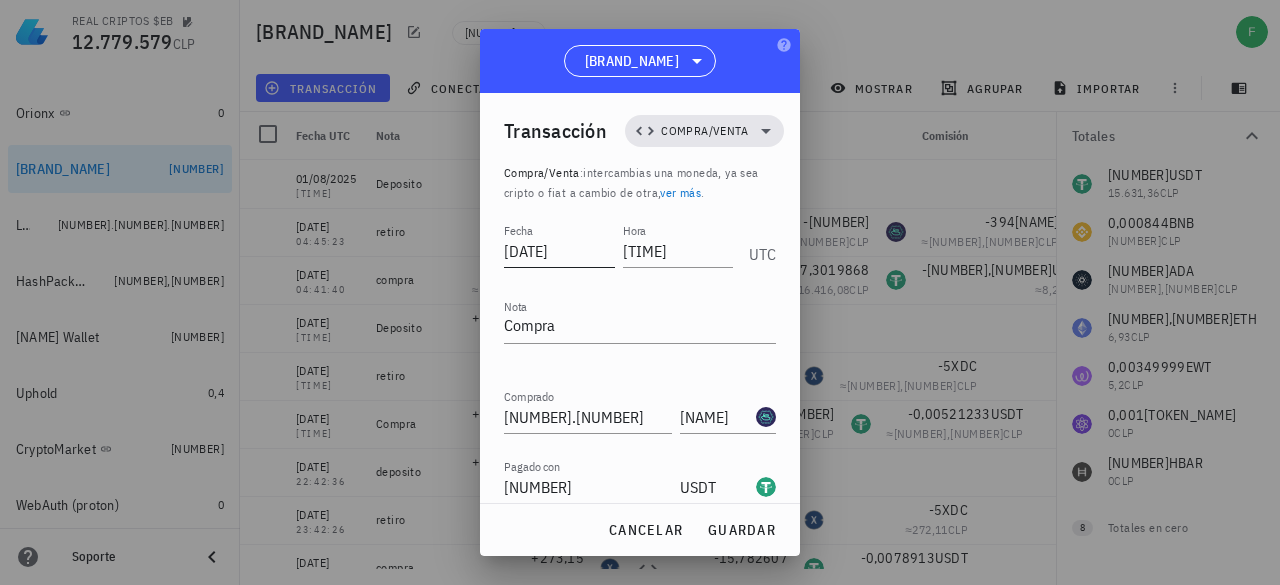 scroll, scrollTop: 154, scrollLeft: 0, axis: vertical 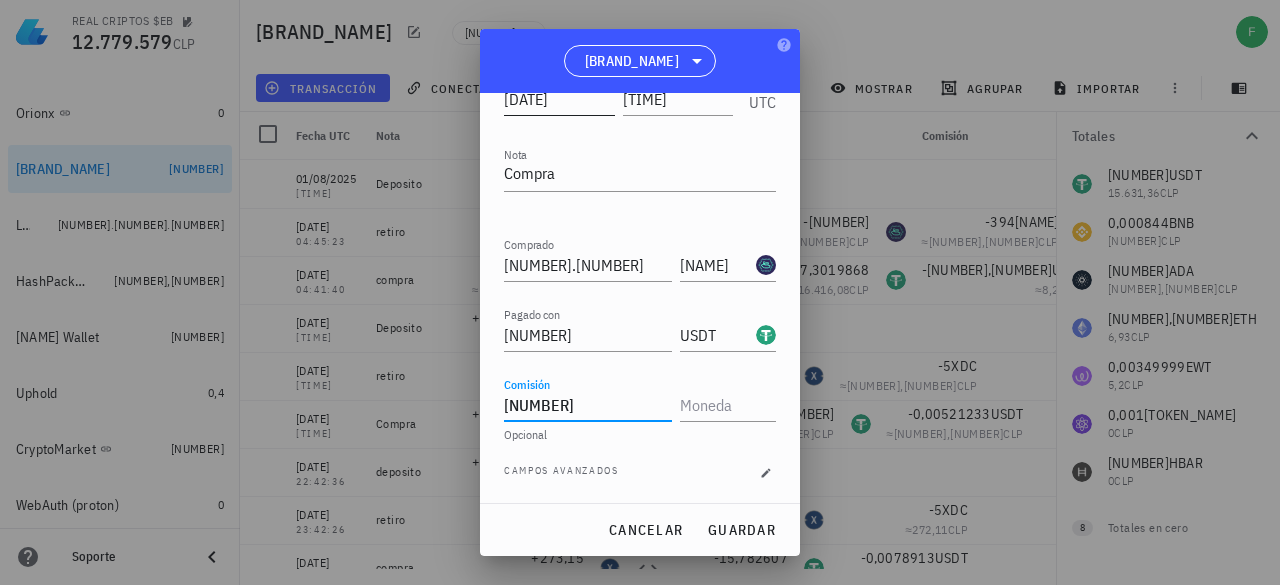 type on "[NUMBER]" 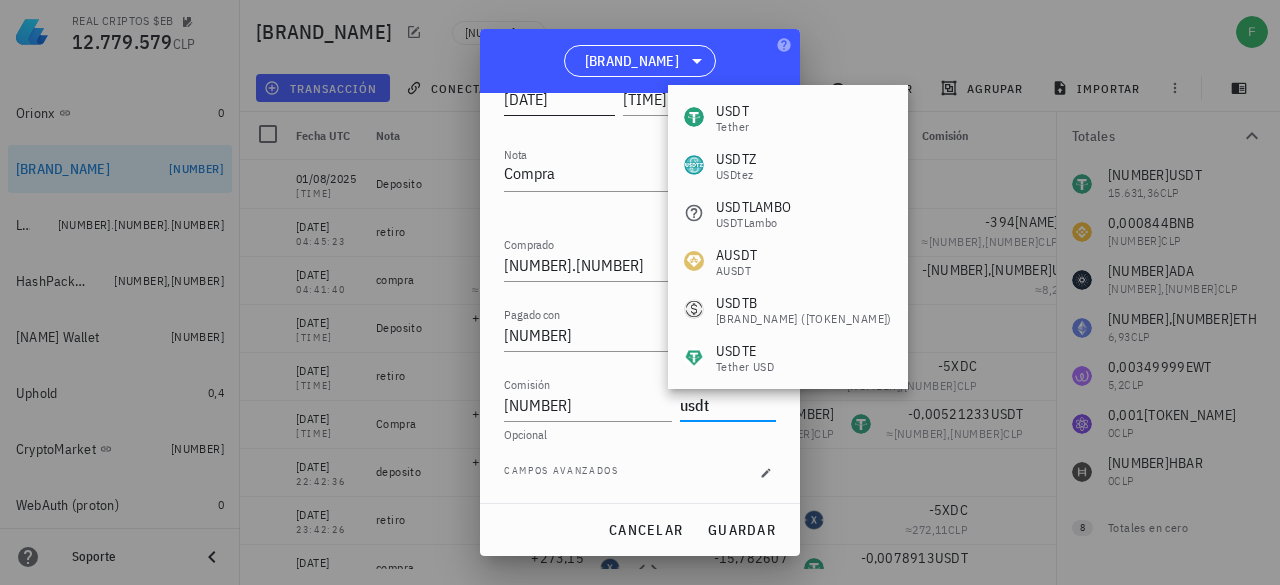 type on "USDT" 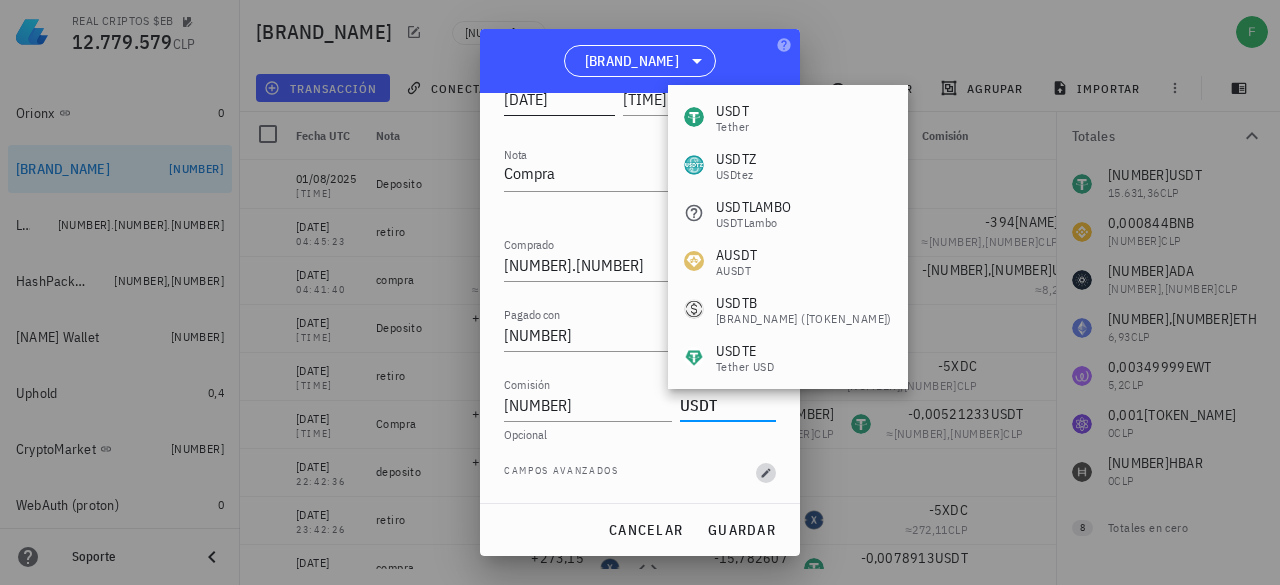 type 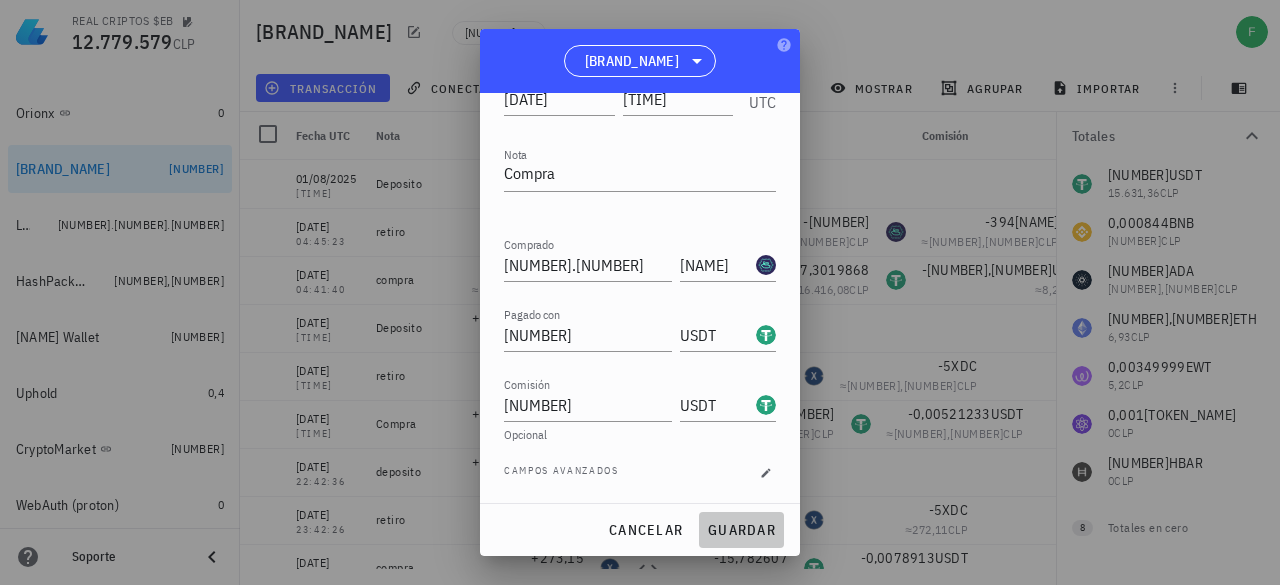 click on "guardar" at bounding box center (741, 530) 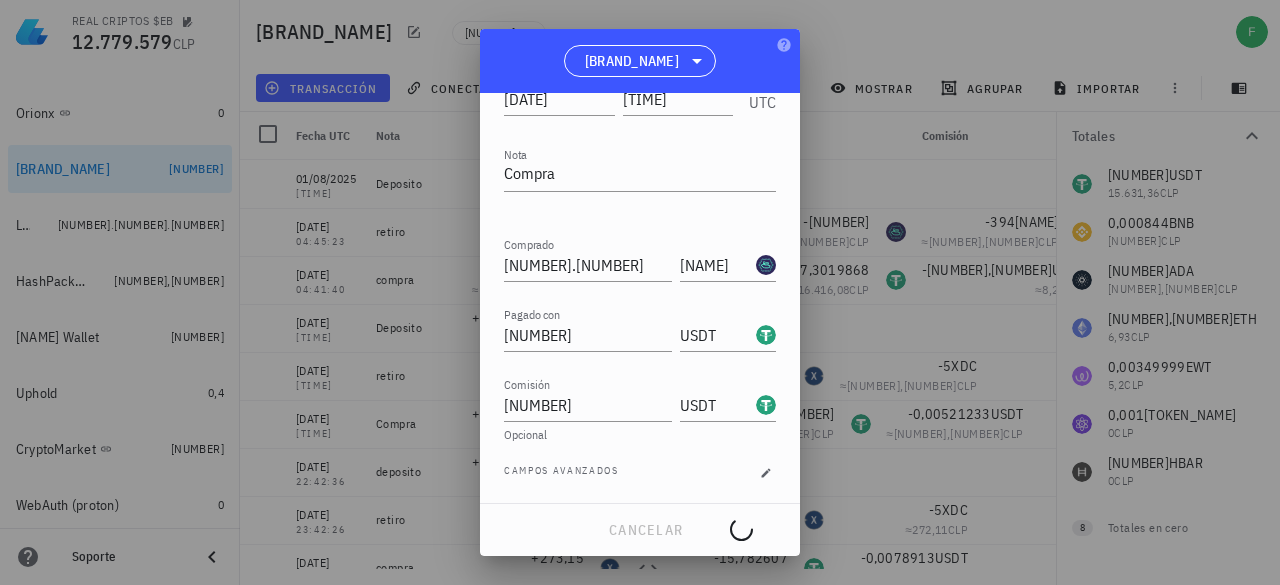 scroll, scrollTop: 0, scrollLeft: 0, axis: both 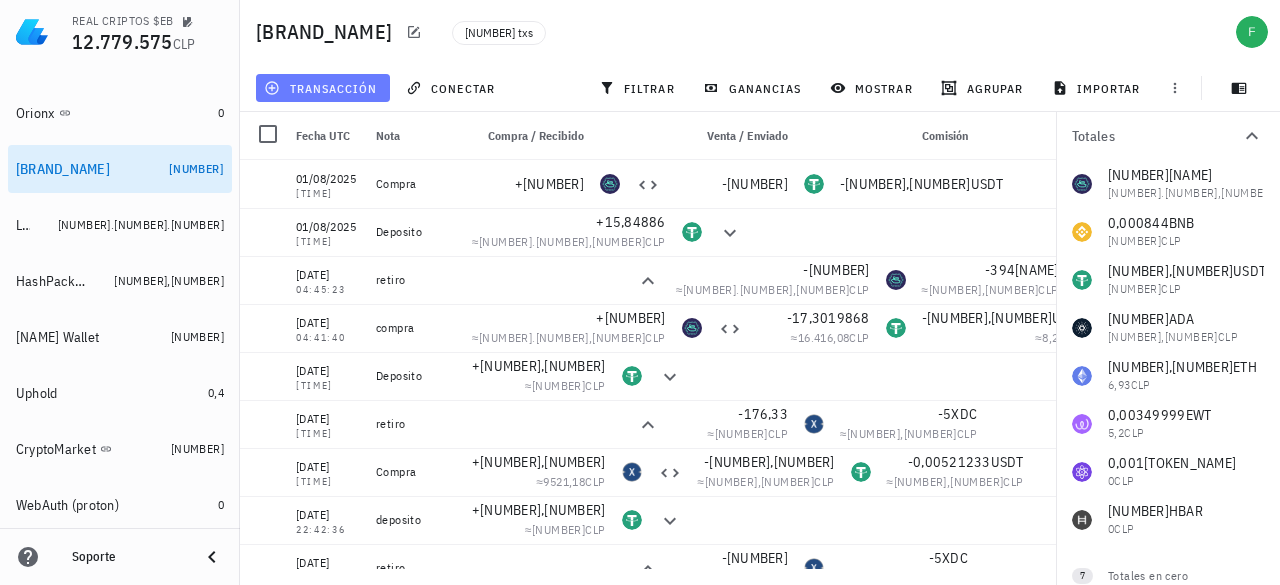 click on "transacción" at bounding box center (322, 88) 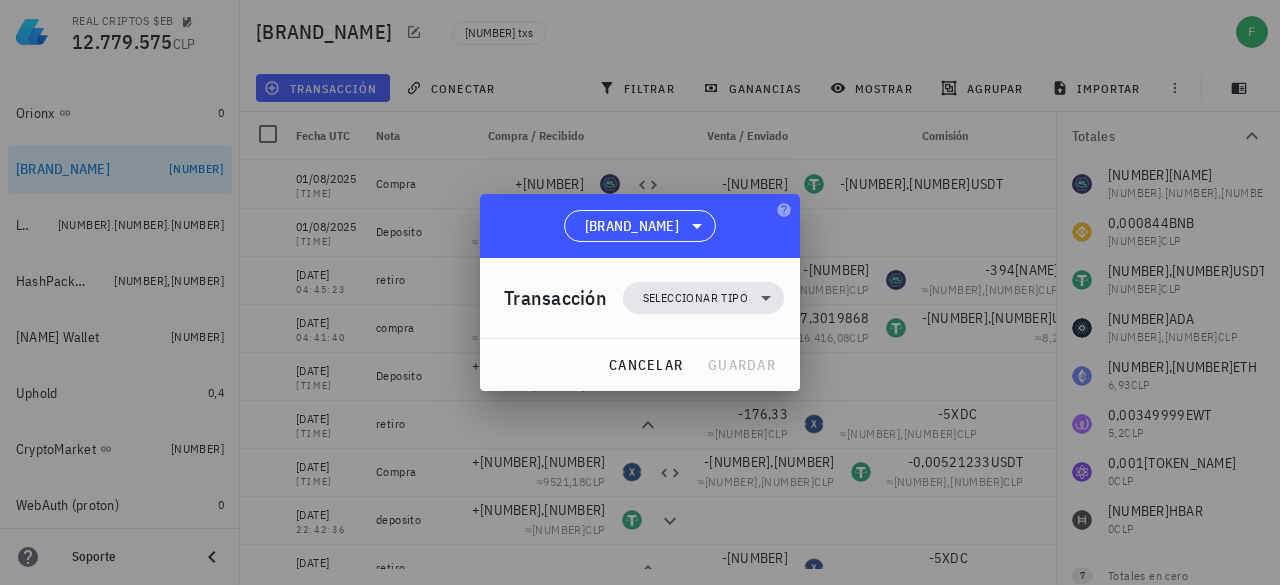 click on "Transacción
Seleccionar tipo" at bounding box center [644, 298] 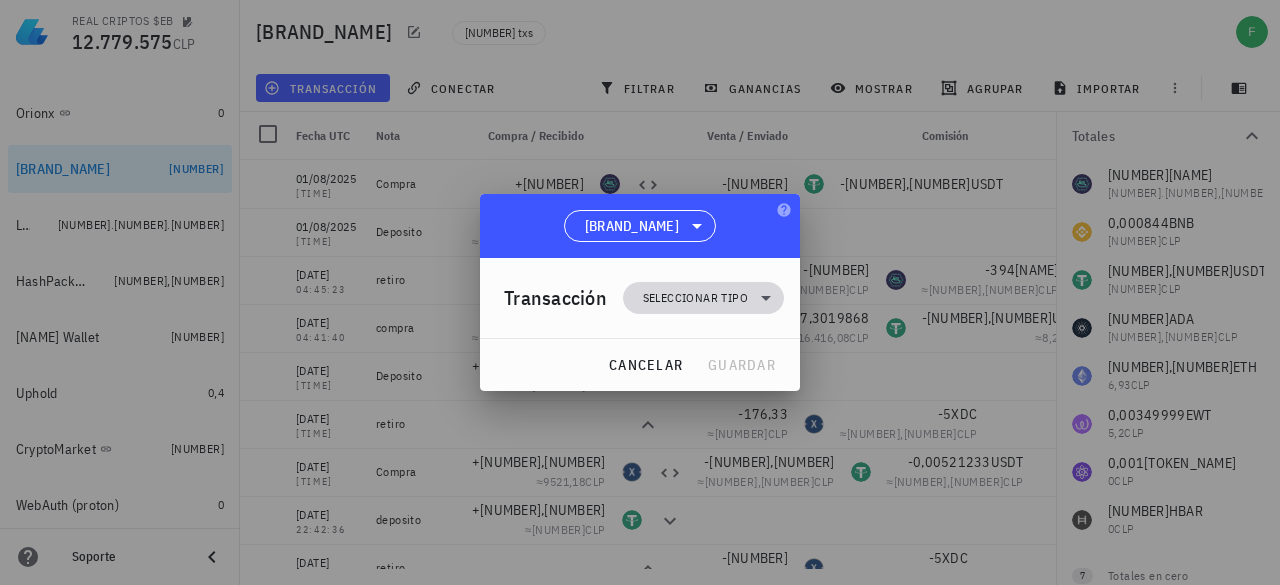 click on "Seleccionar tipo" at bounding box center (695, 298) 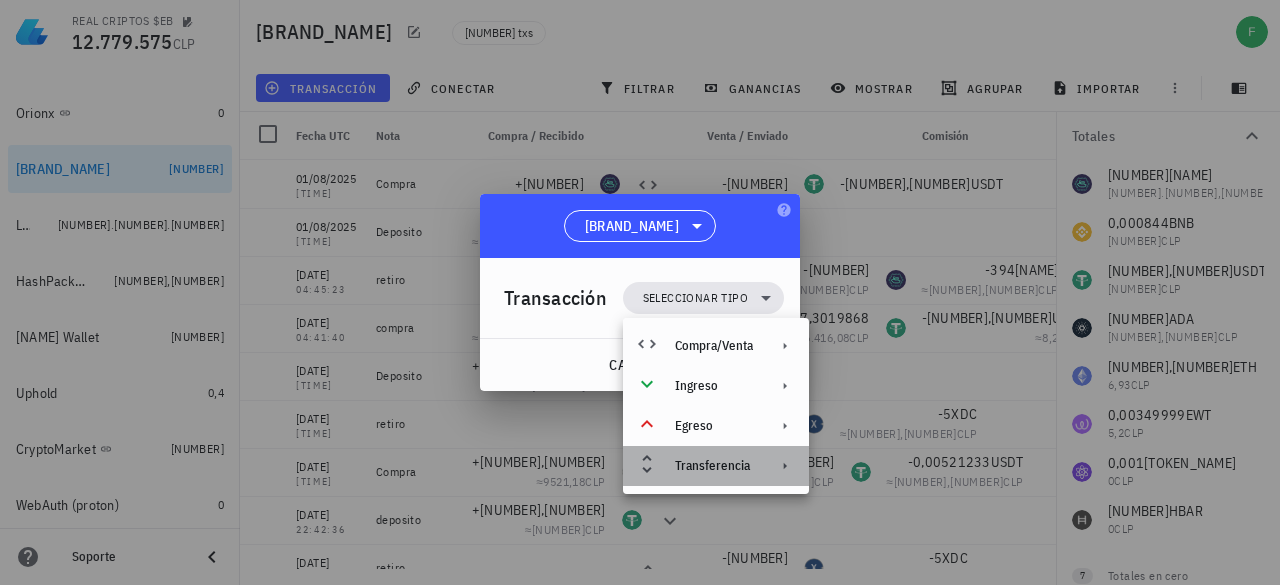 click on "Transferencia" at bounding box center [716, 466] 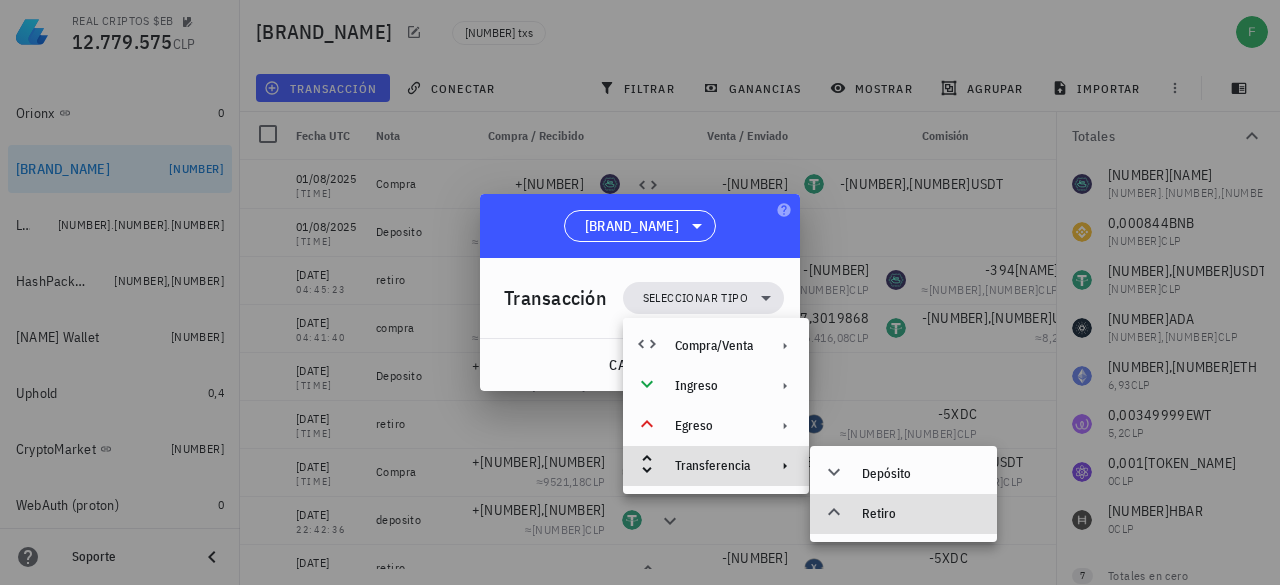 click on "Retiro" at bounding box center (903, 514) 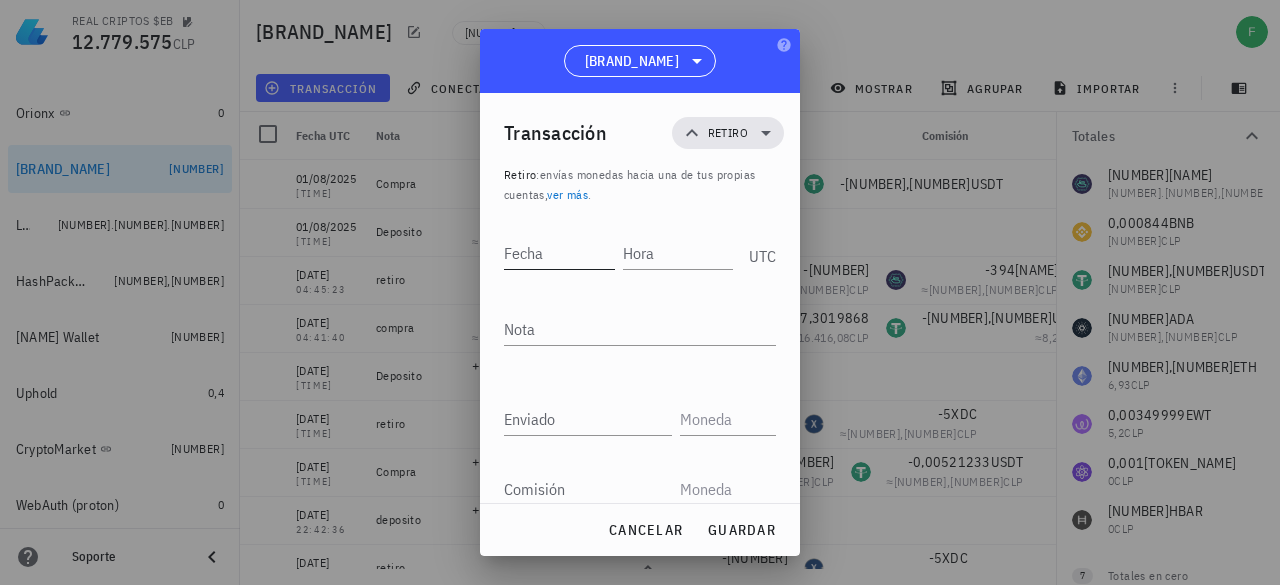 click on "Fecha" at bounding box center (559, 253) 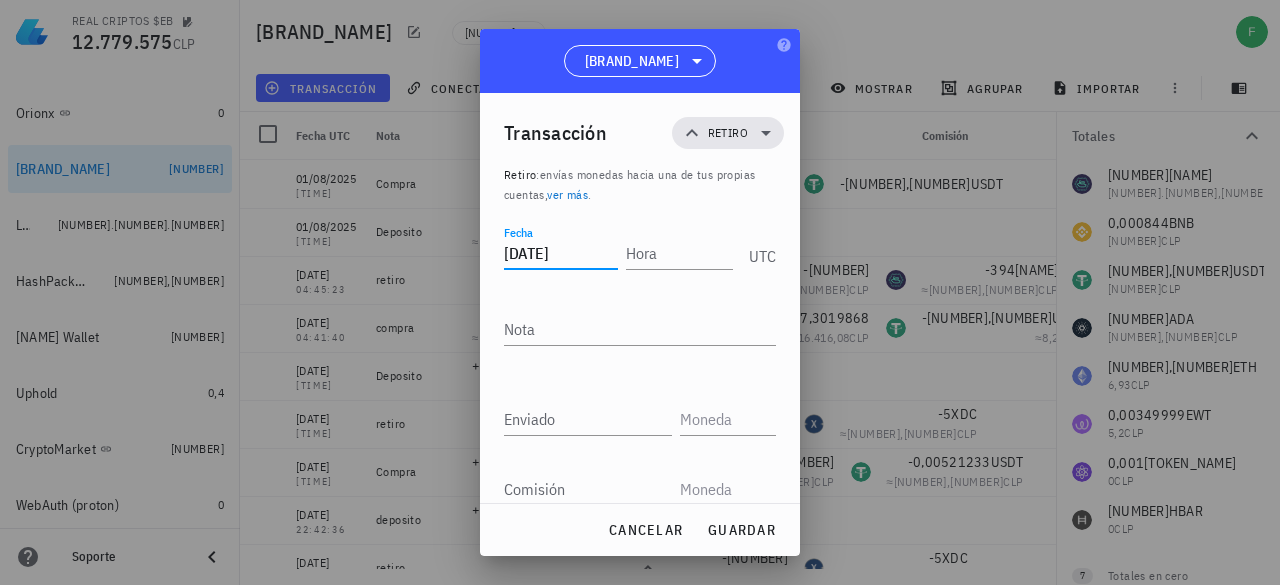 type on "[DATE]" 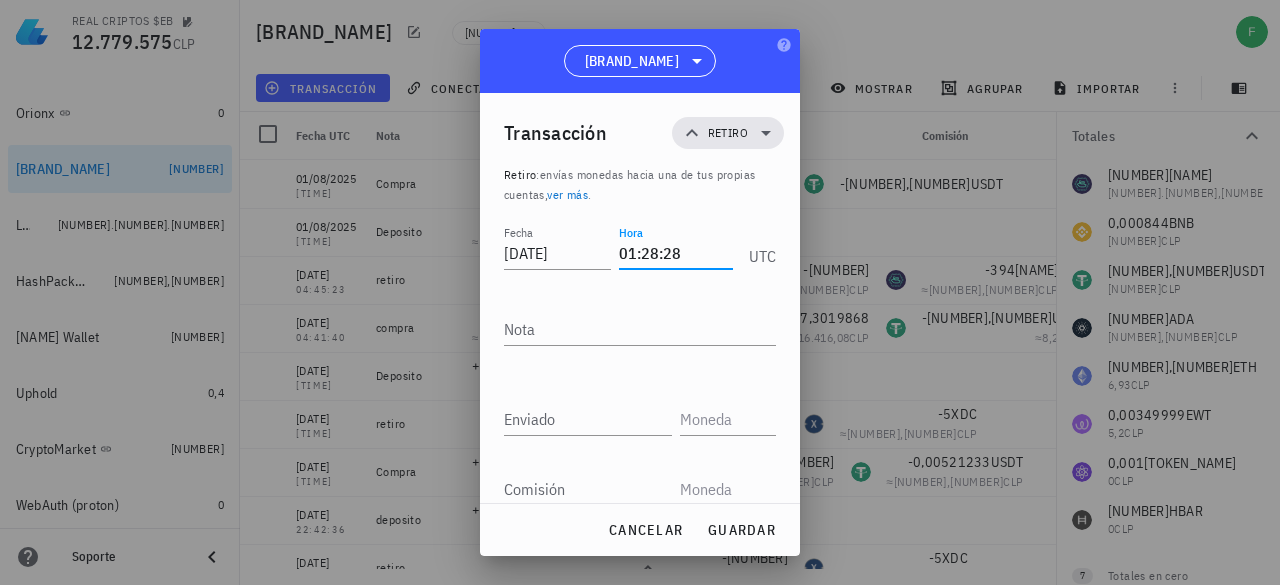 type on "01:28:28" 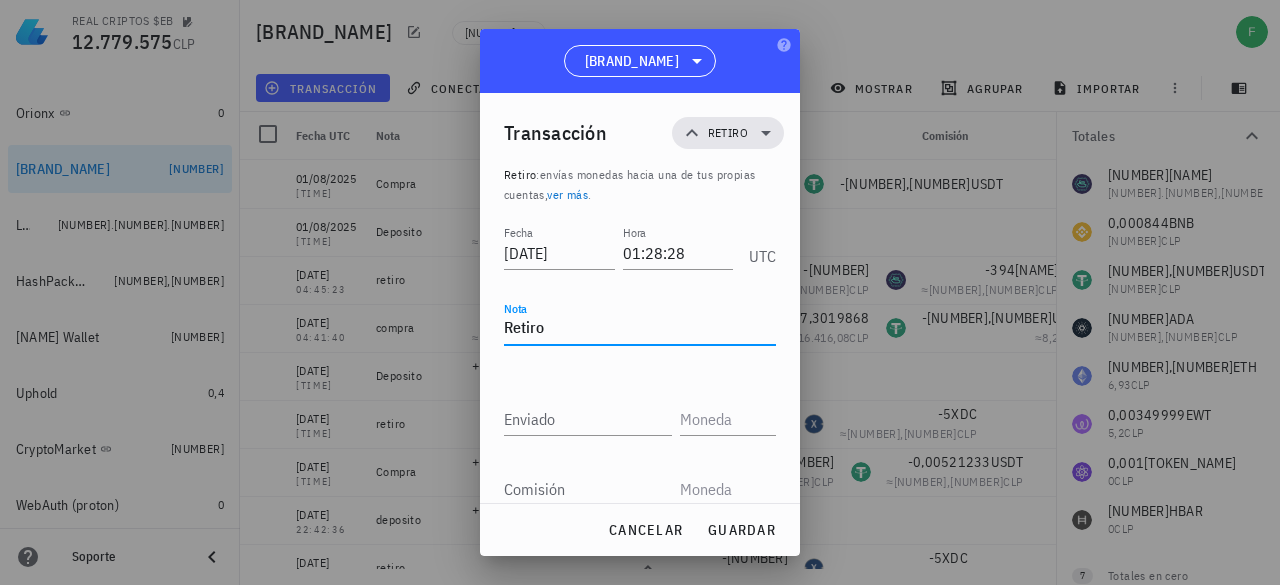 type on "Retiro" 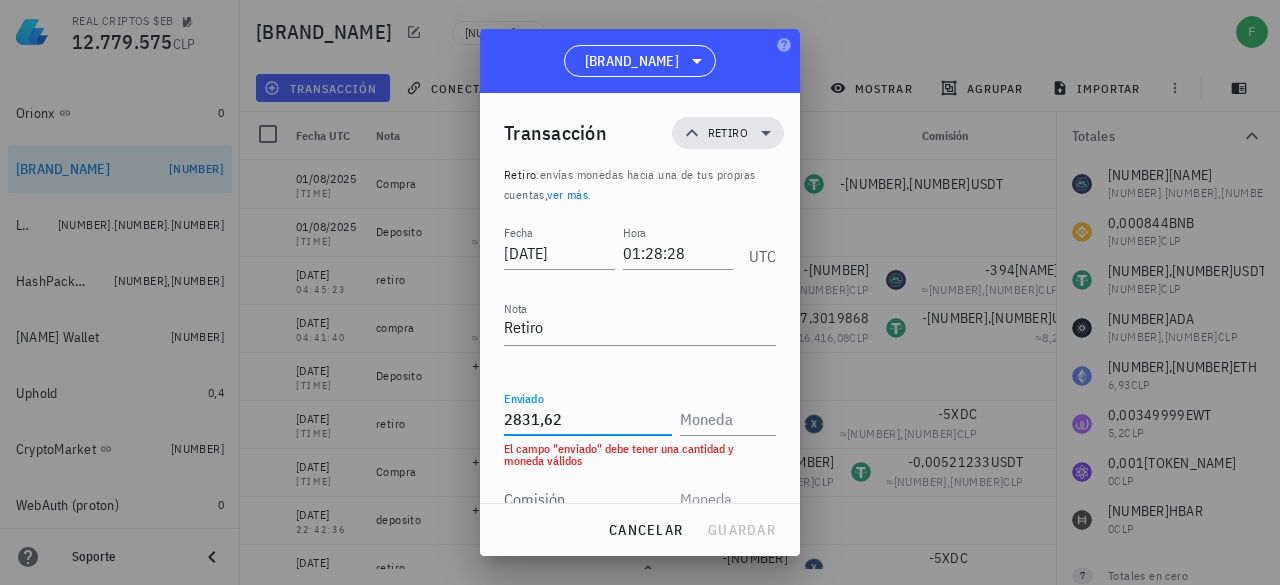 type on "2.831,62" 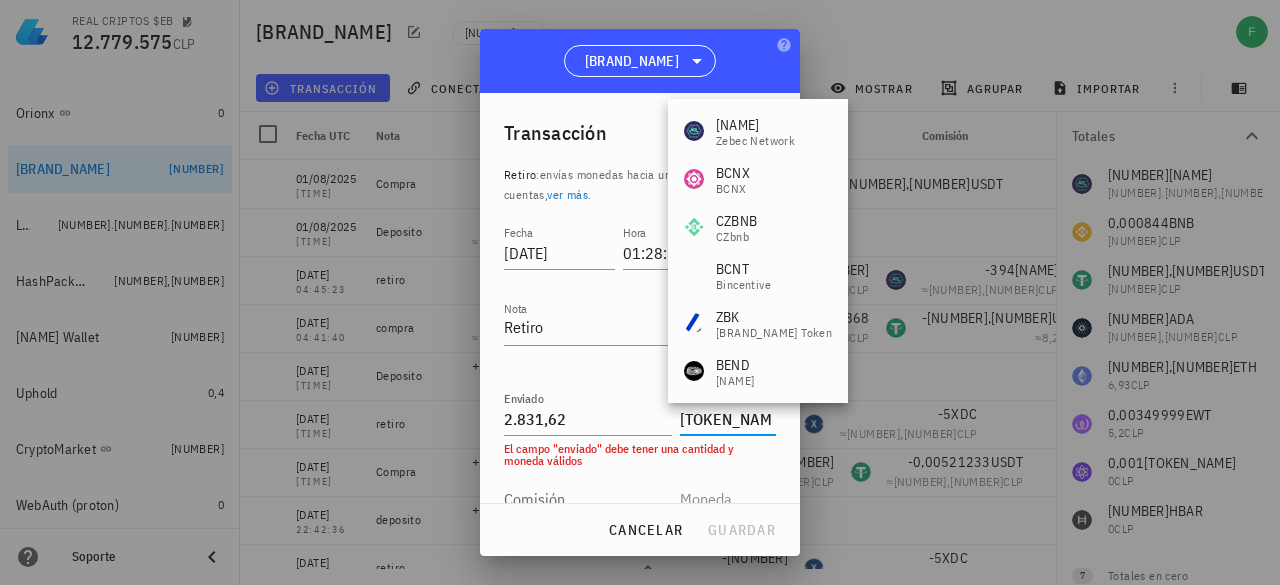 type on "[NAME]" 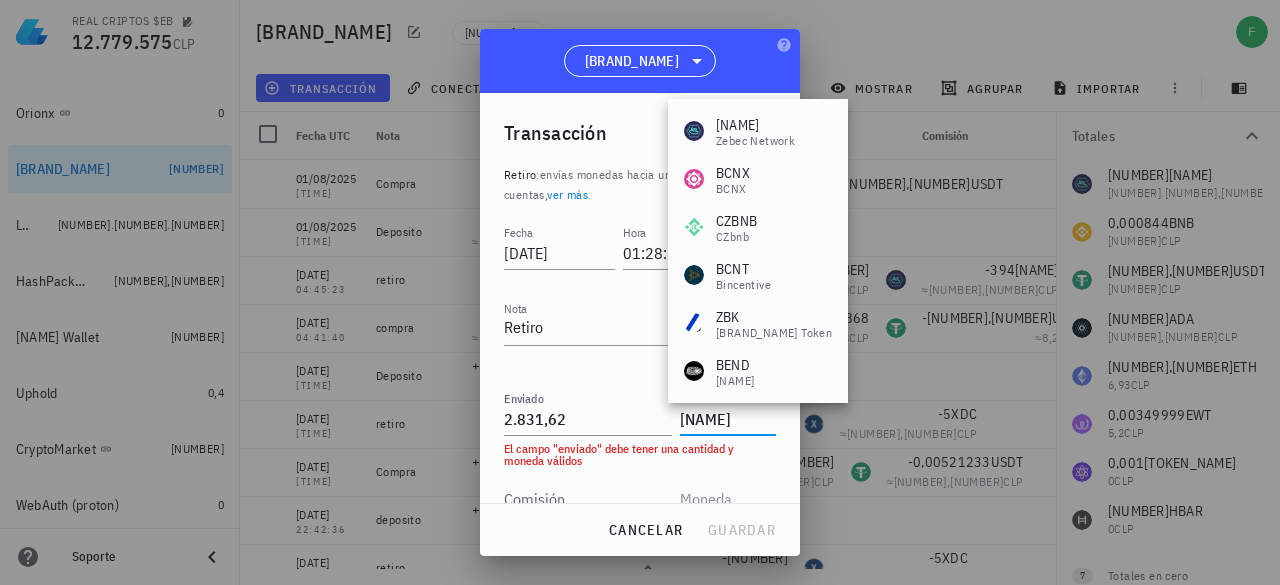 scroll, scrollTop: 2, scrollLeft: 0, axis: vertical 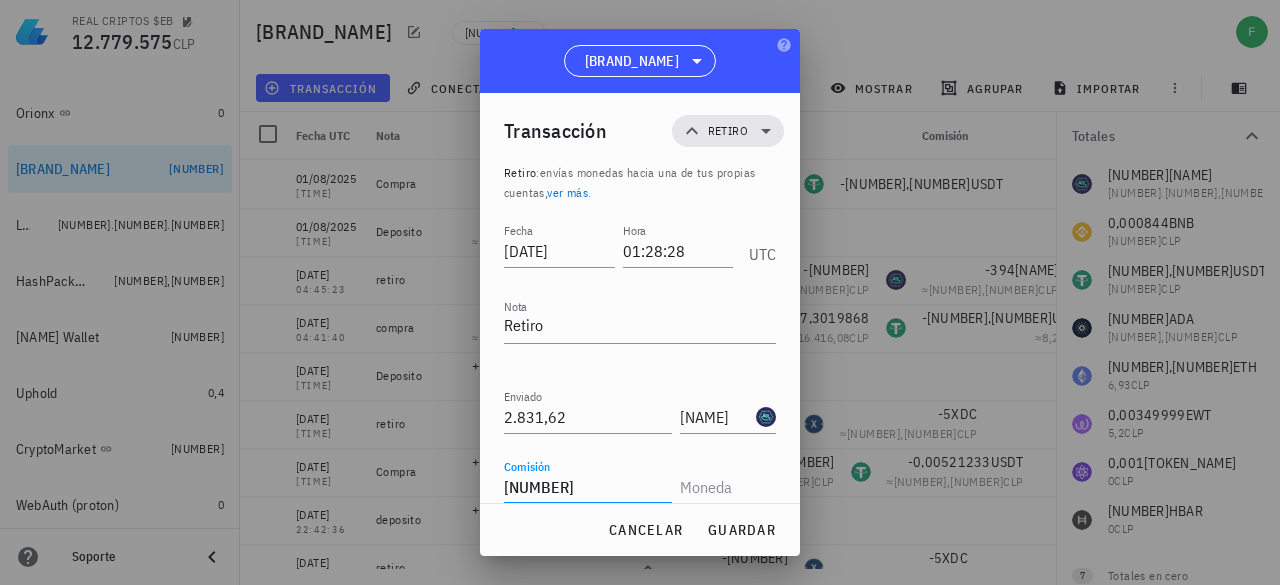 type on "[NUMBER]" 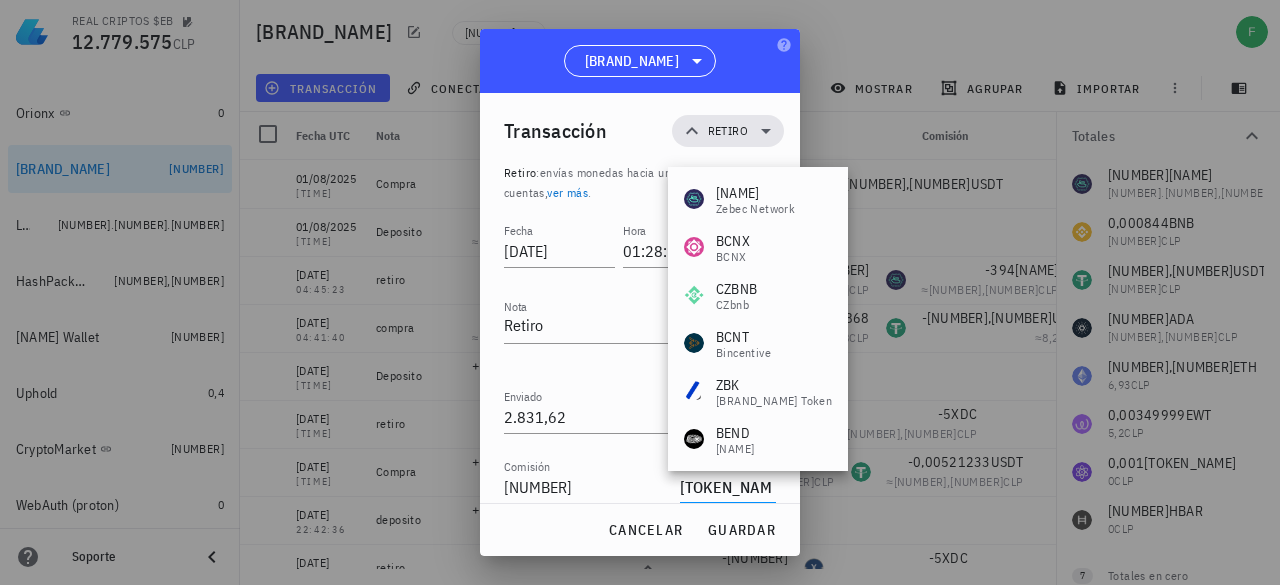 type on "[NAME]" 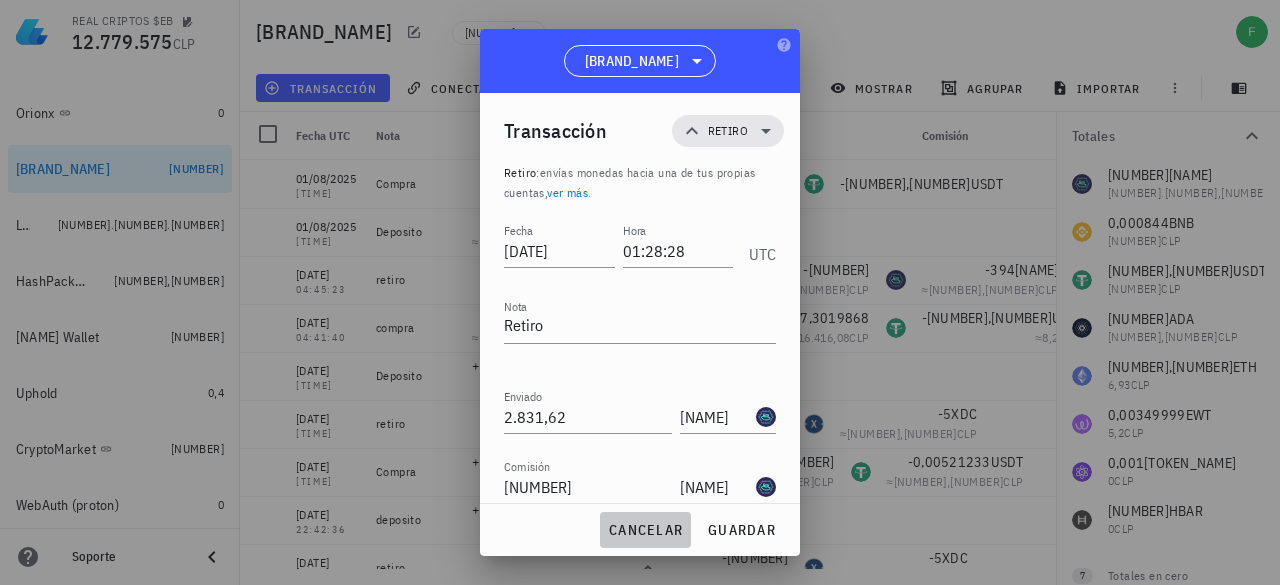 type 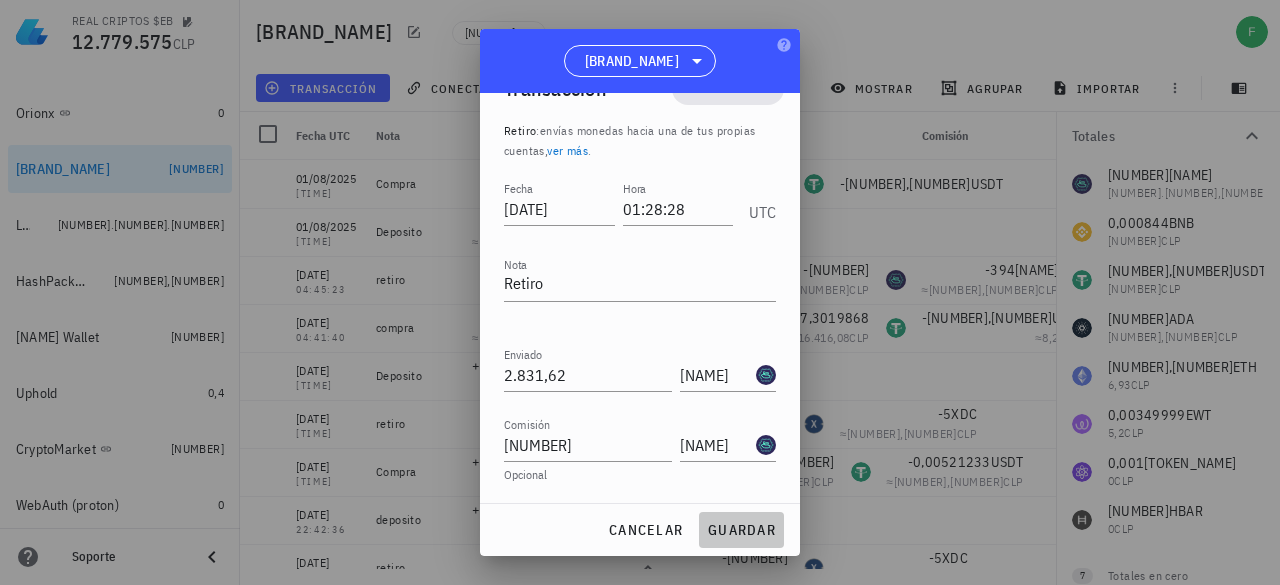 click on "guardar" at bounding box center [741, 530] 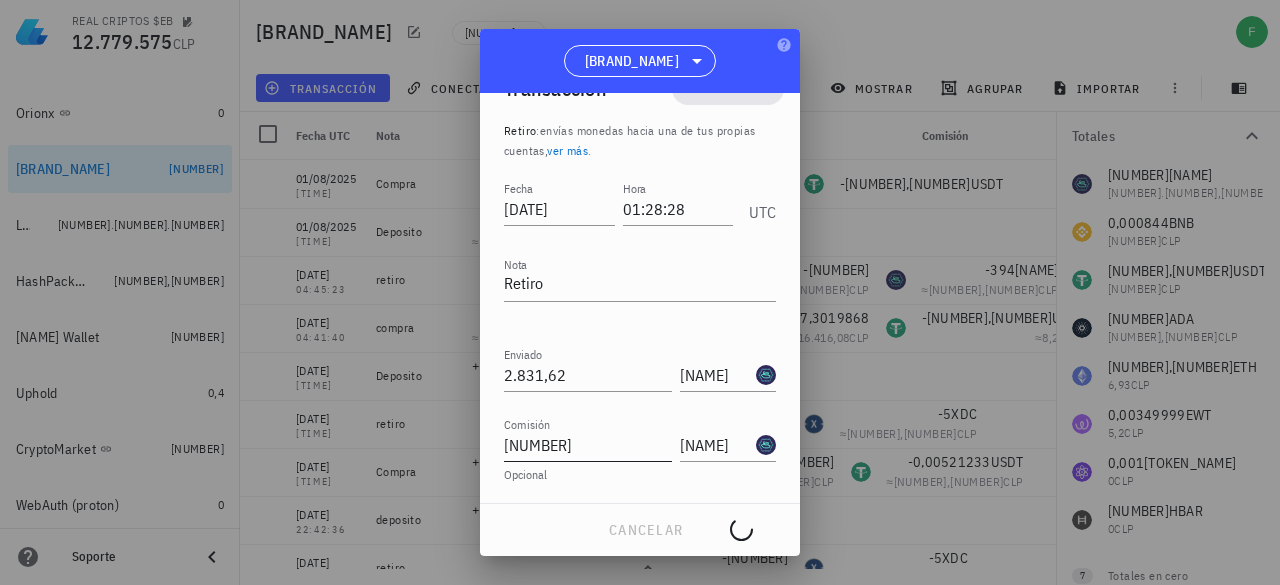 scroll, scrollTop: 0, scrollLeft: 0, axis: both 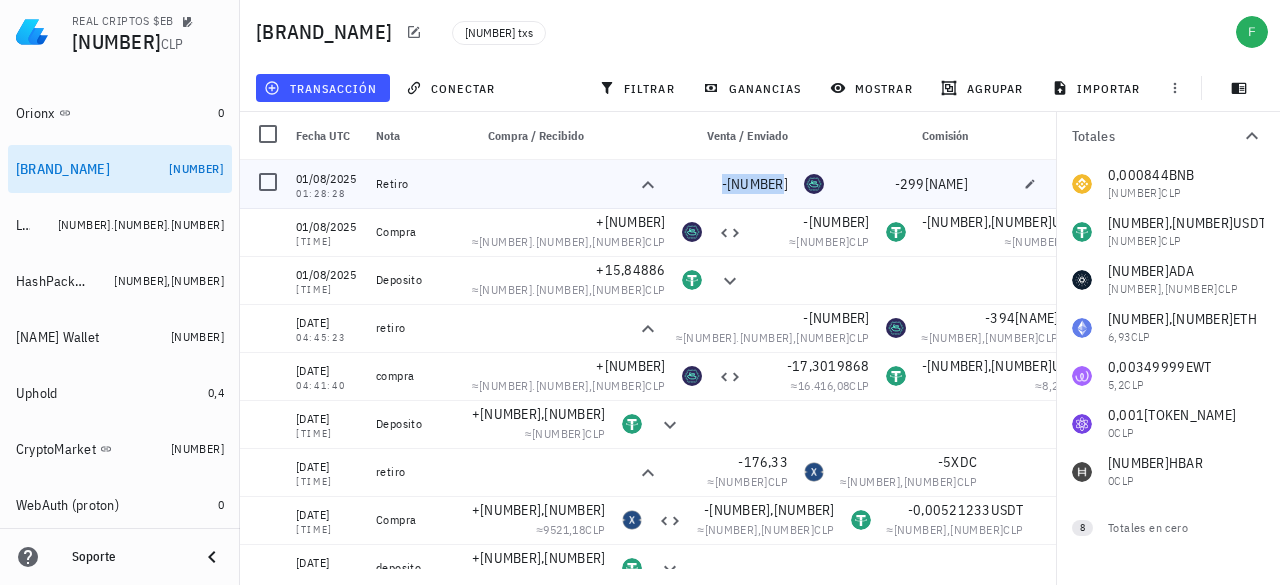 click on "-[NUMBER]" at bounding box center (755, 184) 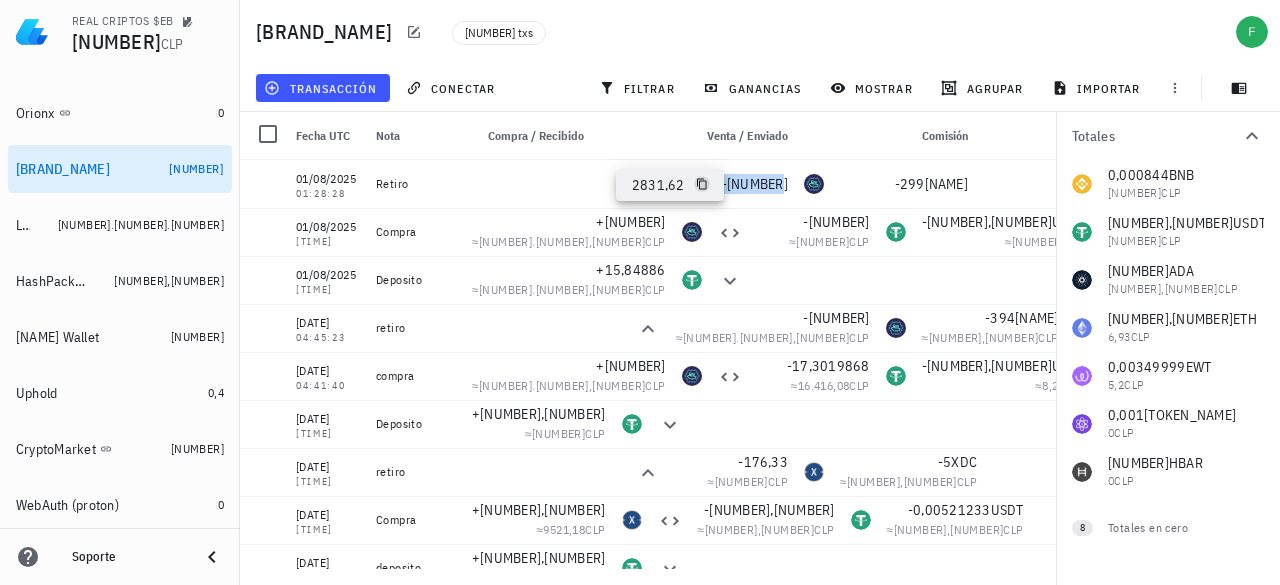 click 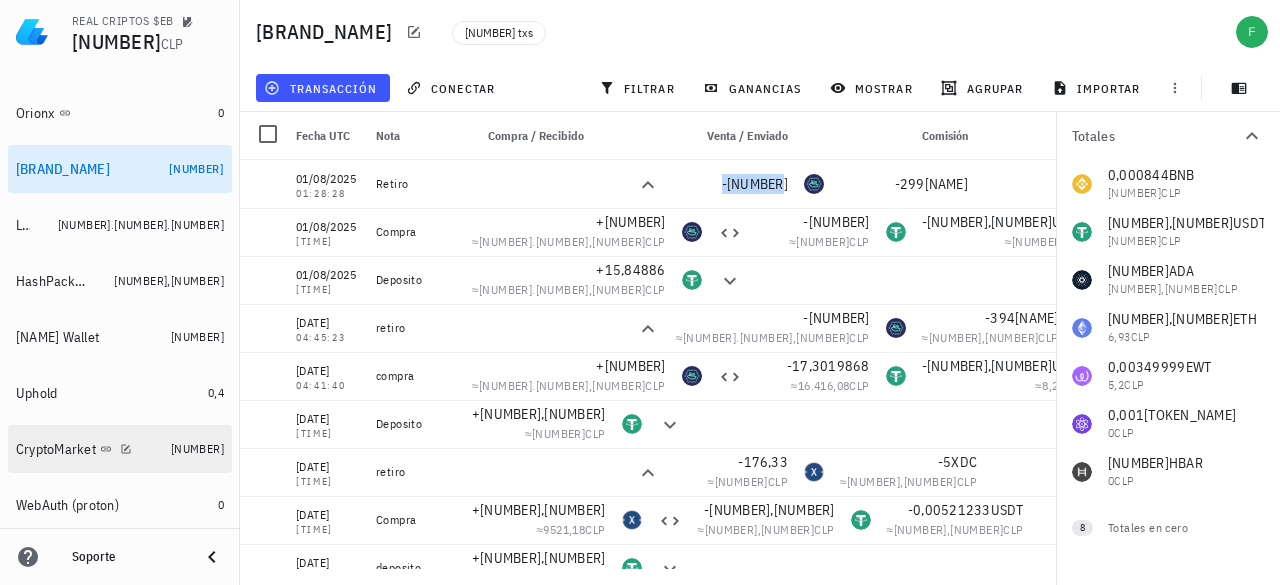 scroll, scrollTop: 635, scrollLeft: 0, axis: vertical 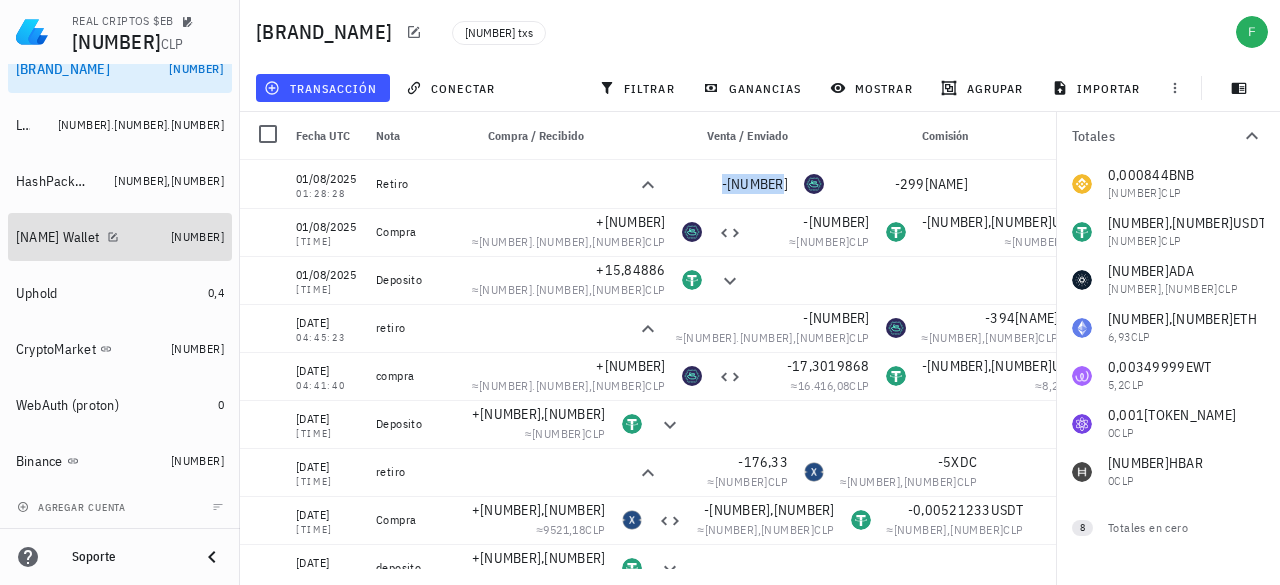 click on "[NUMBER]" at bounding box center (197, 236) 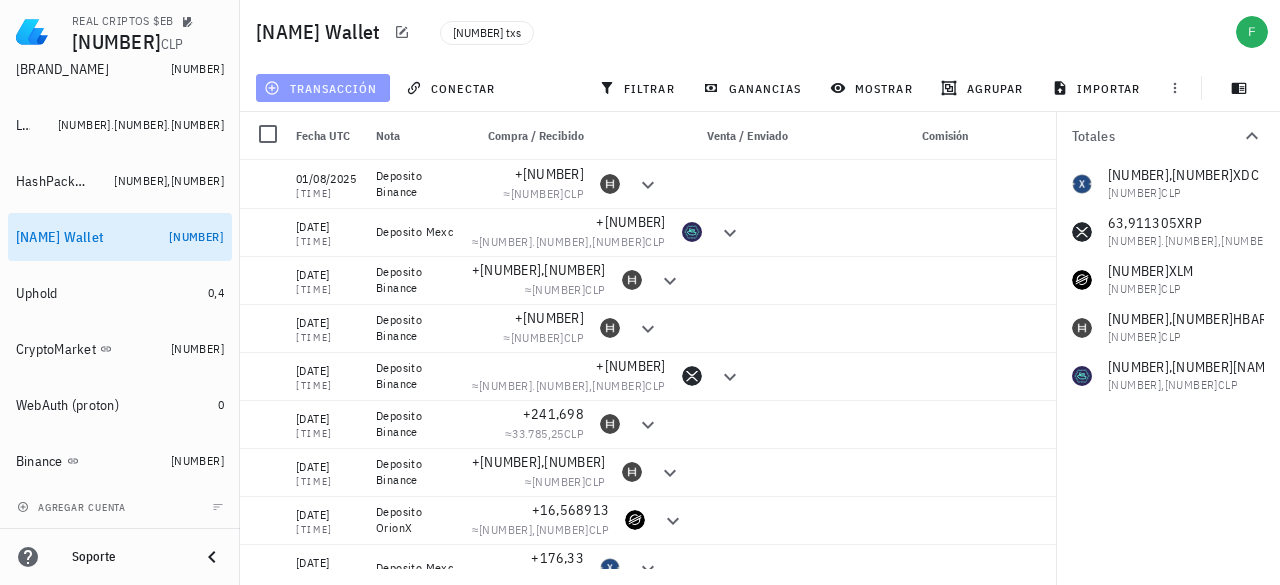 click on "transacción" at bounding box center [322, 88] 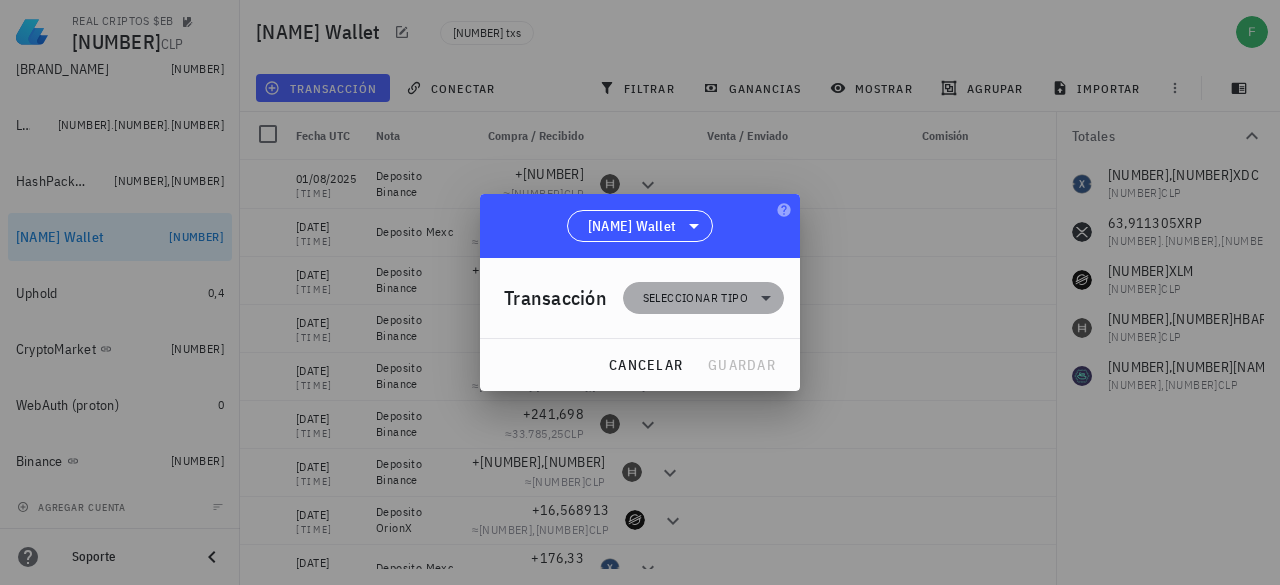 click on "Seleccionar tipo" at bounding box center (703, 298) 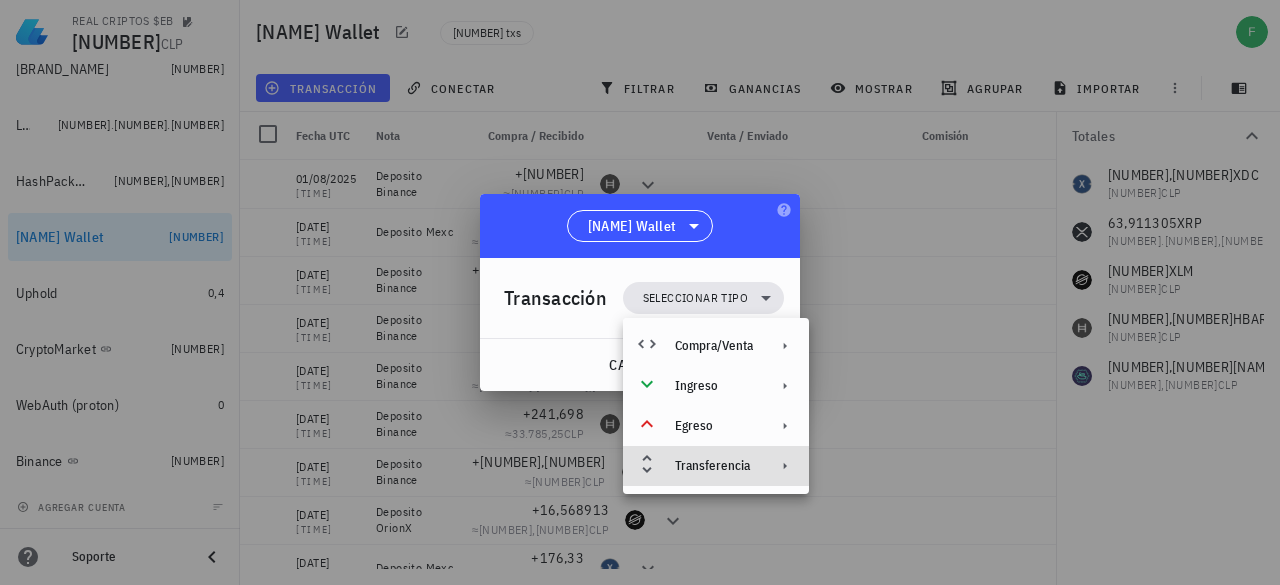 click on "Transferencia" at bounding box center (714, 466) 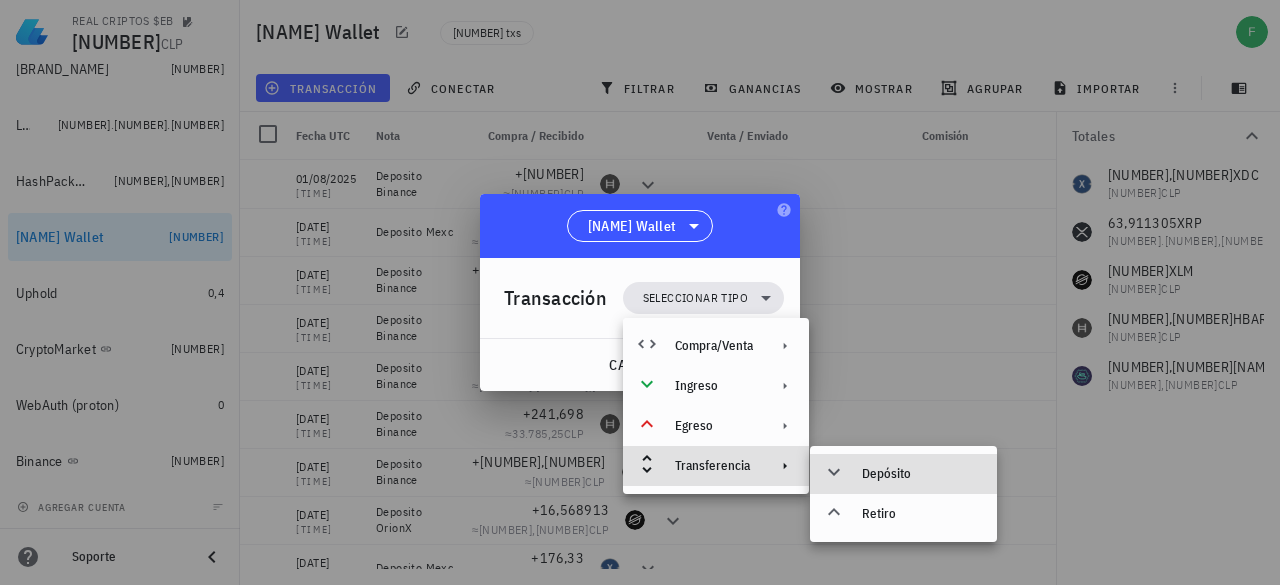 click on "Depósito" at bounding box center (921, 474) 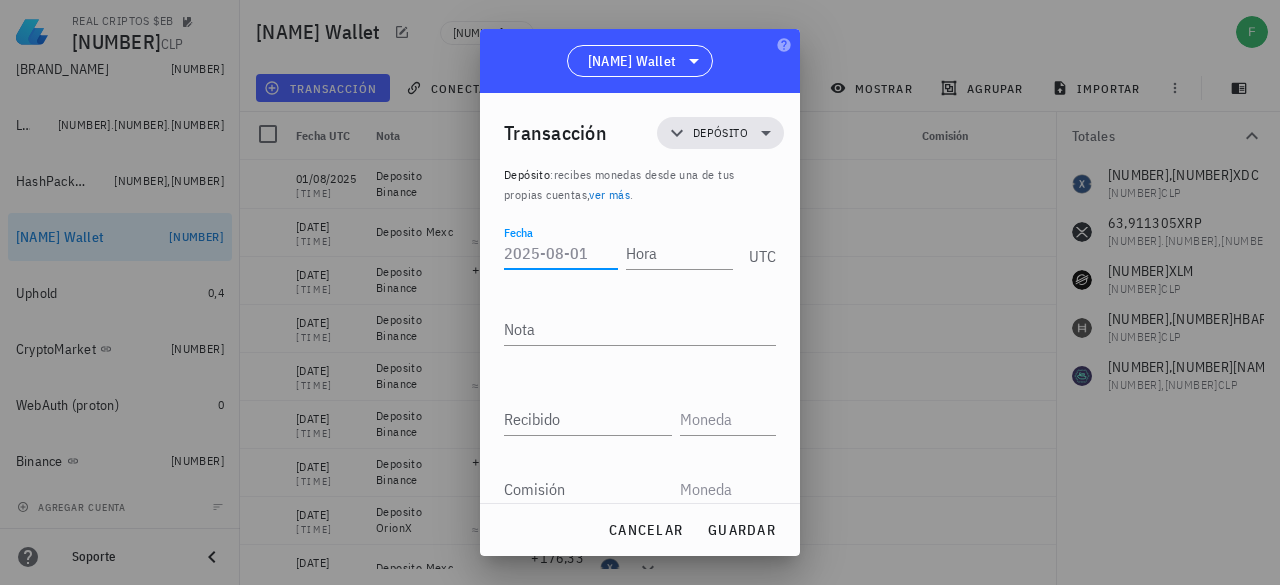 click on "Fecha" at bounding box center [561, 253] 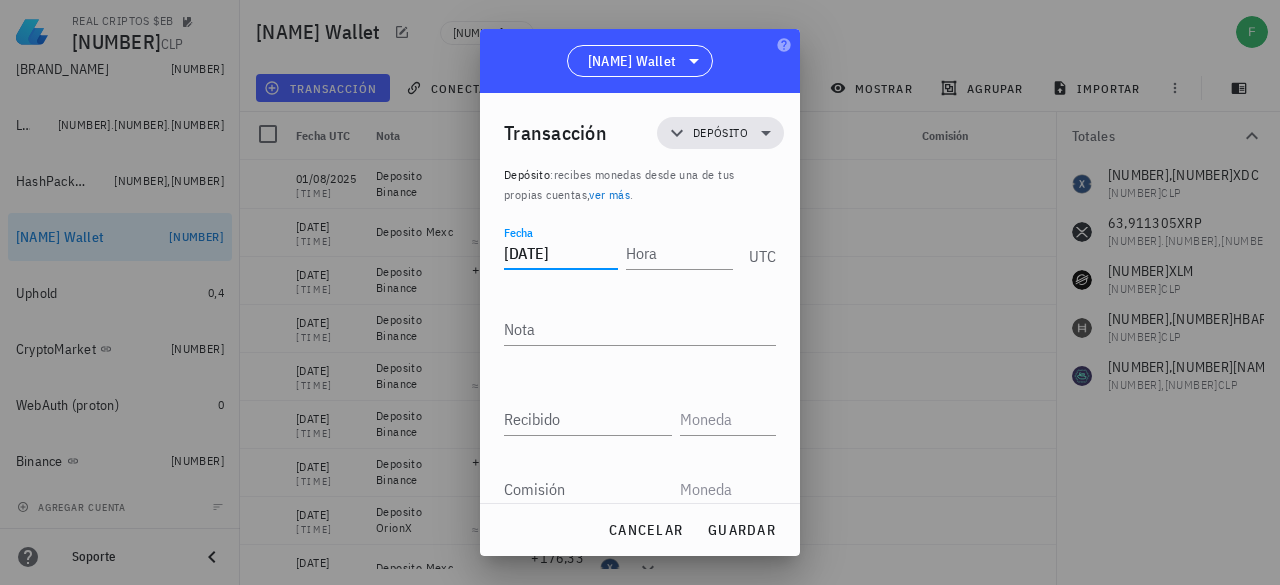 type on "[DATE]" 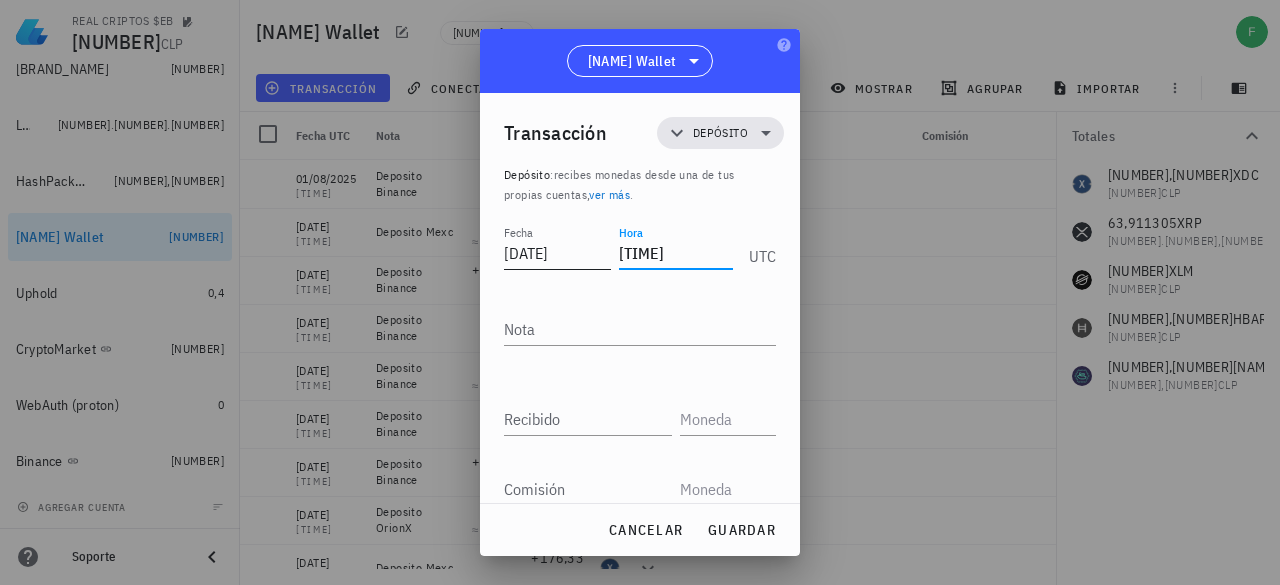 type on "[TIME]" 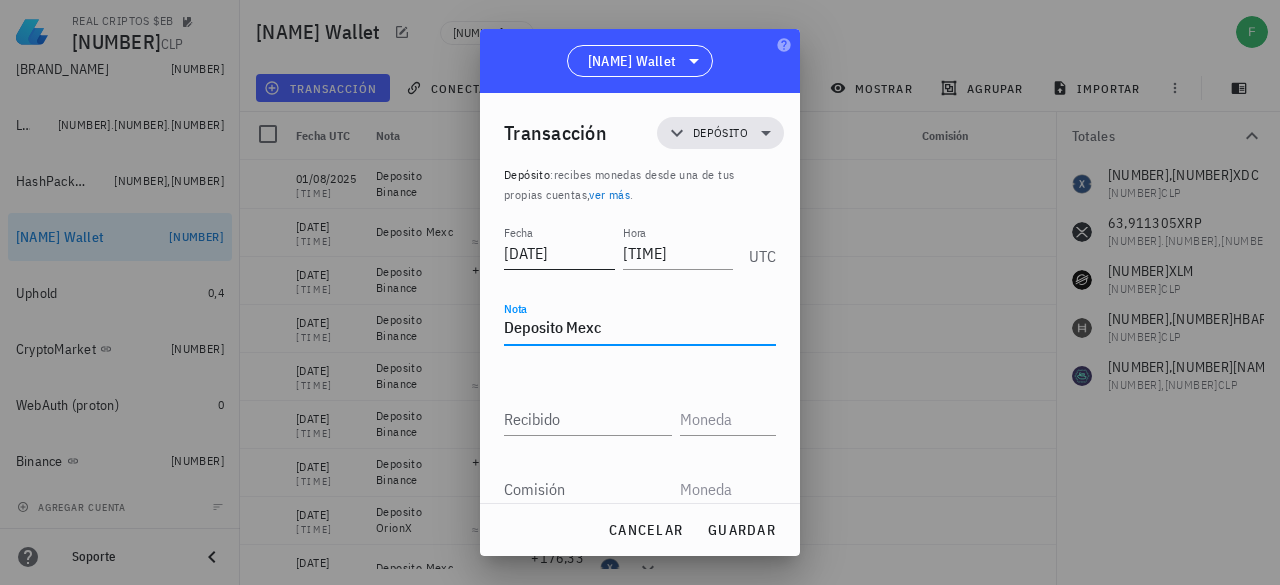 type on "Deposito Mexc" 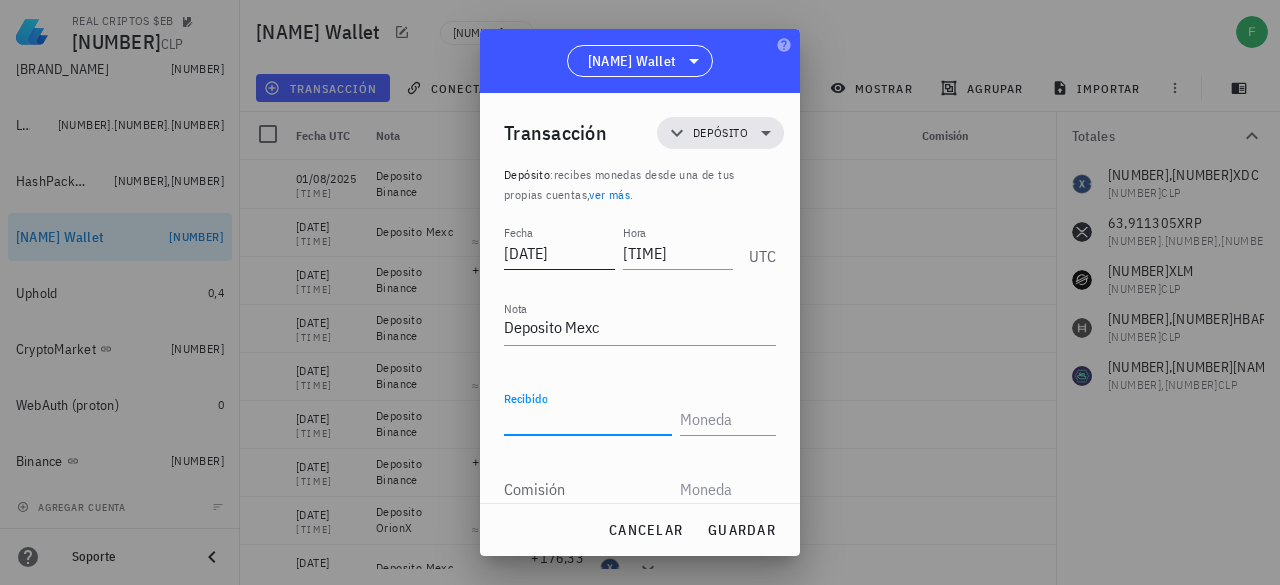 paste on "2831,62" 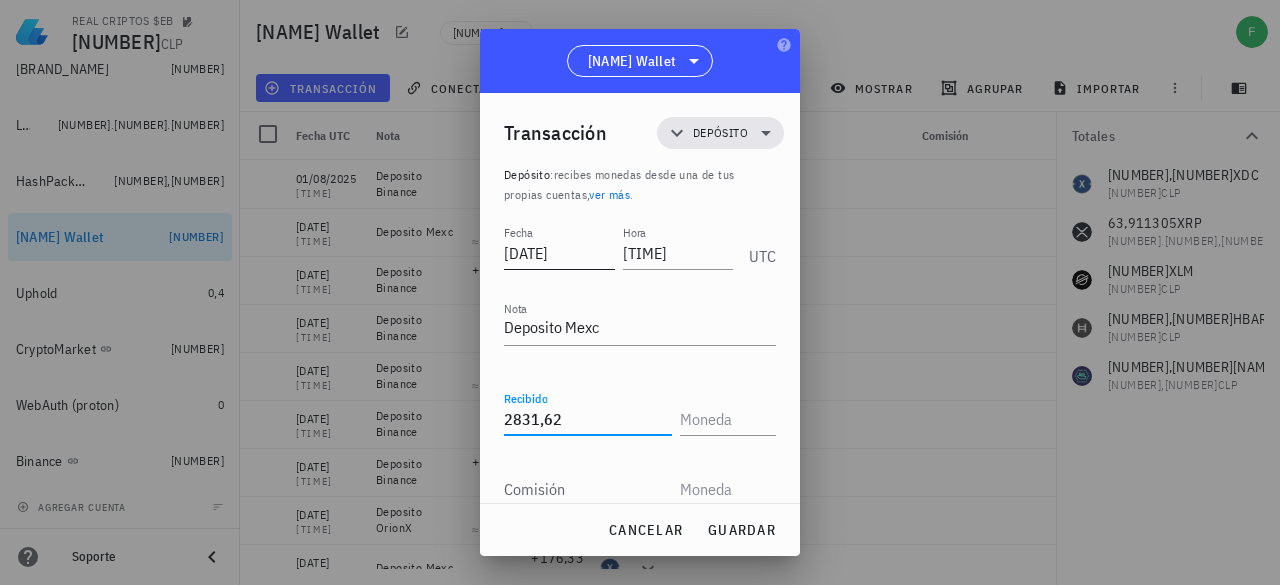 type on "2.831,62" 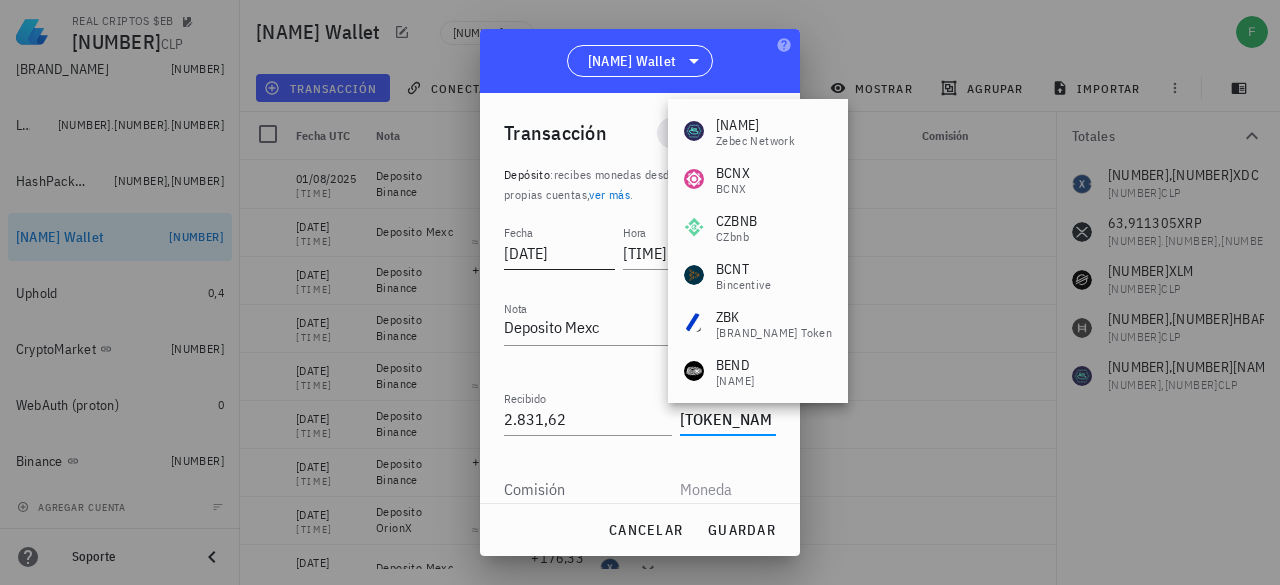 type on "[NAME]" 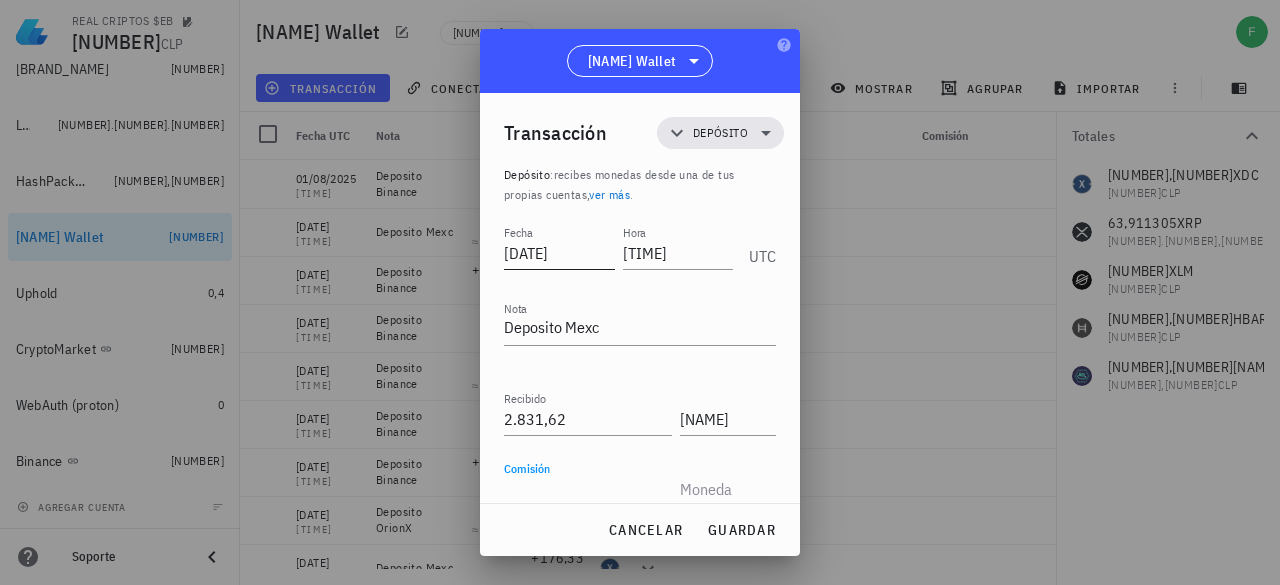 scroll, scrollTop: 2, scrollLeft: 0, axis: vertical 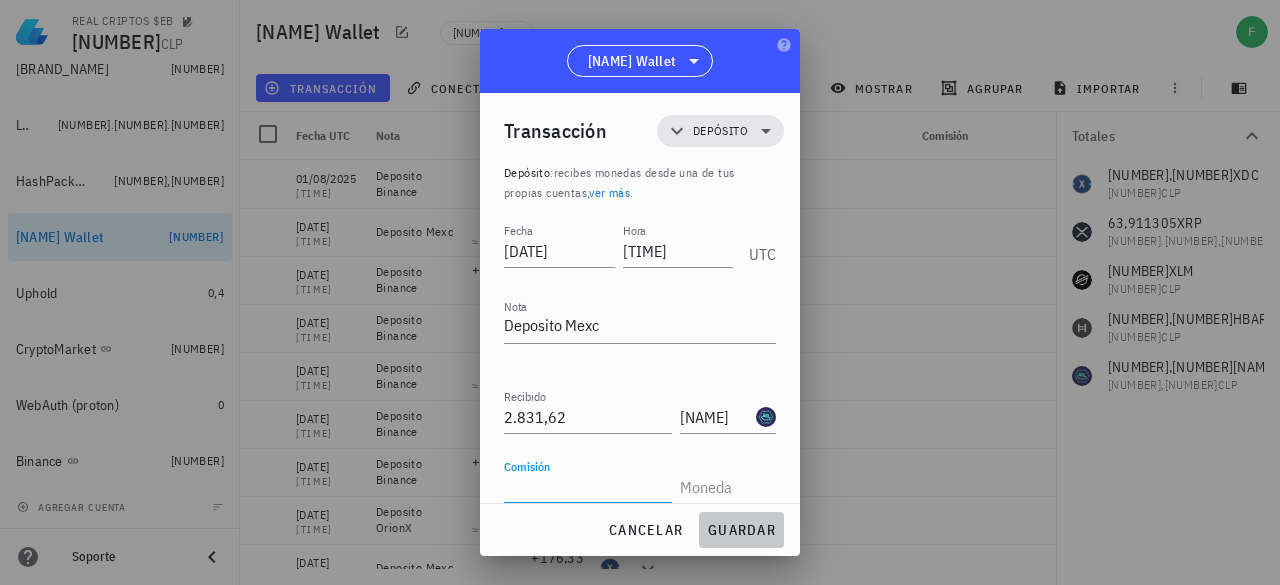 click on "guardar" at bounding box center [741, 530] 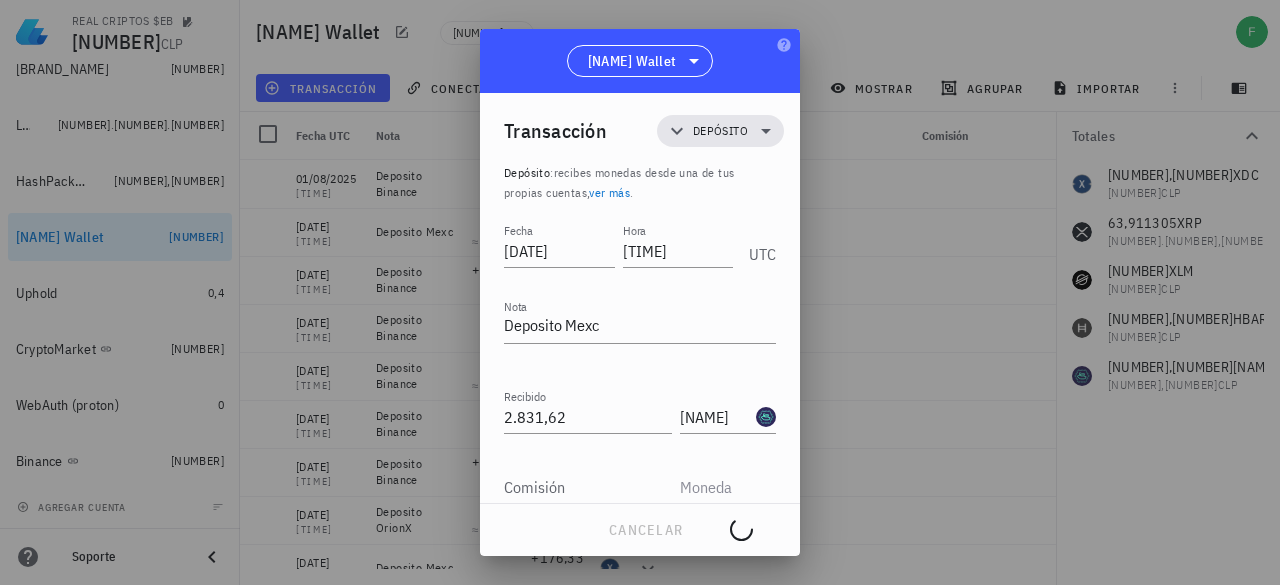 scroll, scrollTop: 0, scrollLeft: 0, axis: both 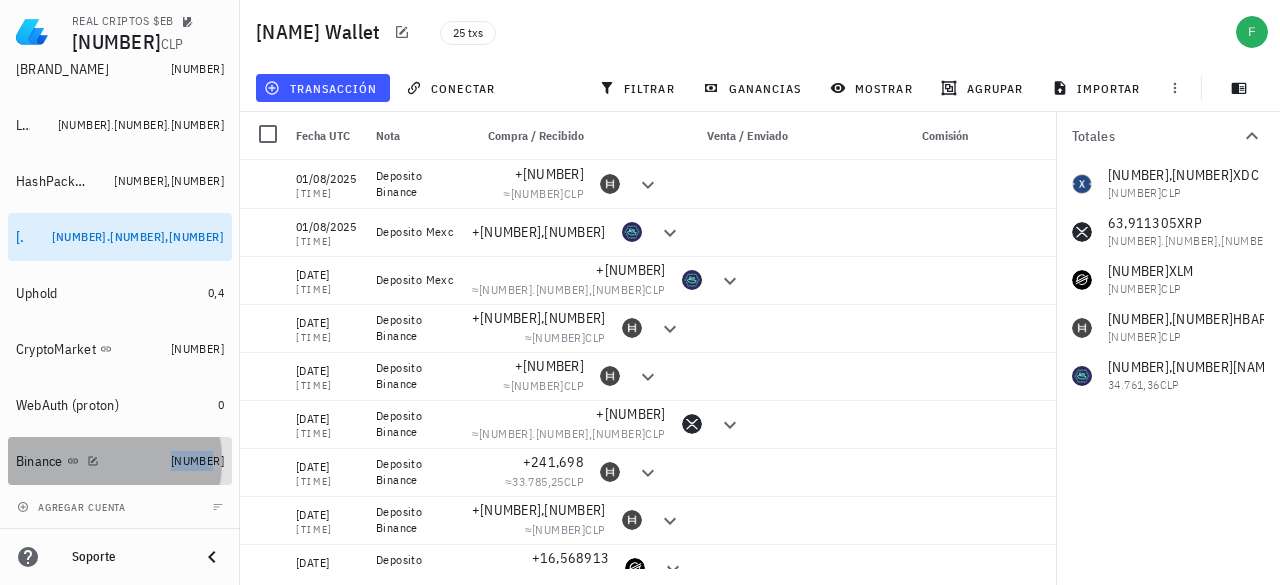 click on "[NUMBER]" at bounding box center (197, 460) 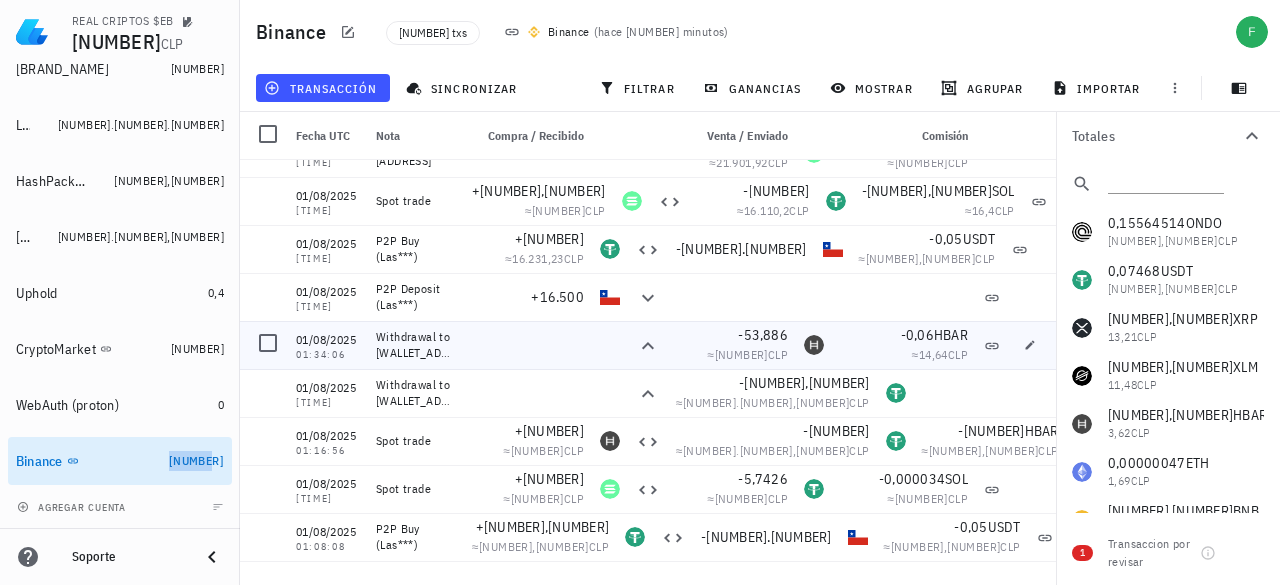scroll, scrollTop: 0, scrollLeft: 0, axis: both 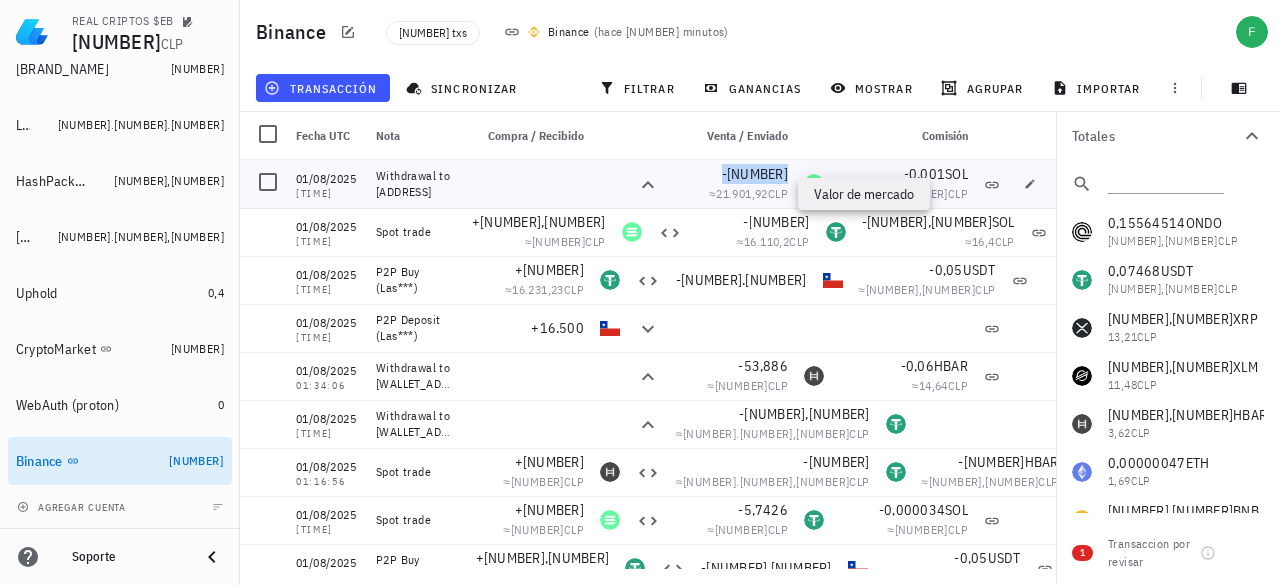 click on "-[NUMBER]" at bounding box center [755, 174] 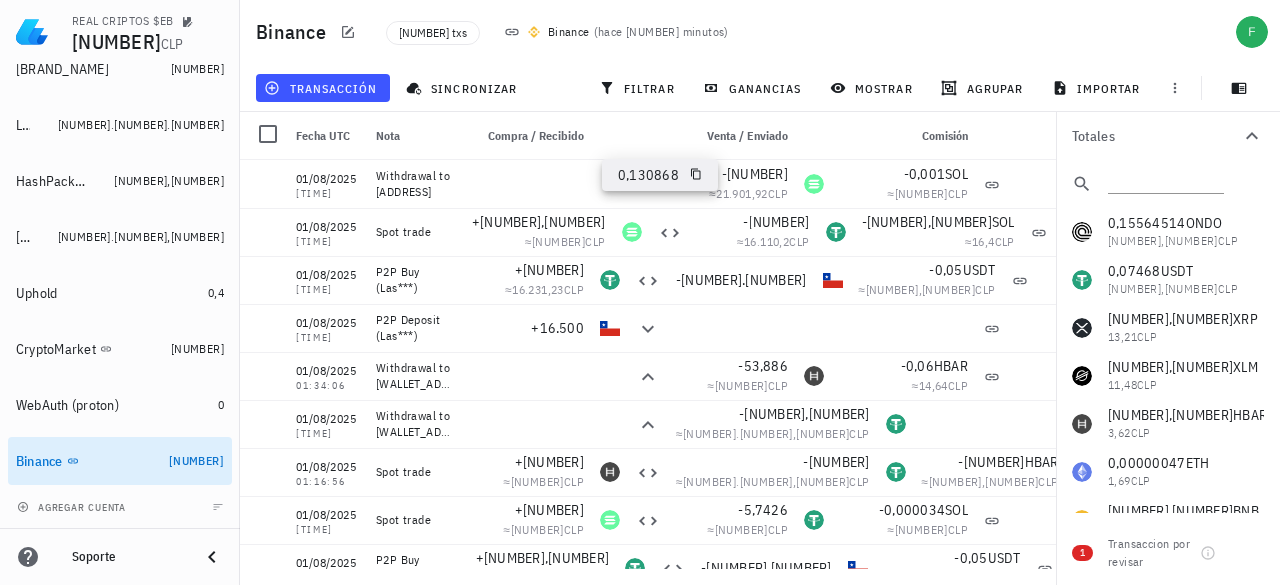 click on "0,130868" at bounding box center (660, 175) 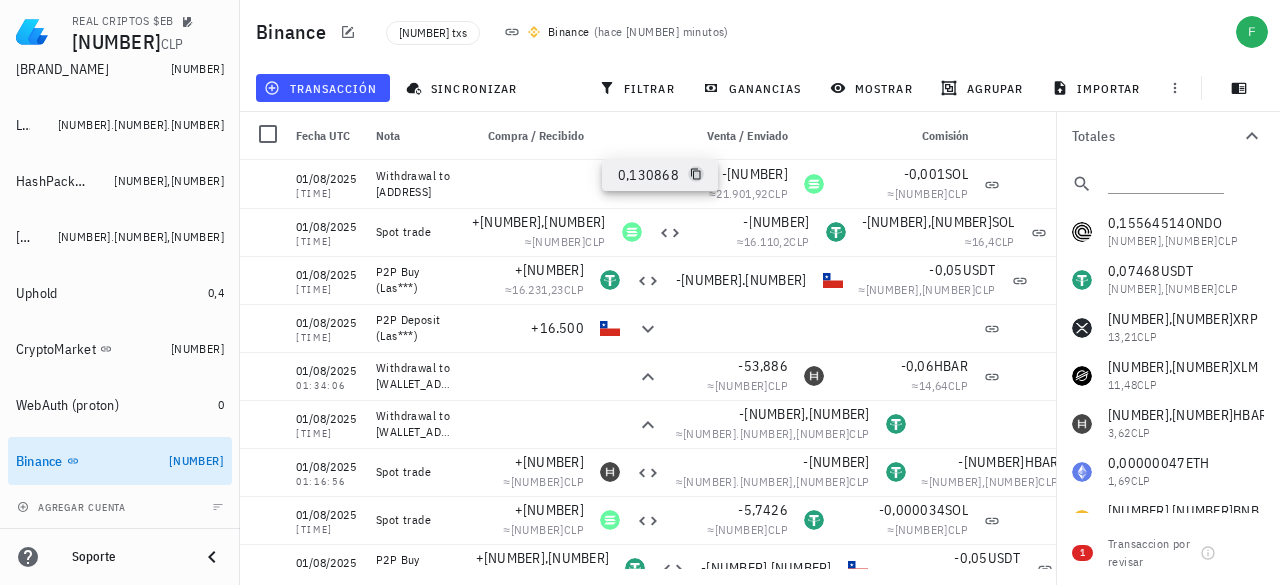 click 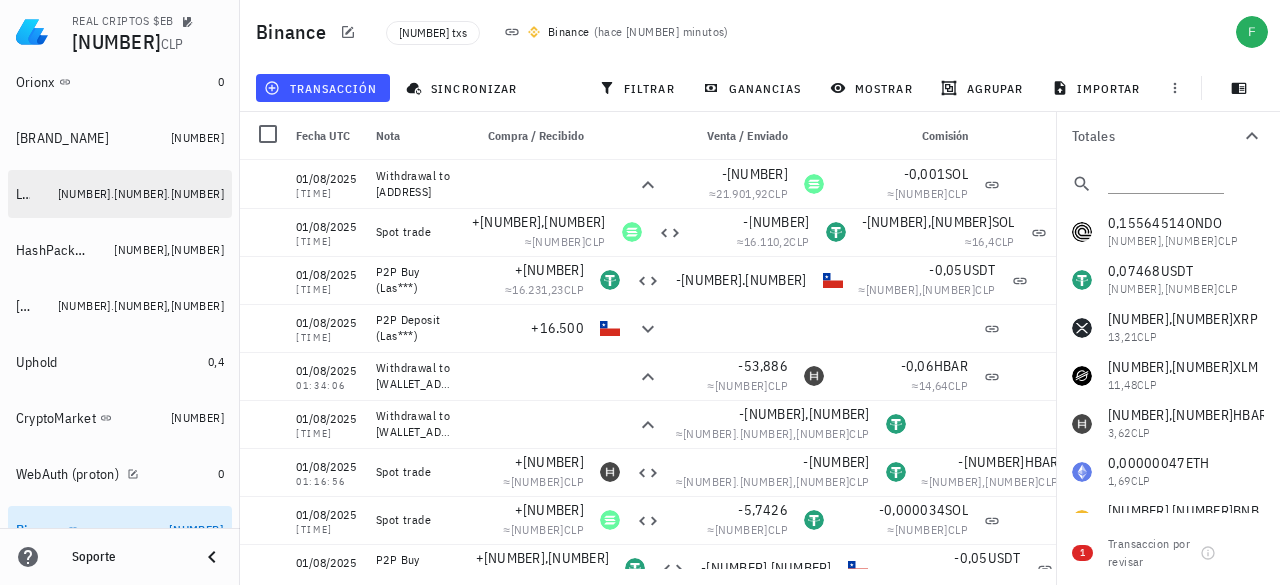 scroll, scrollTop: 535, scrollLeft: 0, axis: vertical 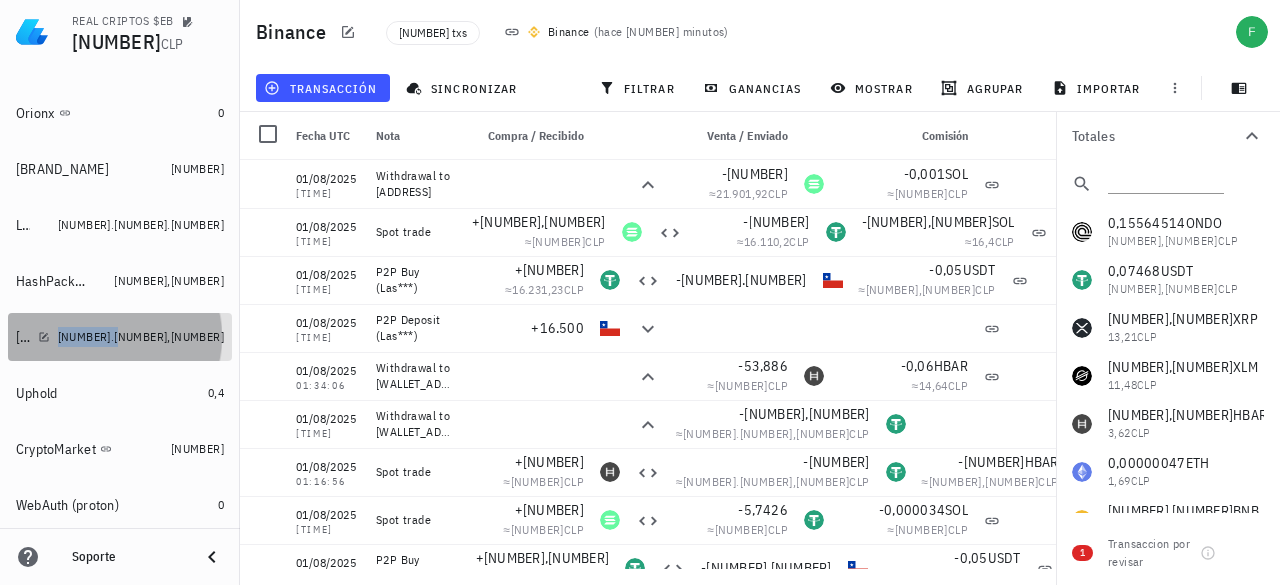click on "[NUMBER].[NUMBER],[NUMBER]" at bounding box center (141, 336) 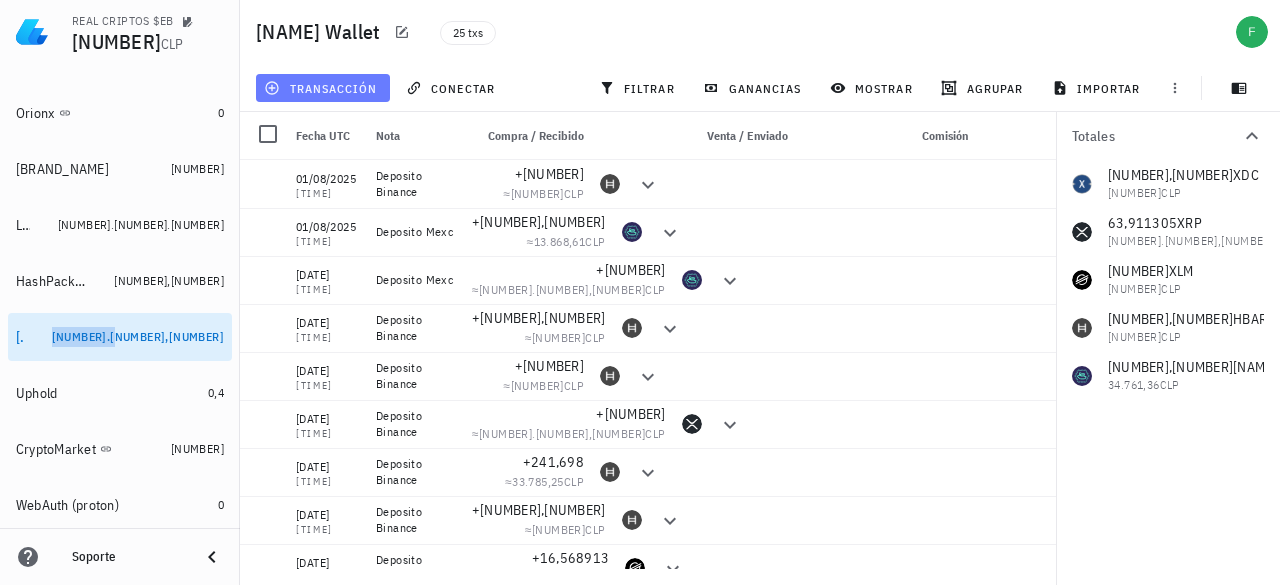 click on "transacción" at bounding box center (322, 88) 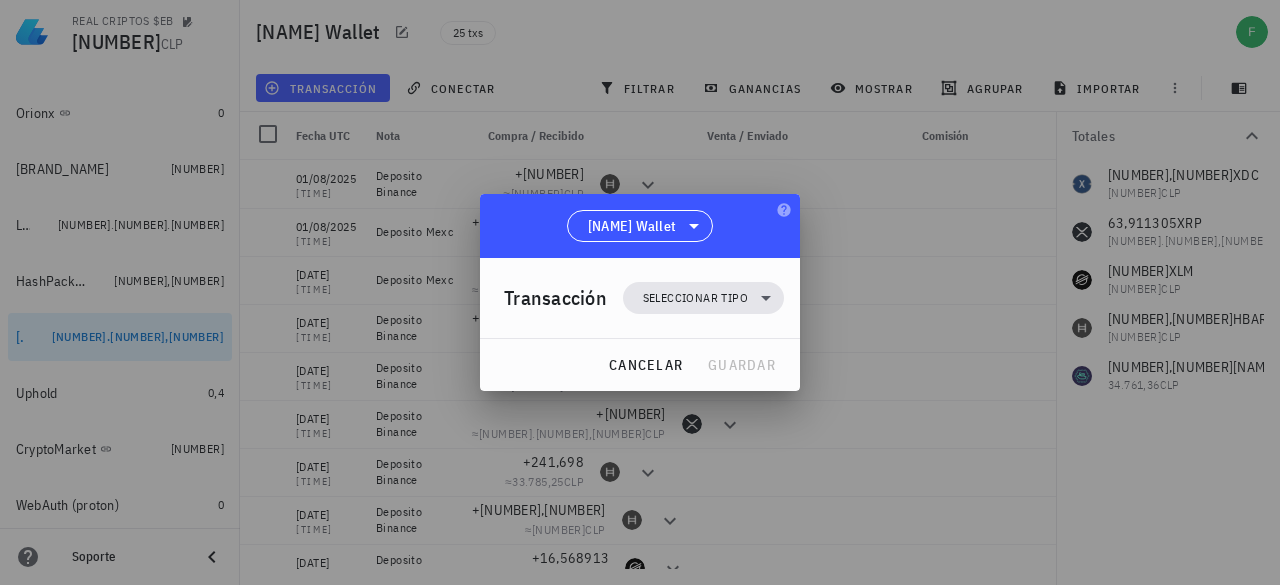 click on "Transacción
Seleccionar tipo" at bounding box center (644, 298) 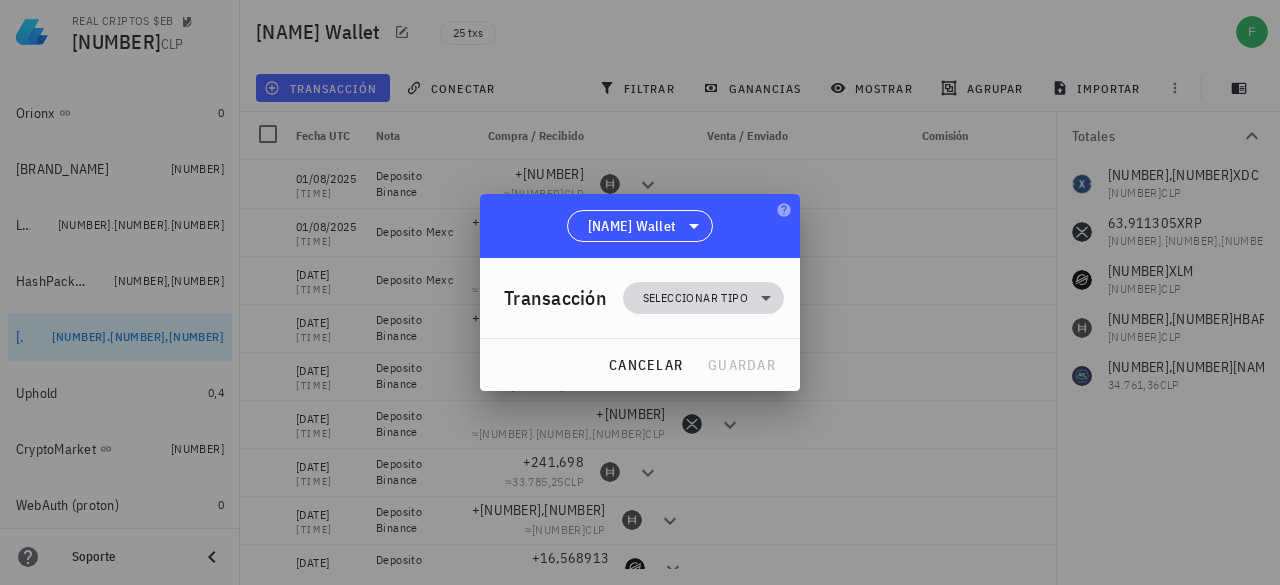 drag, startPoint x: 703, startPoint y: 297, endPoint x: 701, endPoint y: 313, distance: 16.124516 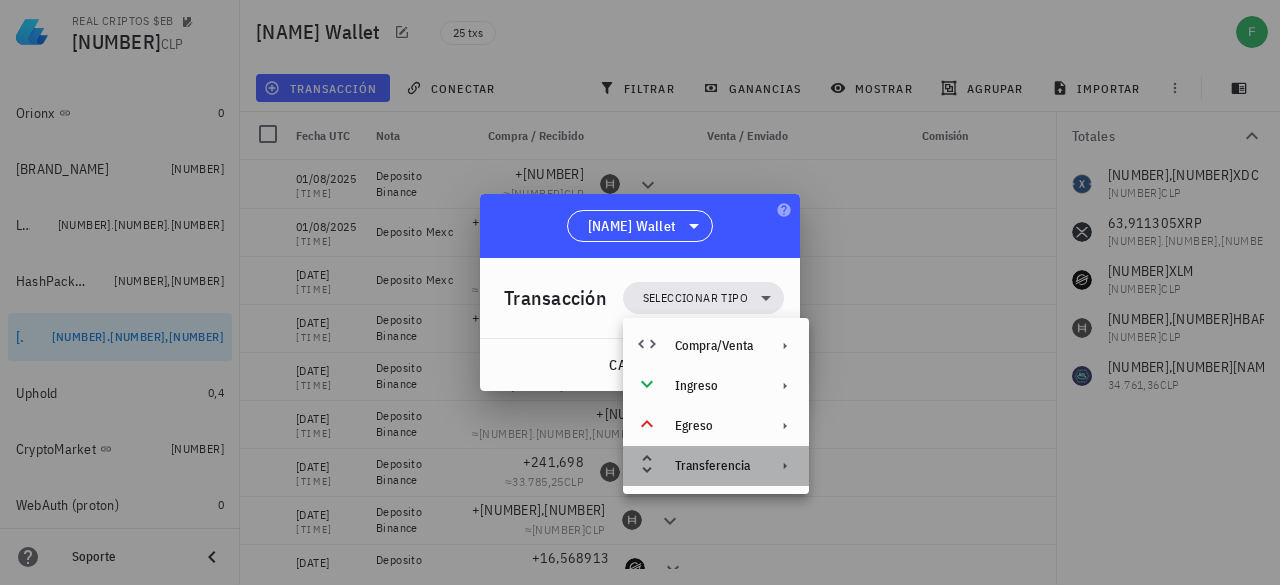 click on "Transferencia" at bounding box center [716, 466] 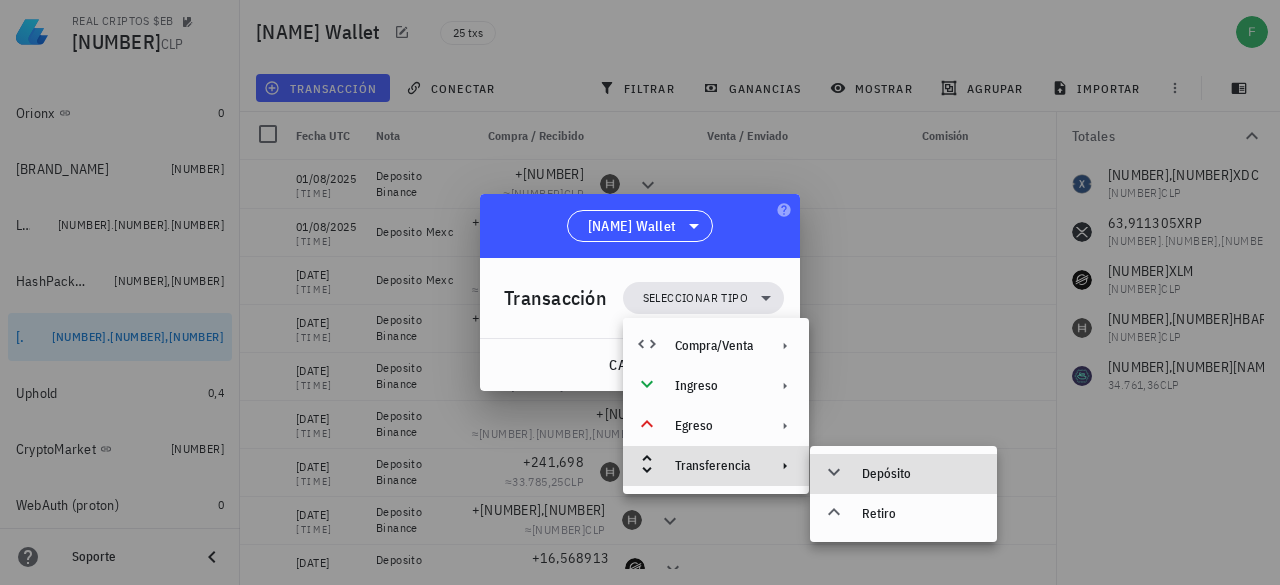 click on "Depósito" at bounding box center [921, 474] 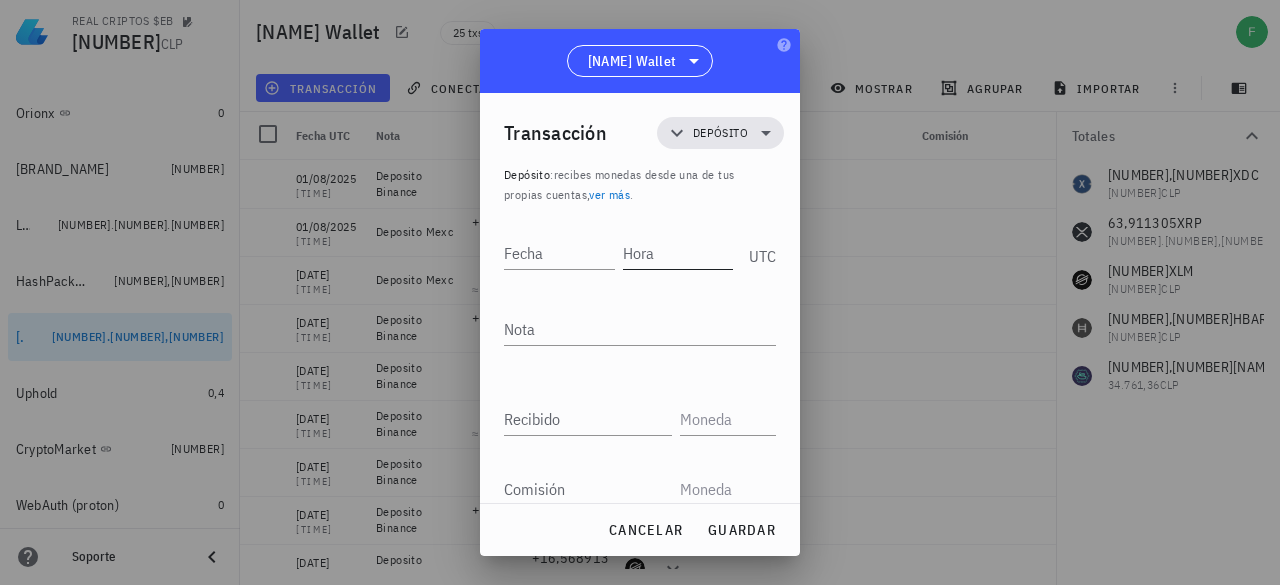 click on "Hora" at bounding box center [678, 253] 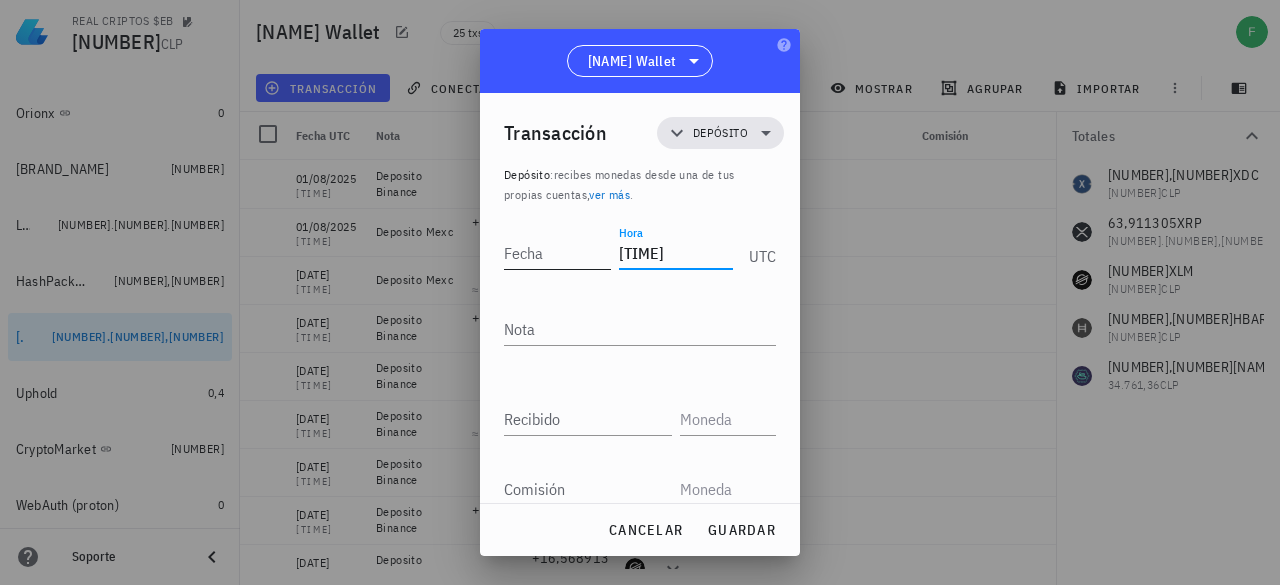 type on "[TIME]" 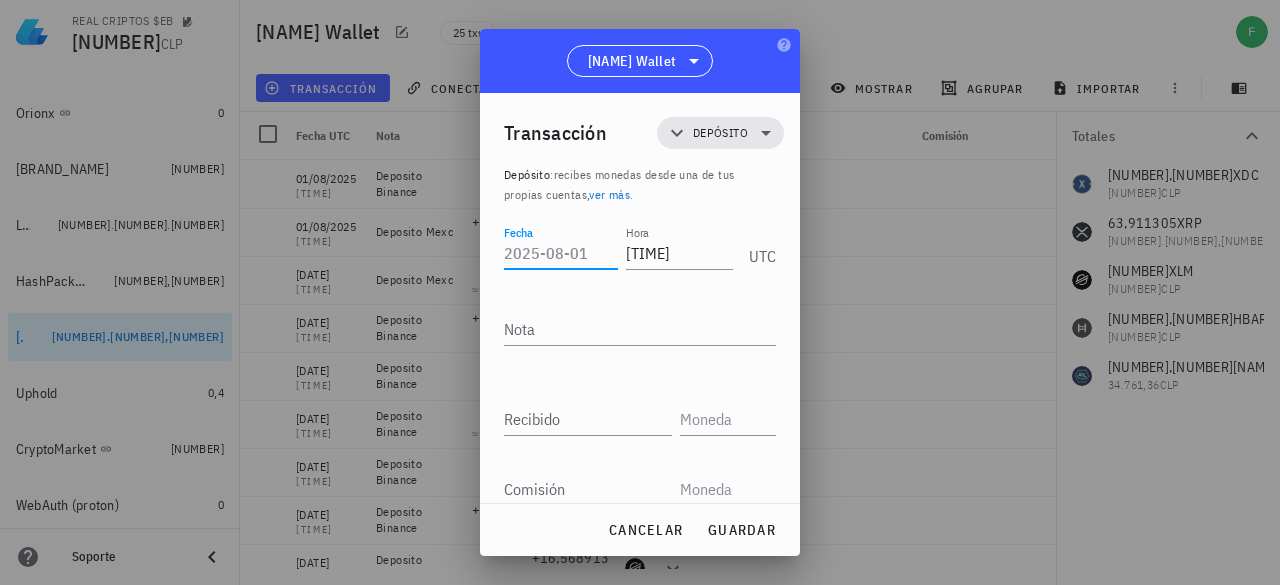 click on "Fecha" at bounding box center (561, 253) 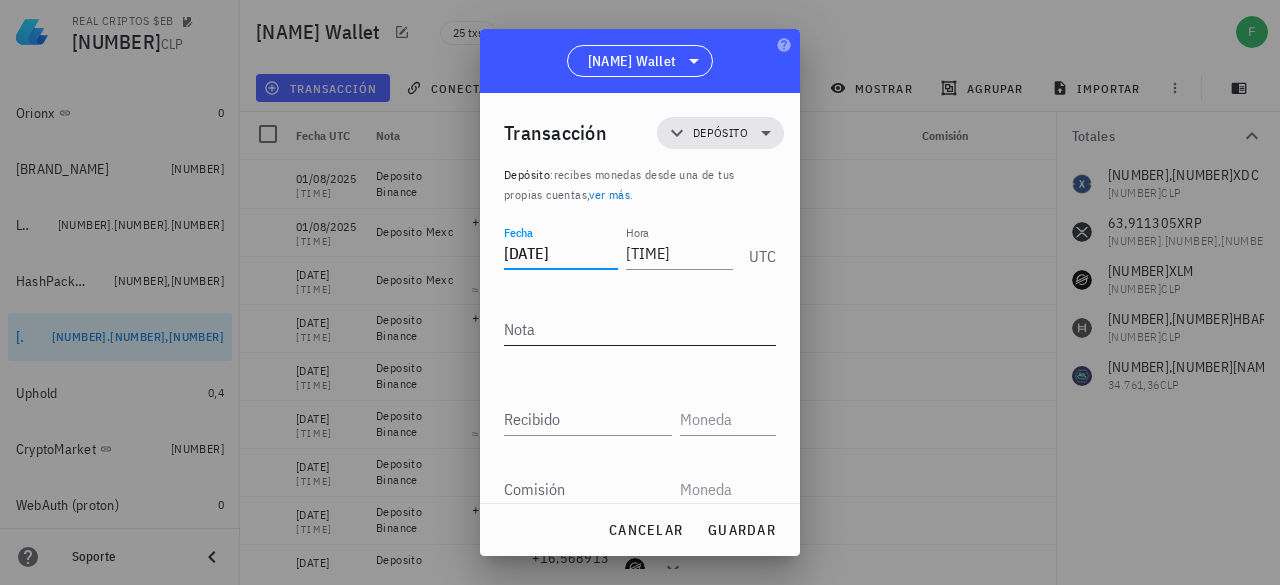 type on "[DATE]" 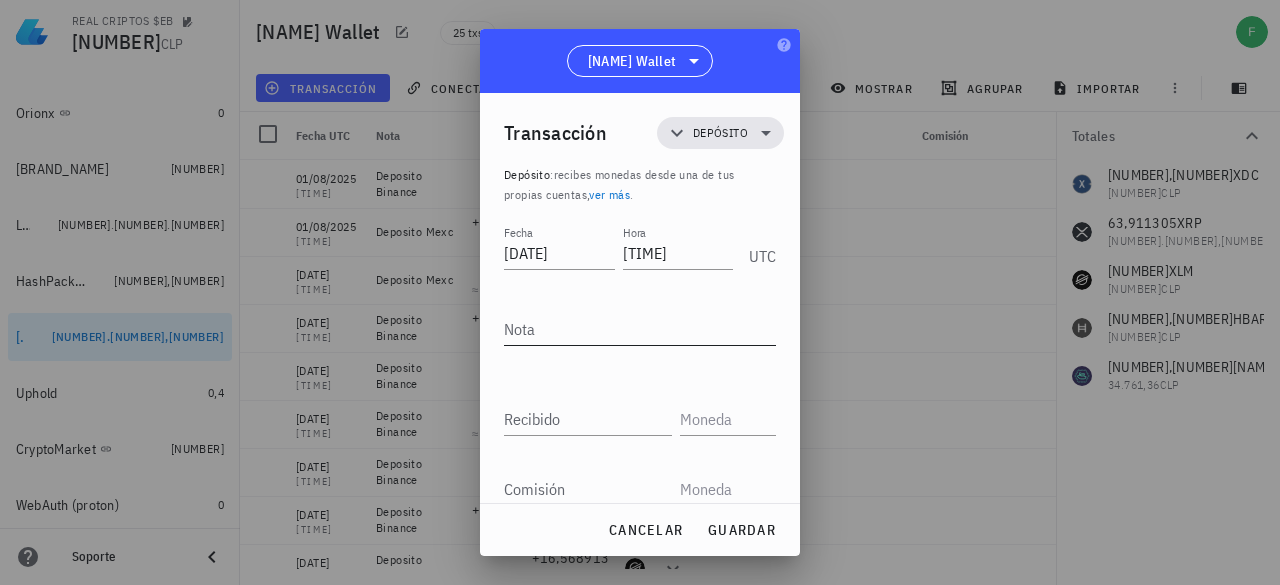 click on "Nota" at bounding box center (640, 334) 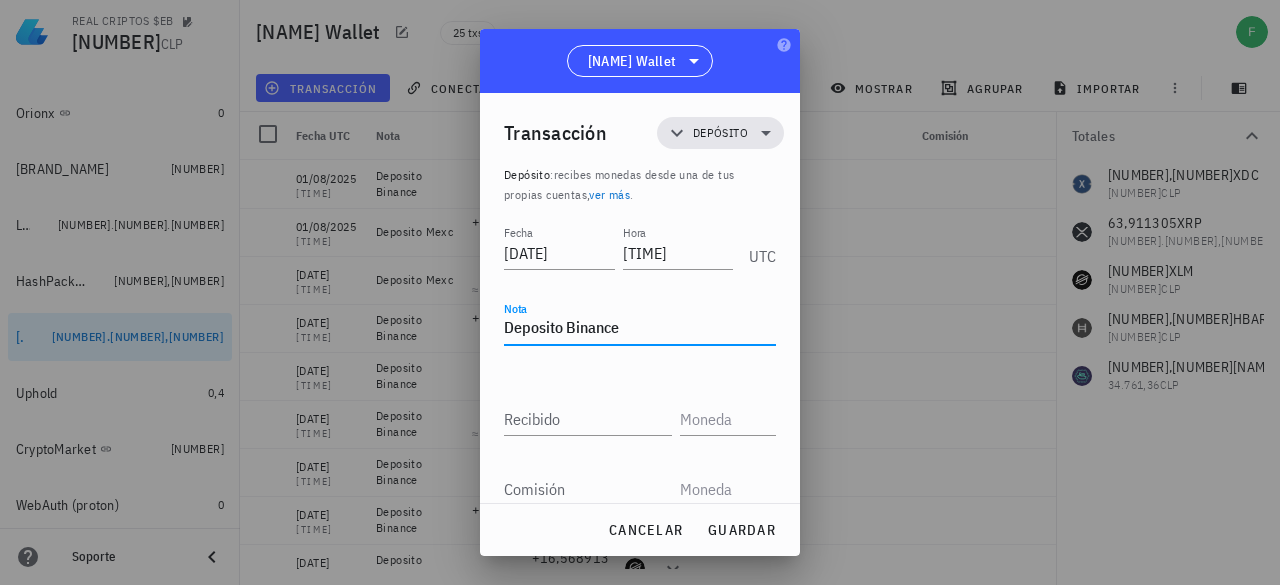 type on "Deposito Binance" 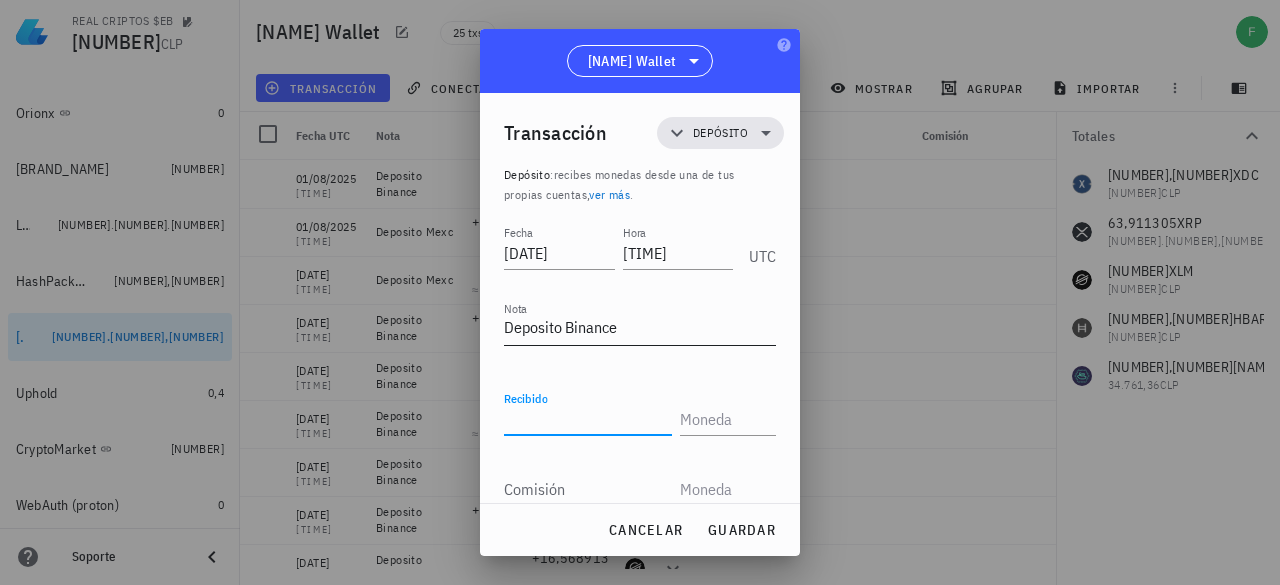 paste on "0,130868" 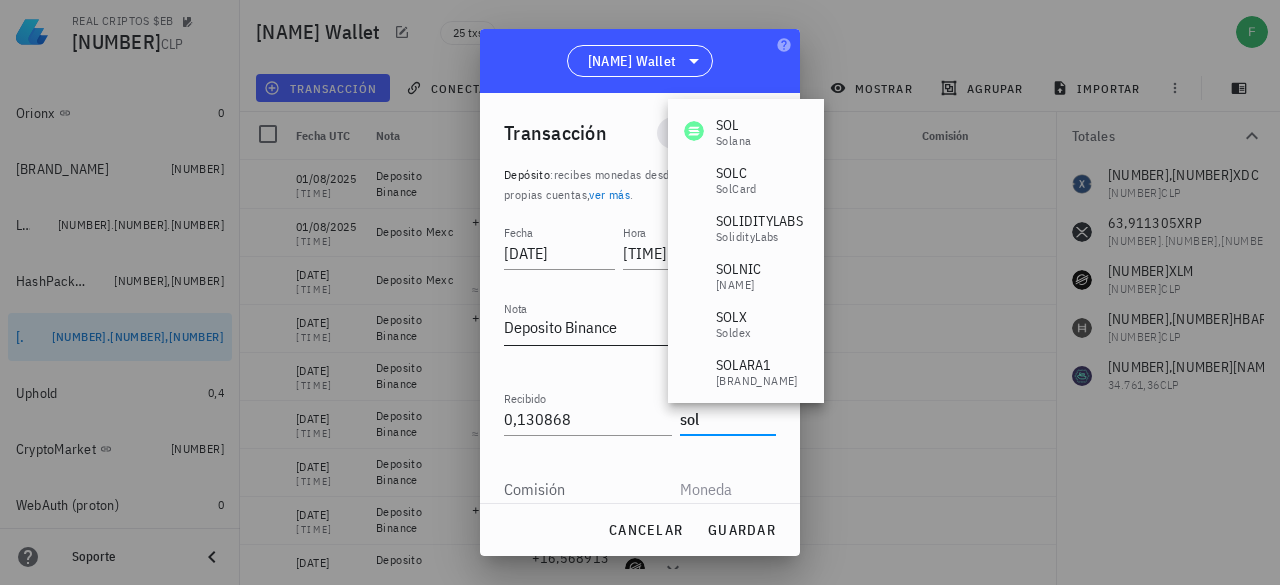 type on "SOL" 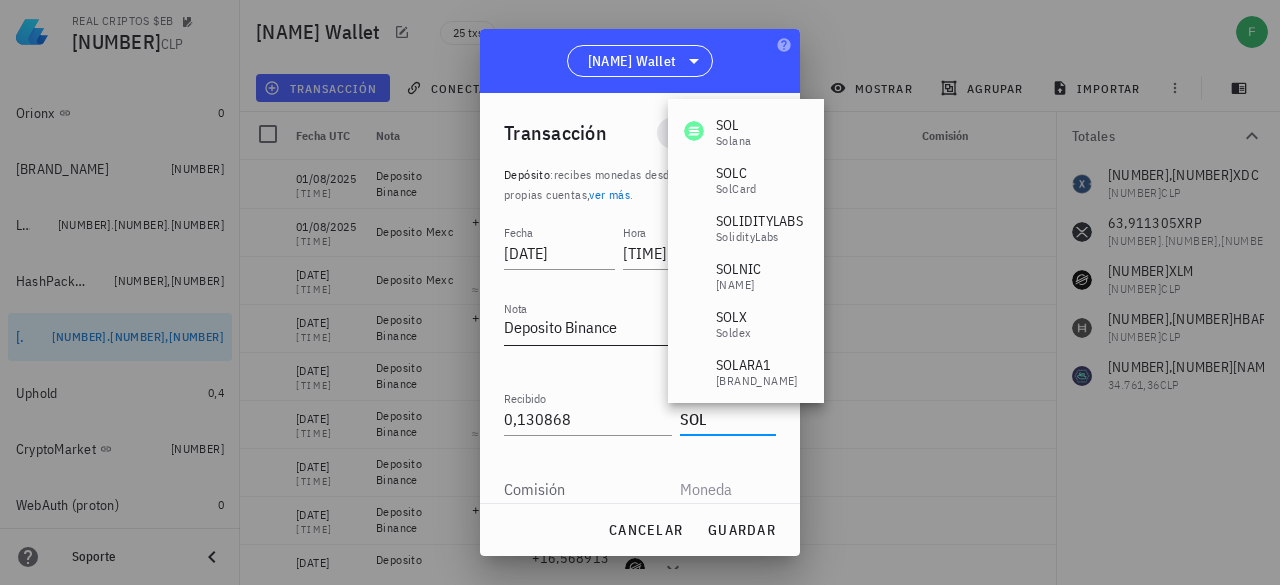 scroll, scrollTop: 2, scrollLeft: 0, axis: vertical 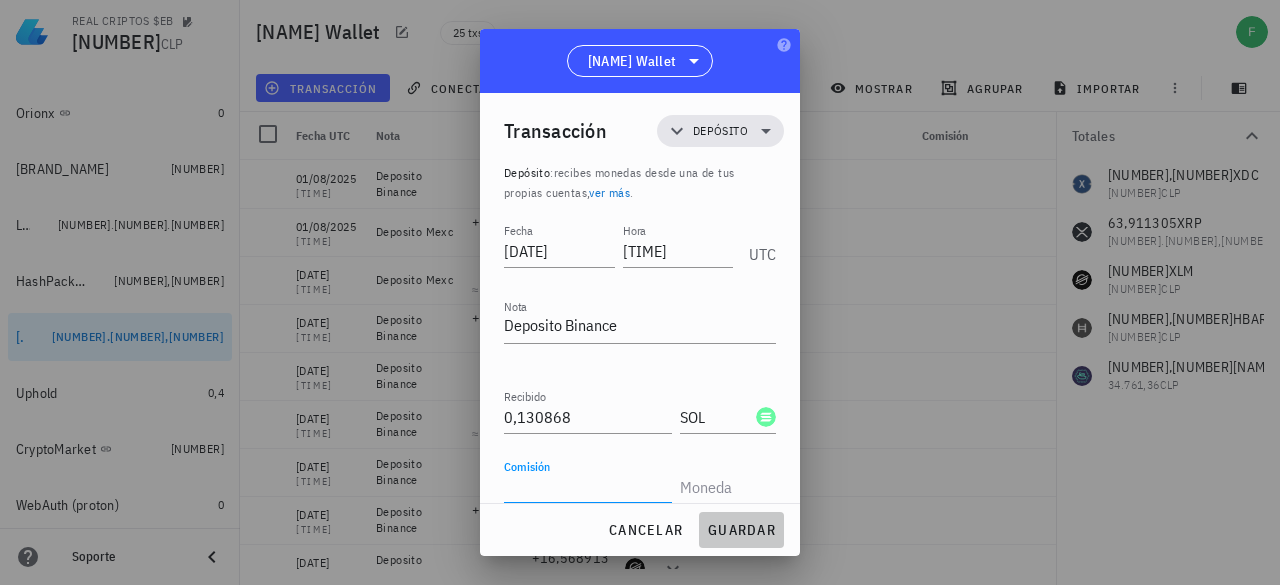 click on "guardar" at bounding box center (741, 530) 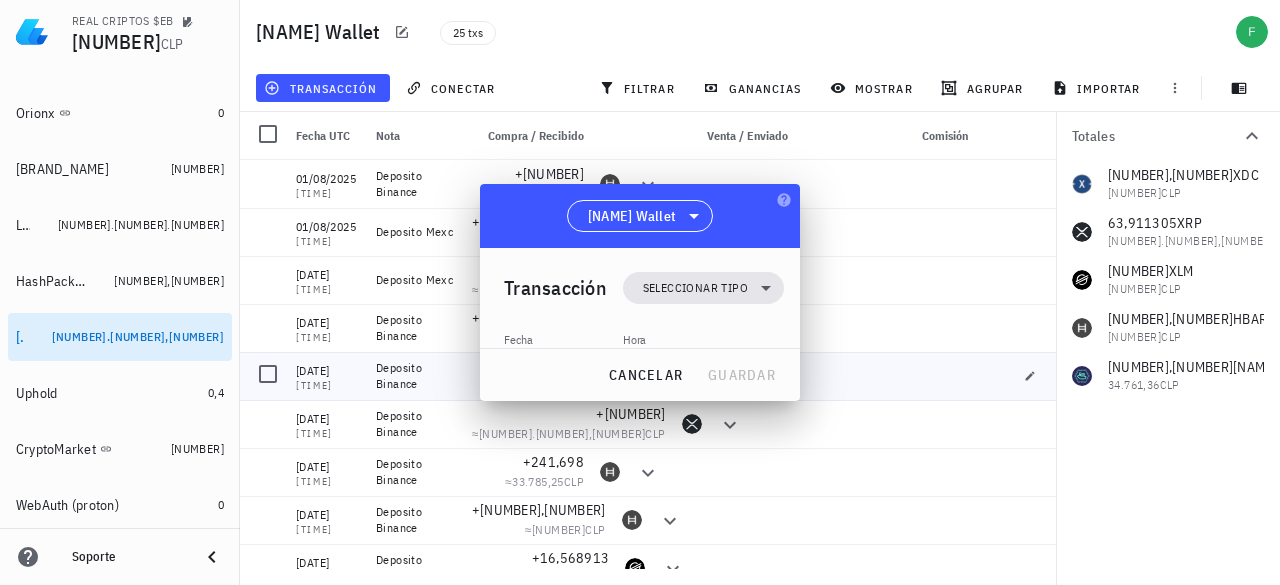 scroll, scrollTop: 0, scrollLeft: 0, axis: both 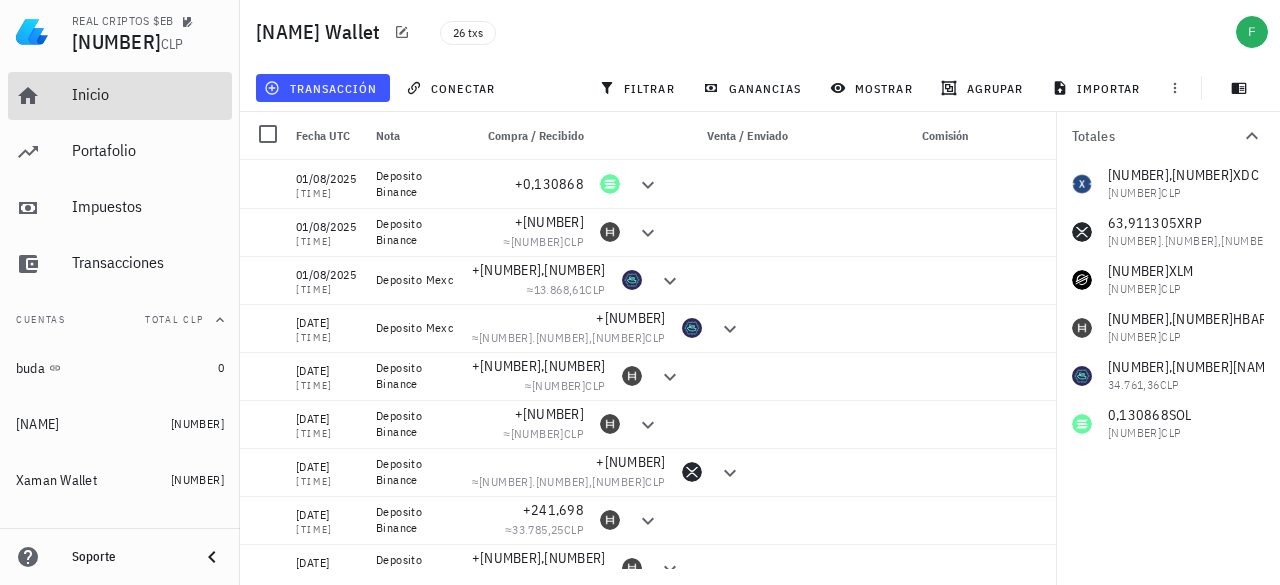 click on "Inicio" at bounding box center (148, 94) 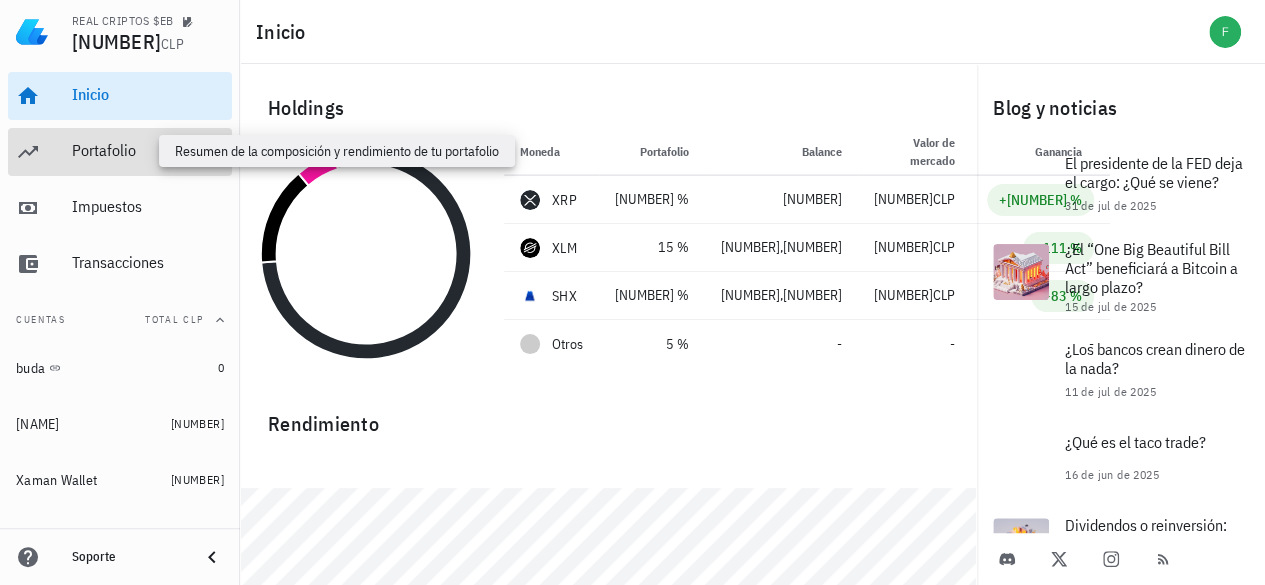 click on "Portafolio" at bounding box center (148, 150) 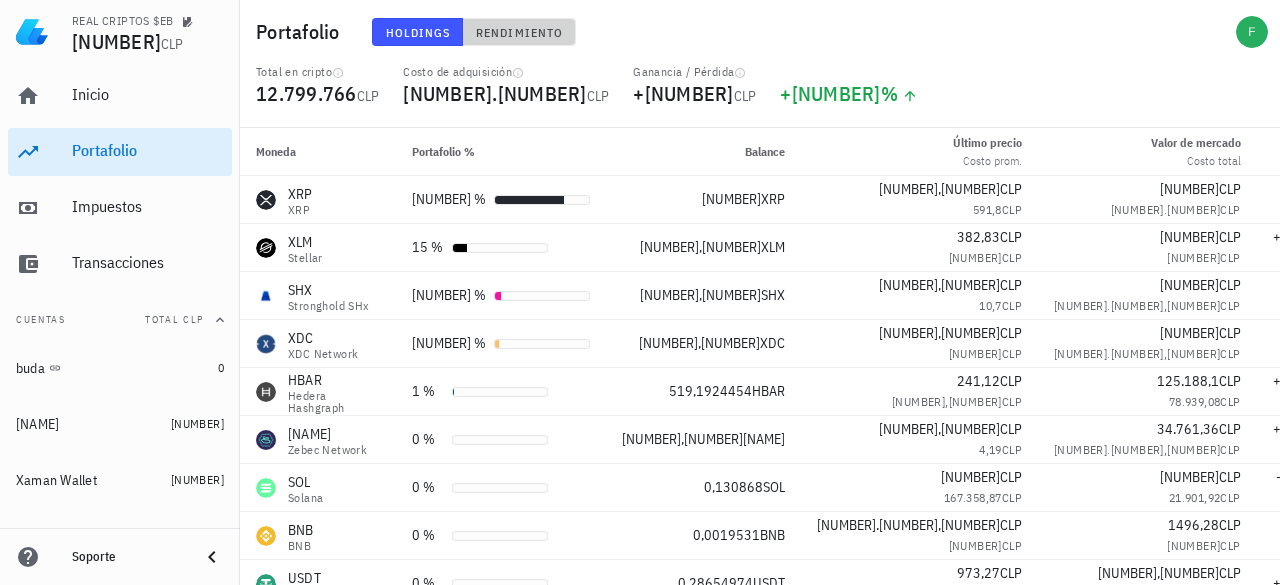 click on "Rendimiento" at bounding box center [519, 32] 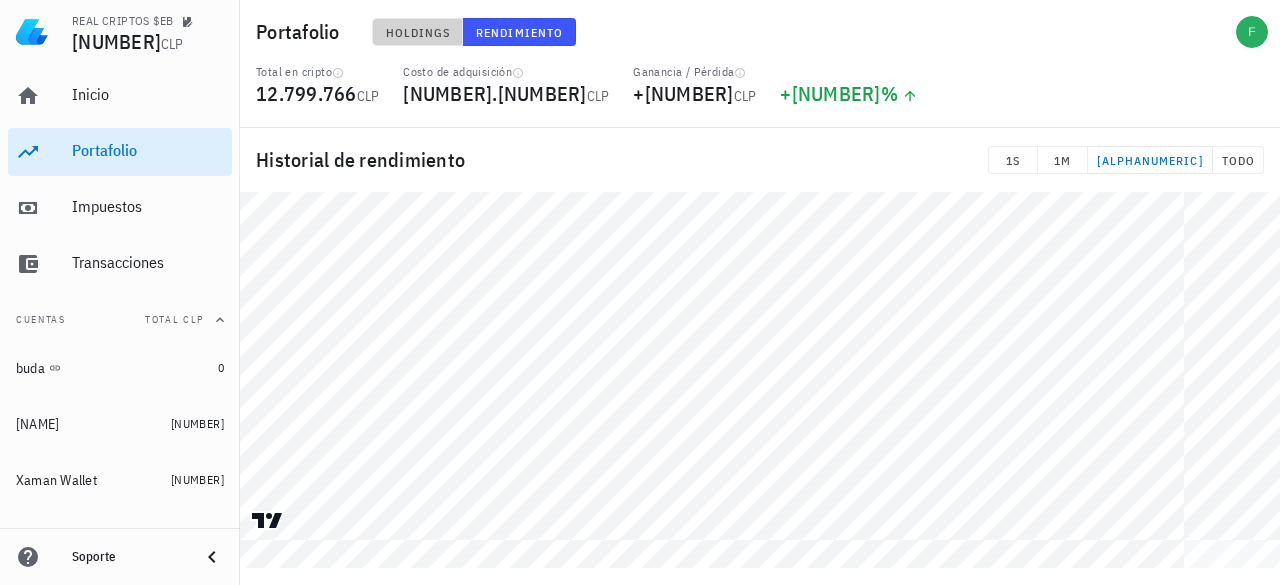 click on "Holdings" at bounding box center [418, 32] 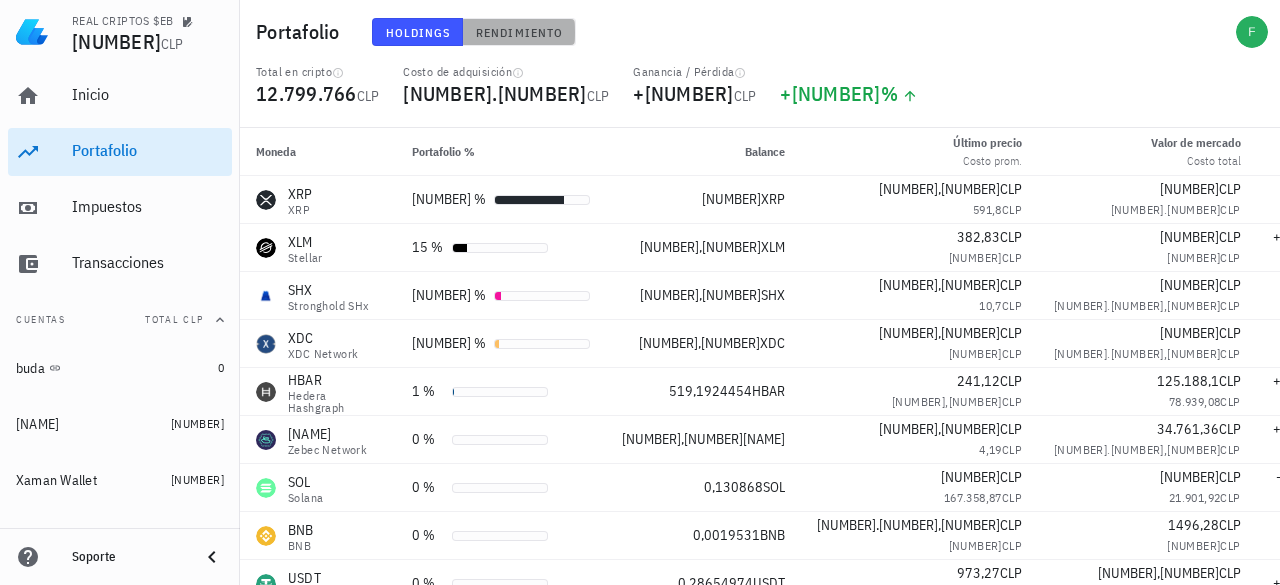 click on "Rendimiento" at bounding box center [519, 32] 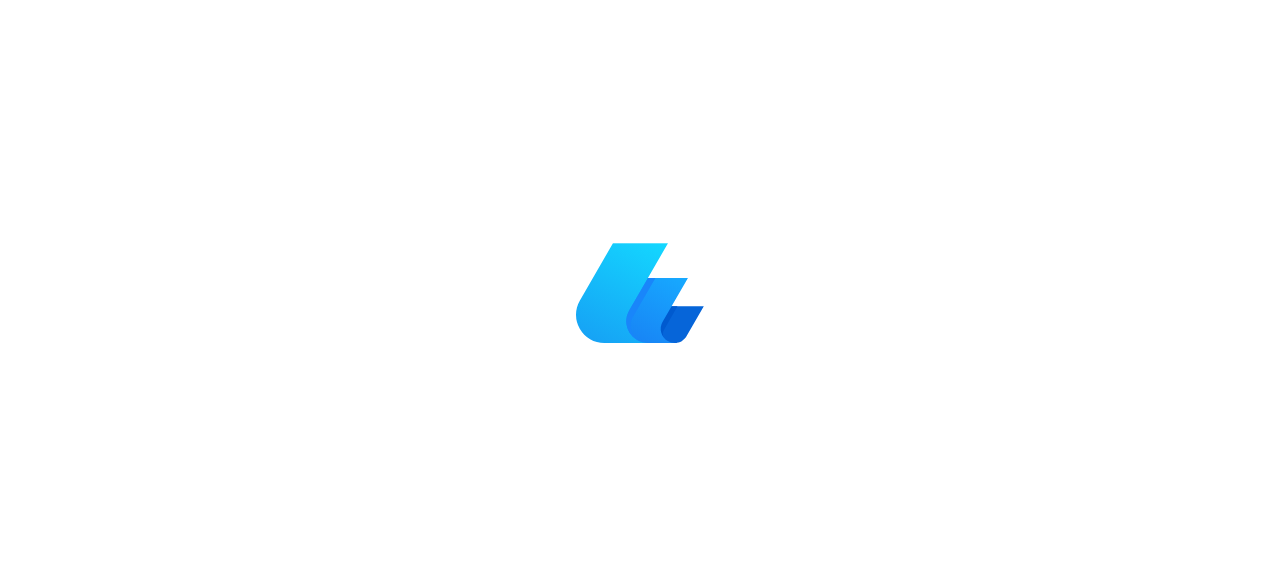 scroll, scrollTop: 0, scrollLeft: 0, axis: both 